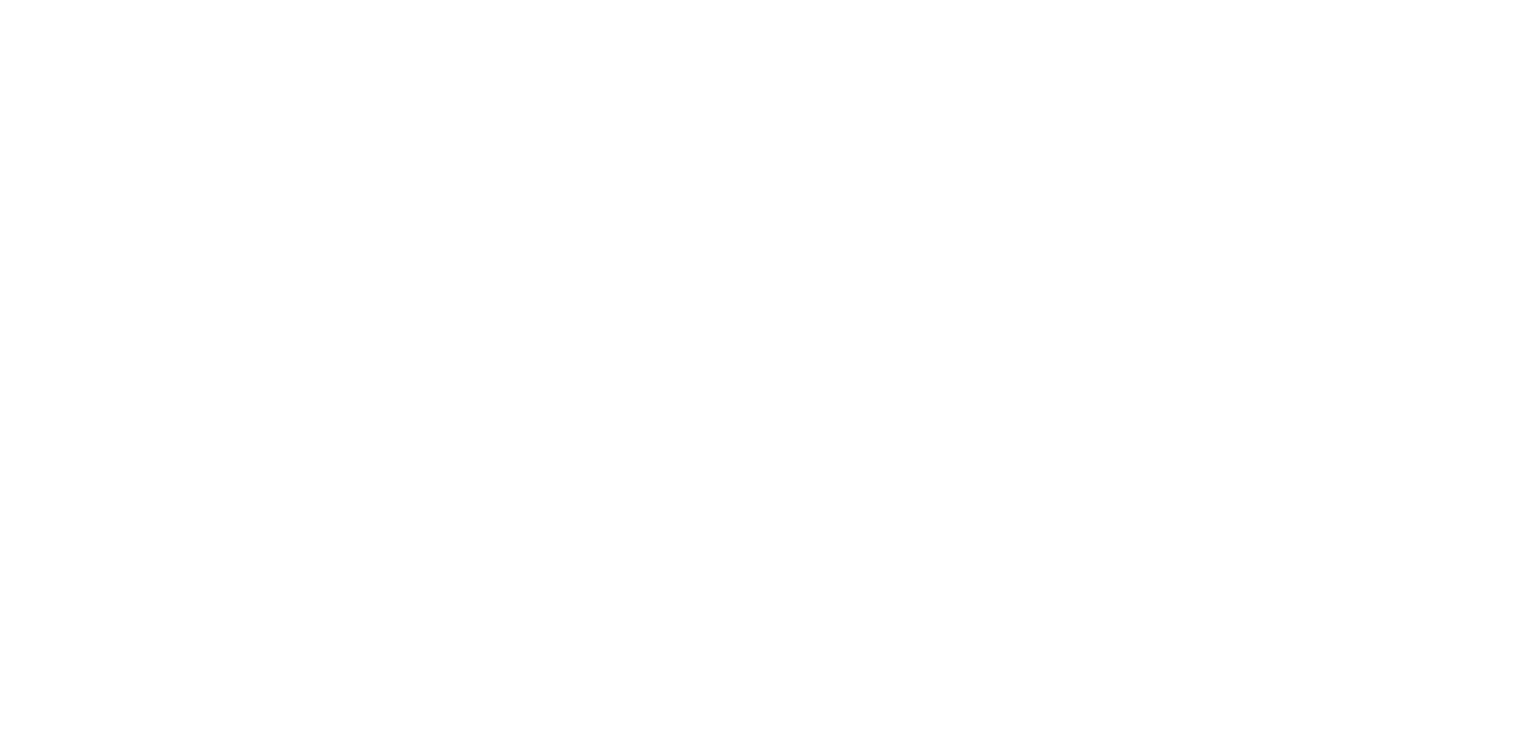 scroll, scrollTop: 0, scrollLeft: 0, axis: both 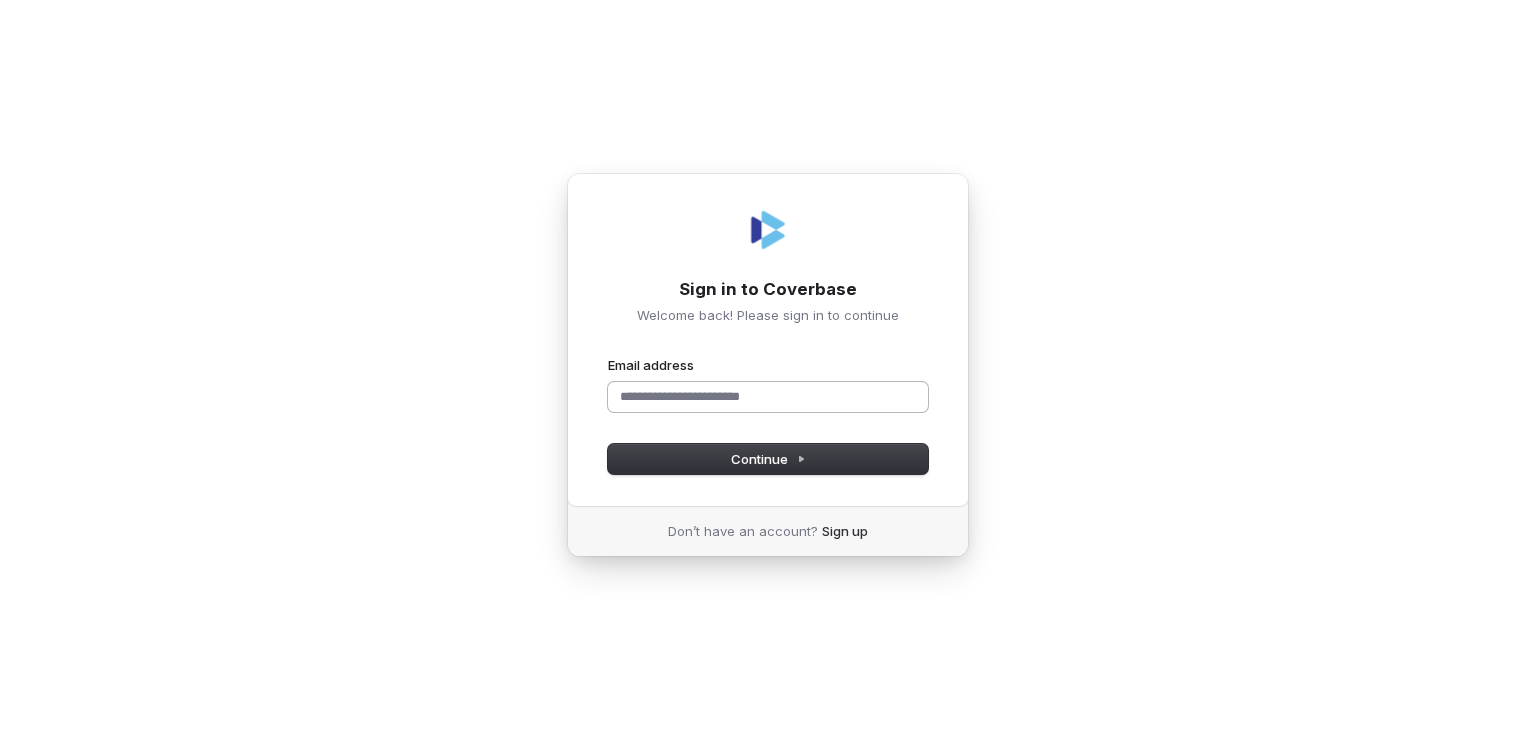 click on "Email address" at bounding box center [768, 397] 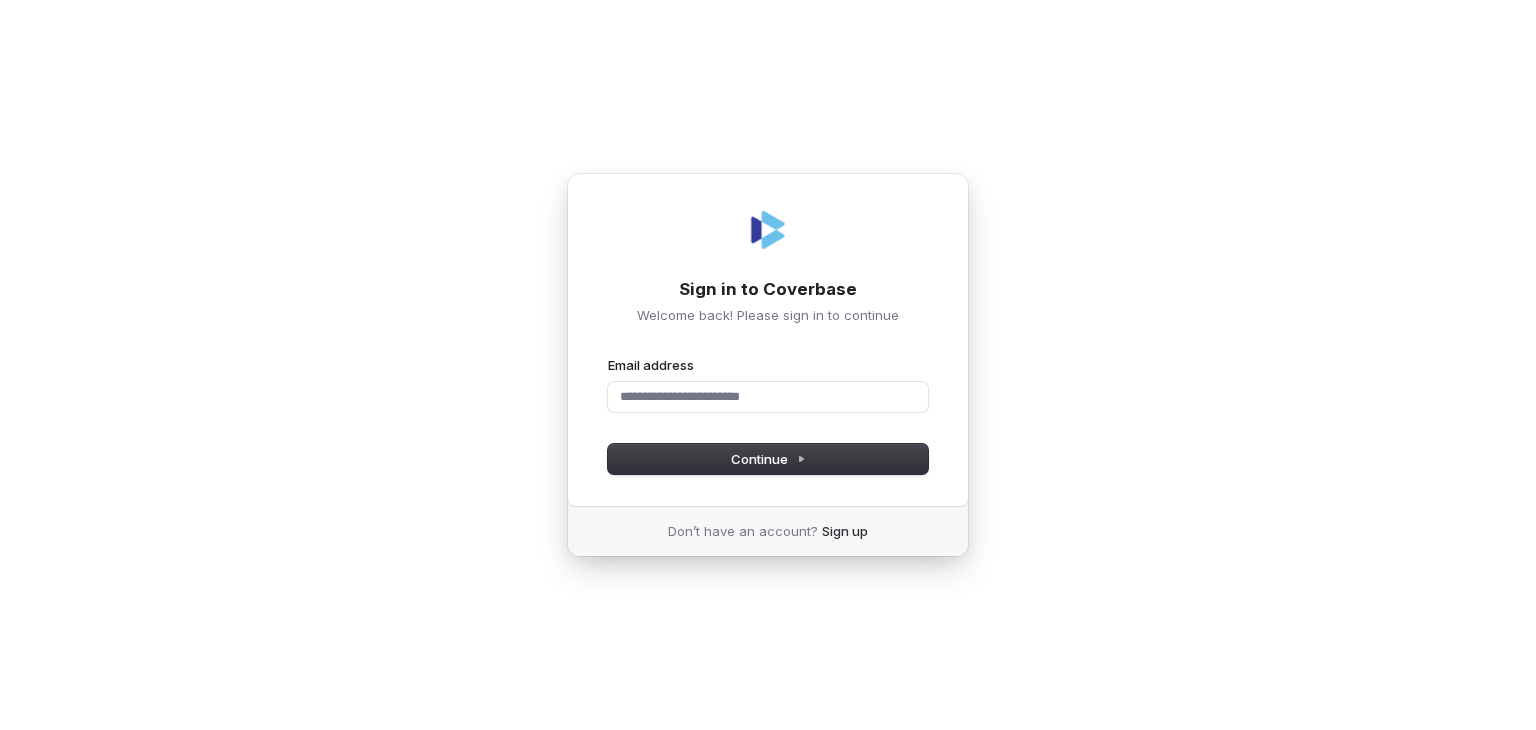 click at bounding box center (0, 730) 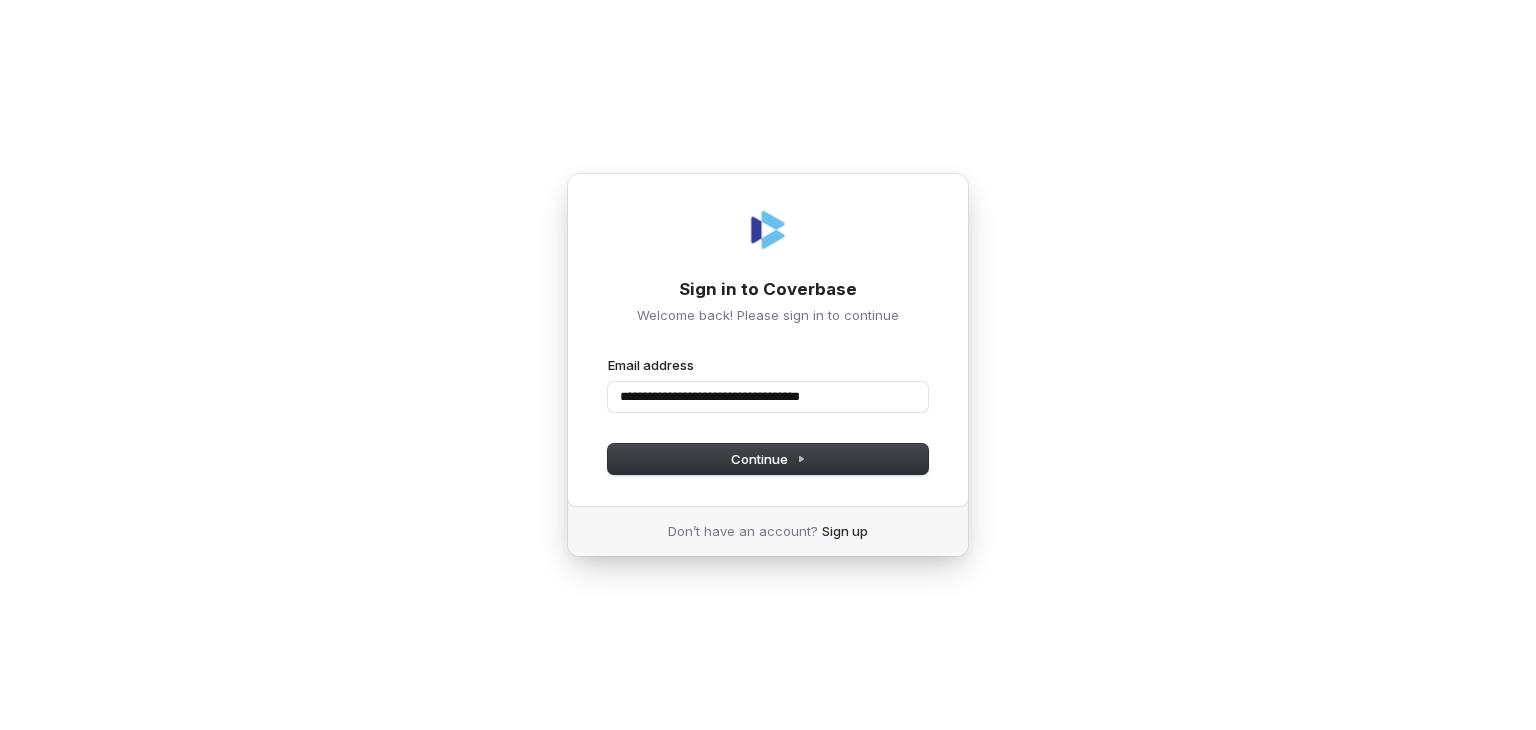 type on "**********" 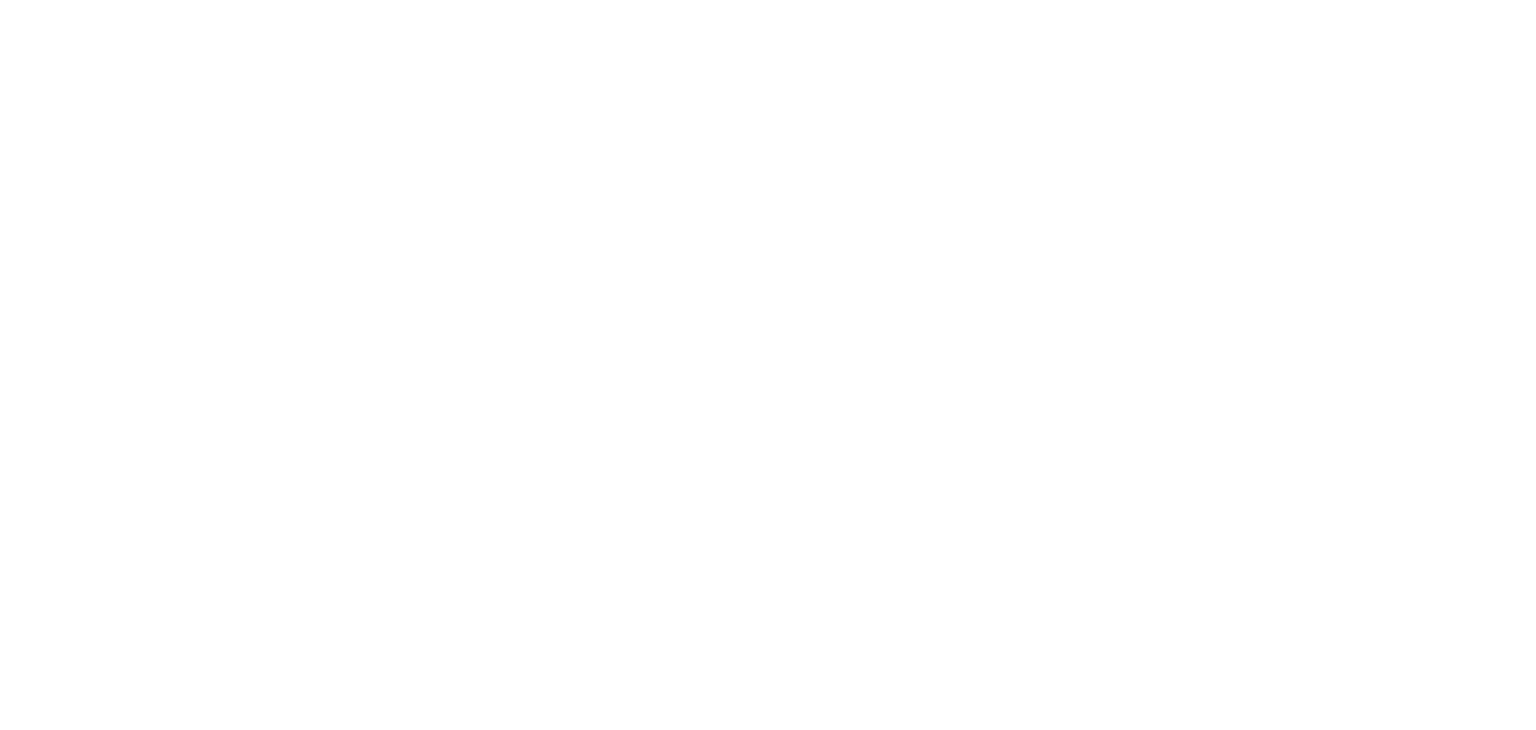 scroll, scrollTop: 0, scrollLeft: 0, axis: both 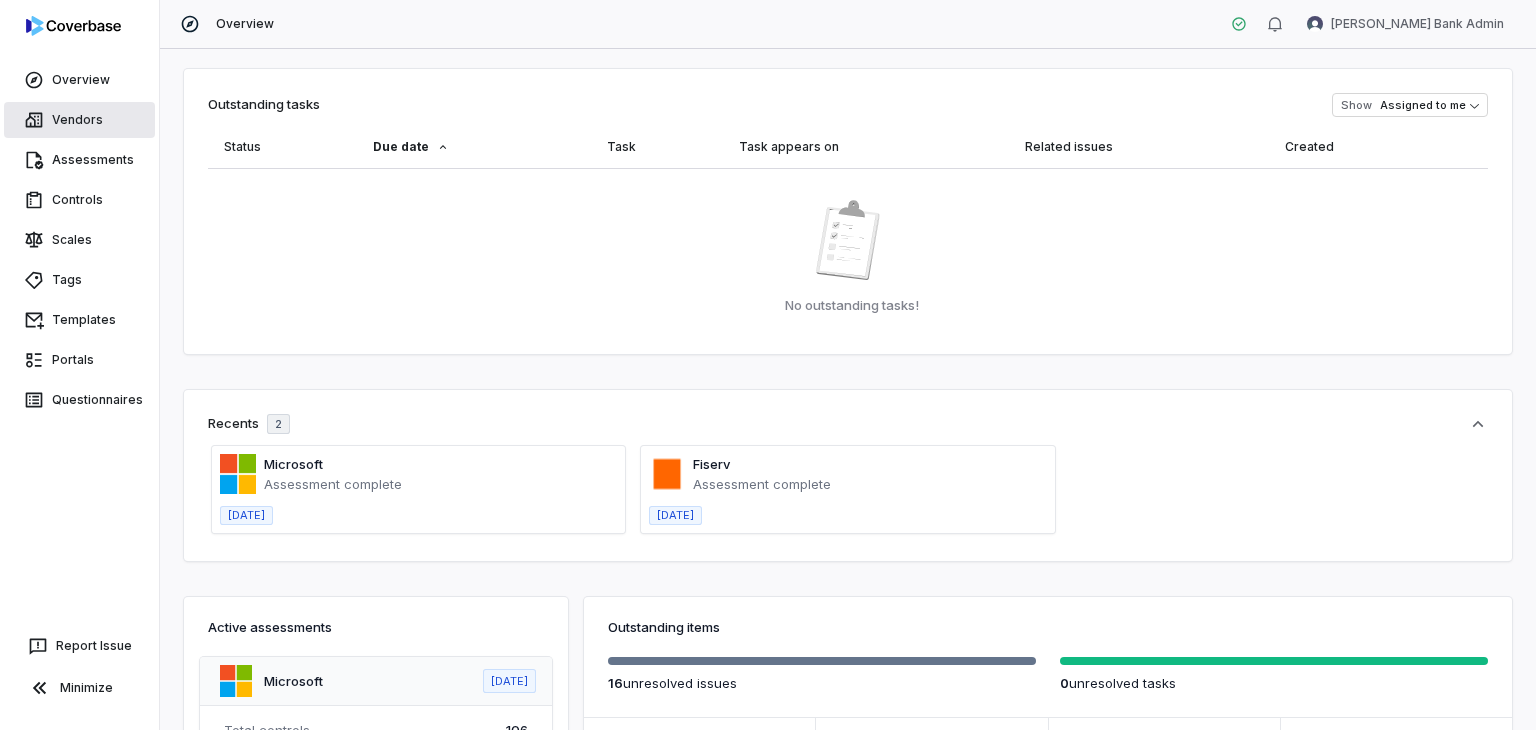 click on "Vendors" at bounding box center (79, 120) 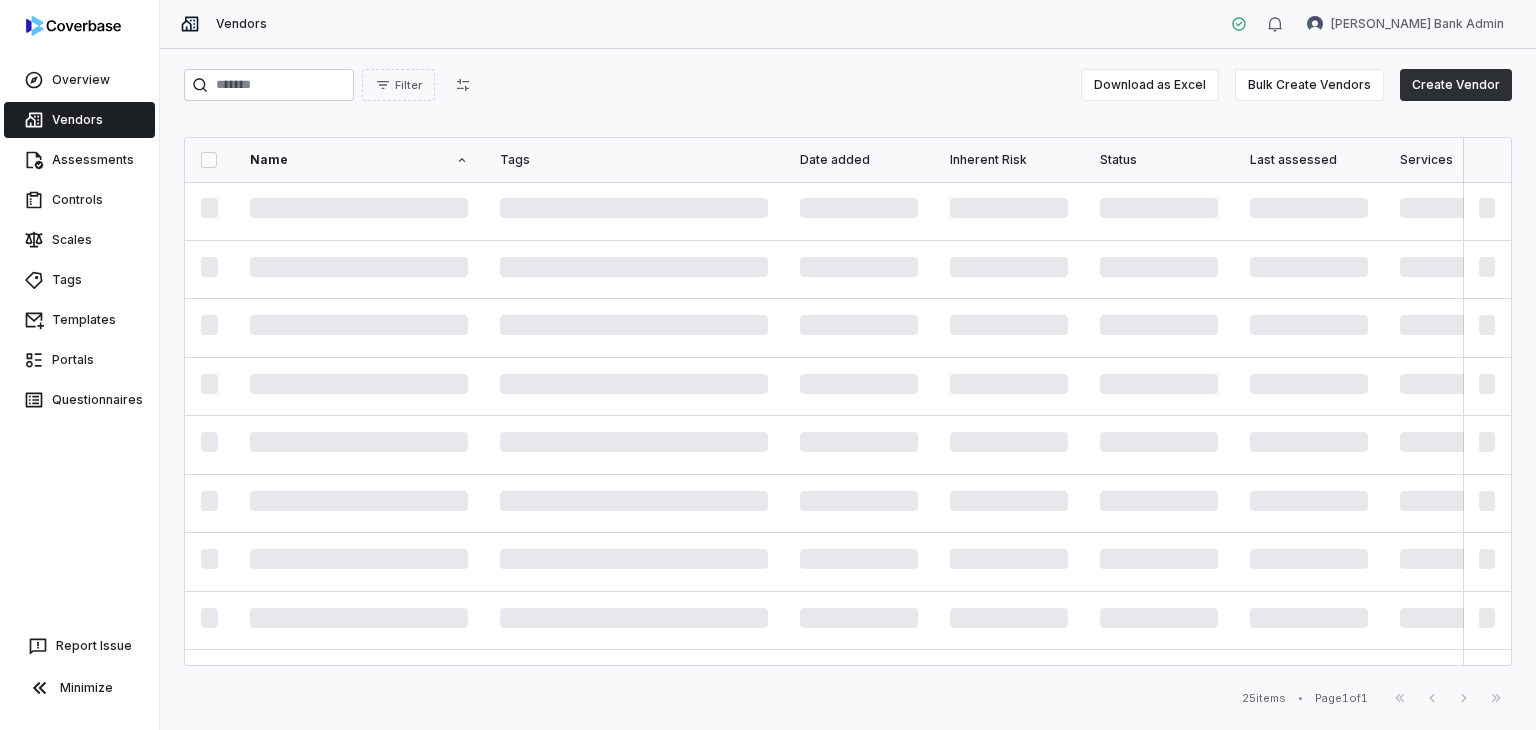 click on "Create Vendor" at bounding box center [1456, 85] 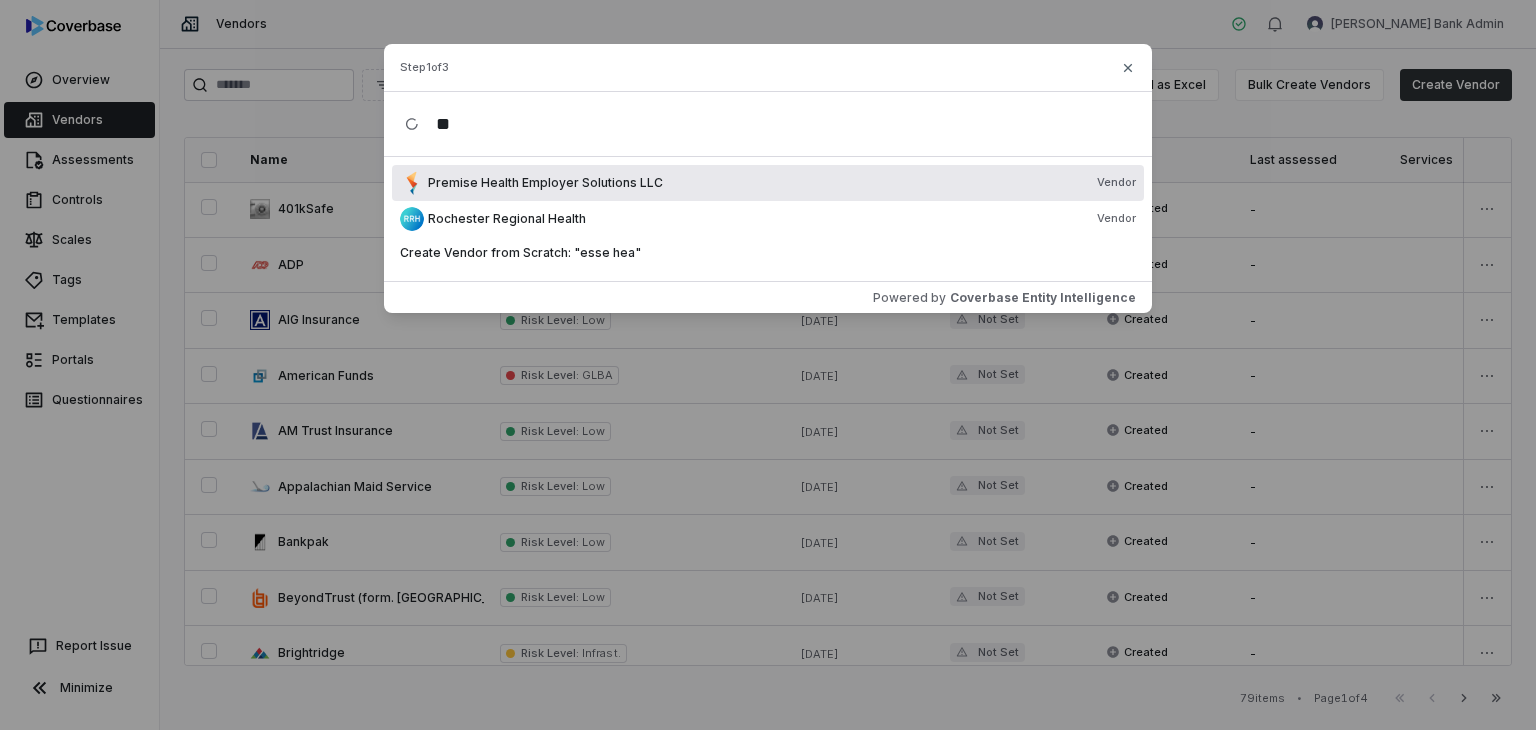 type on "*" 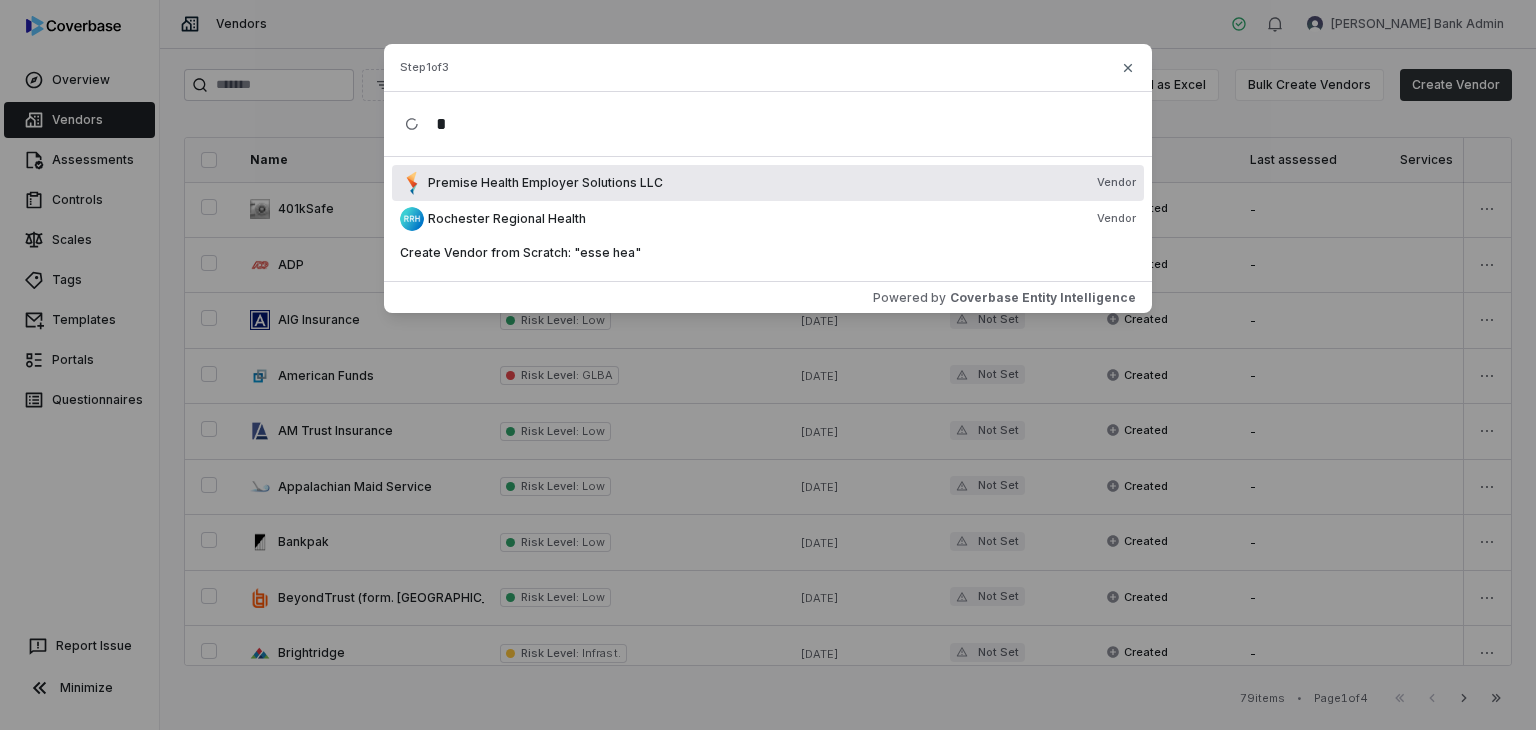 type 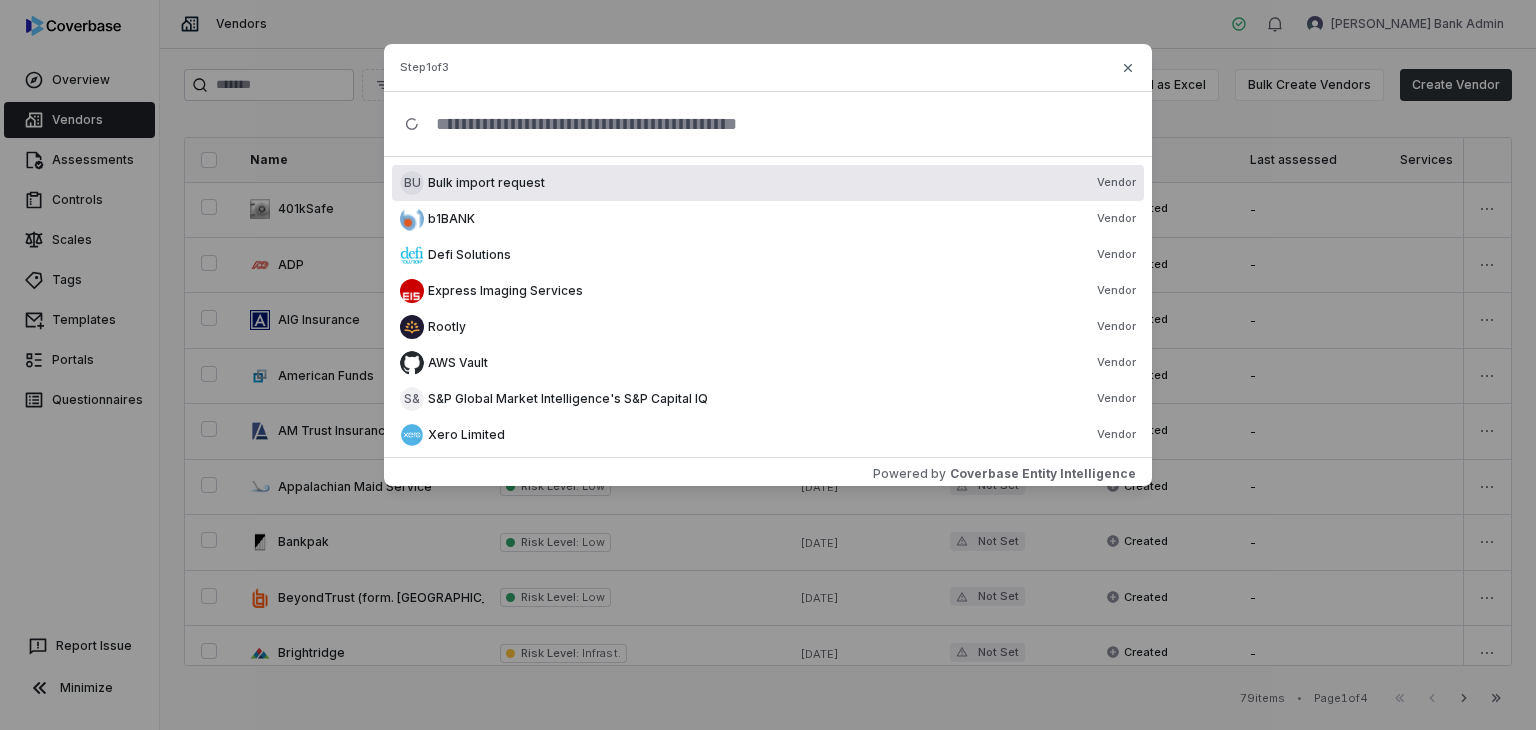 scroll, scrollTop: 0, scrollLeft: 0, axis: both 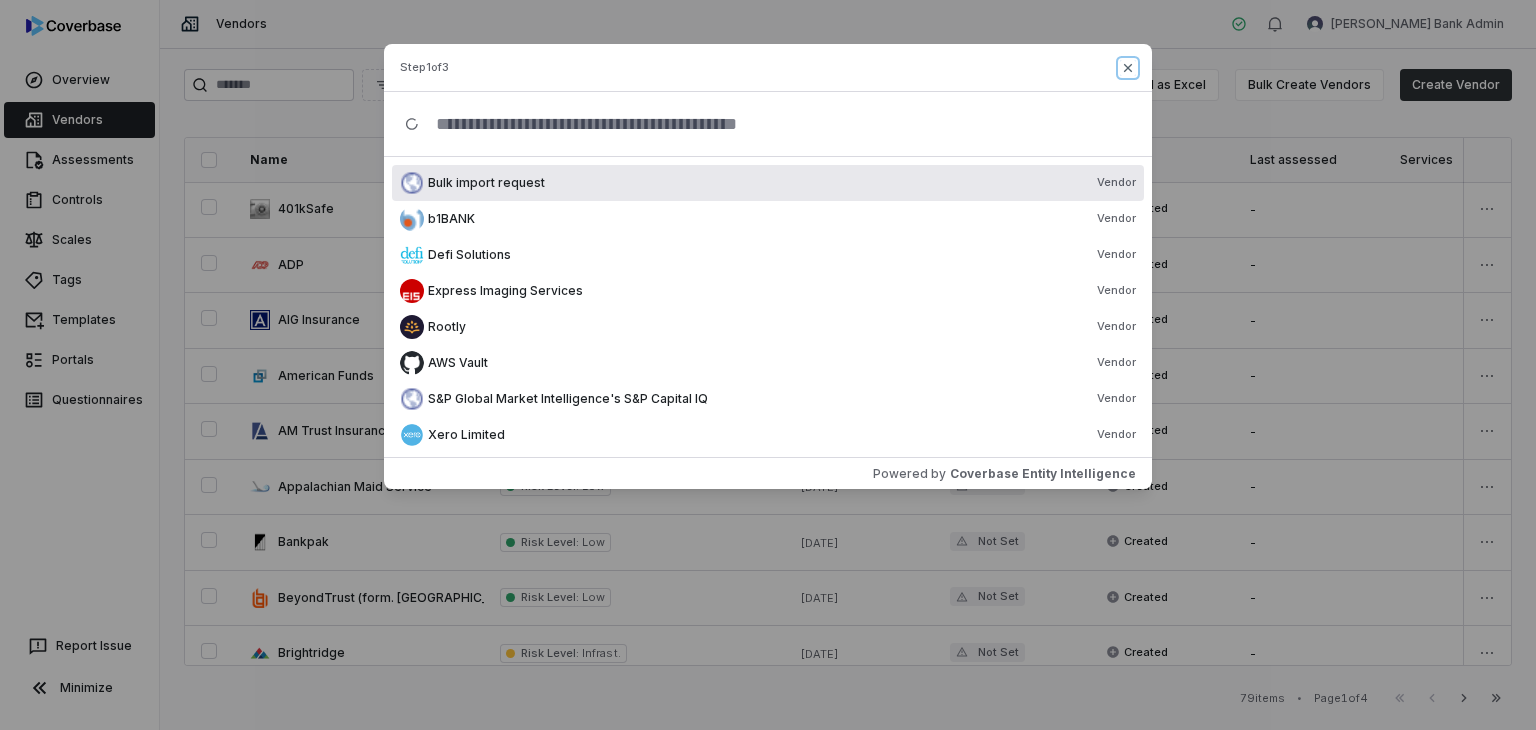 drag, startPoint x: 1127, startPoint y: 64, endPoint x: 1275, endPoint y: 62, distance: 148.01352 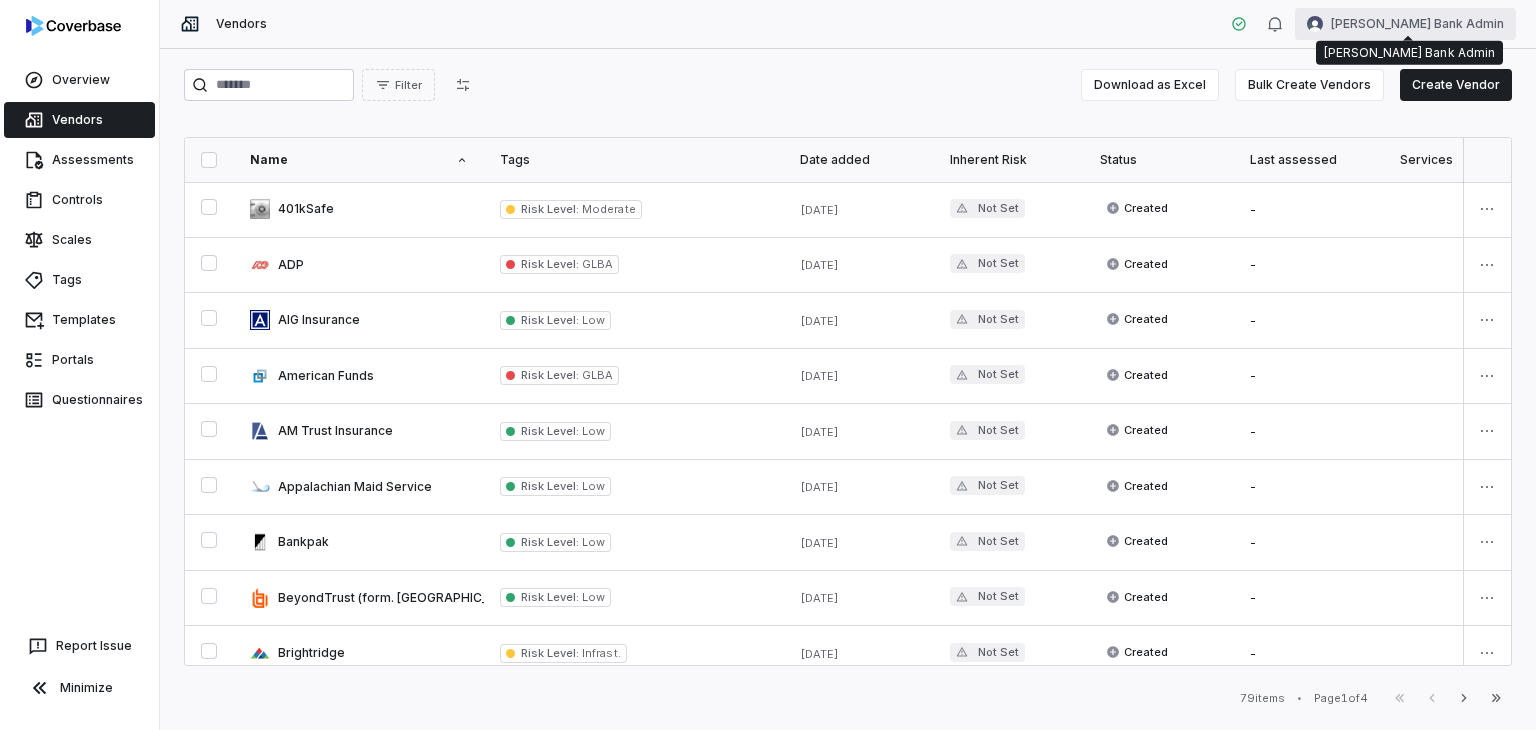 click on "Overview Vendors Assessments Controls Scales Tags Templates Portals Questionnaires Report Issue Minimize Vendors Andrew Johnson Bank Admin Filter Download as Excel Bulk Create Vendors Create Vendor Name Tags Date added Inherent Risk Status Last assessed Services Risk Analysts Relationship Owners Watchers 401kSafe Risk Level :   Moderate 2 months ago Not Set Created - None None None   ADP Risk Level :   GLBA 2 months ago Not Set Created - None None None   AIG Insurance Risk Level :   Low 2 months ago Not Set Created - None None None   American Funds Risk Level :   GLBA 2 months ago Not Set Created - None None None   AM Trust Insurance Risk Level :   Low 2 months ago Not Set Created - None None None   Appalachian Maid Service Risk Level :   Low 2 months ago Not Set Created - None None None   Bankpak Risk Level :   Low 2 months ago Not Set Created - None None None   BeyondTrust (form. Bomgar) Risk Level :   Low 2 months ago Not Set Created - None None None   Brightridge Risk Level :   Infrast. -" at bounding box center (768, 365) 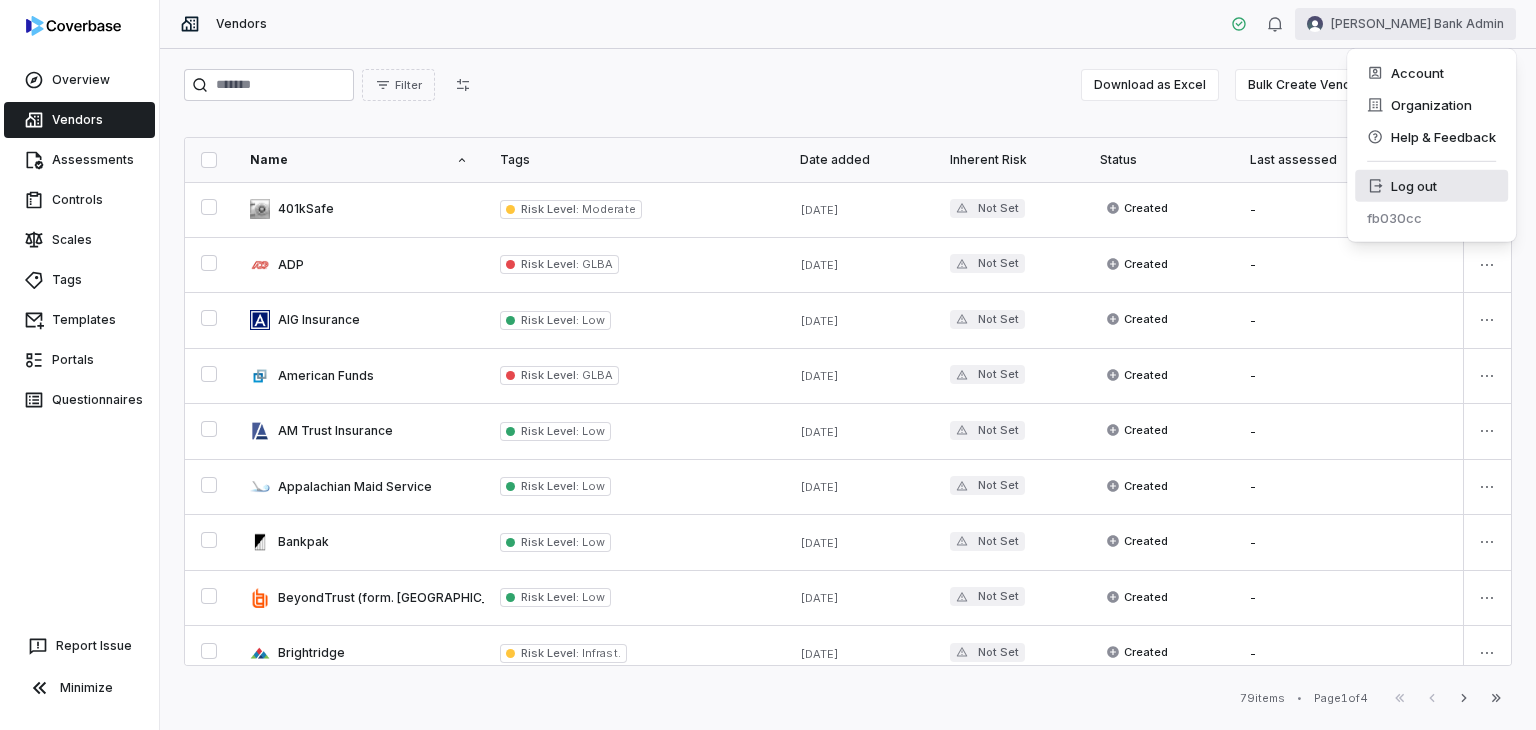 click on "Log out" at bounding box center [1431, 186] 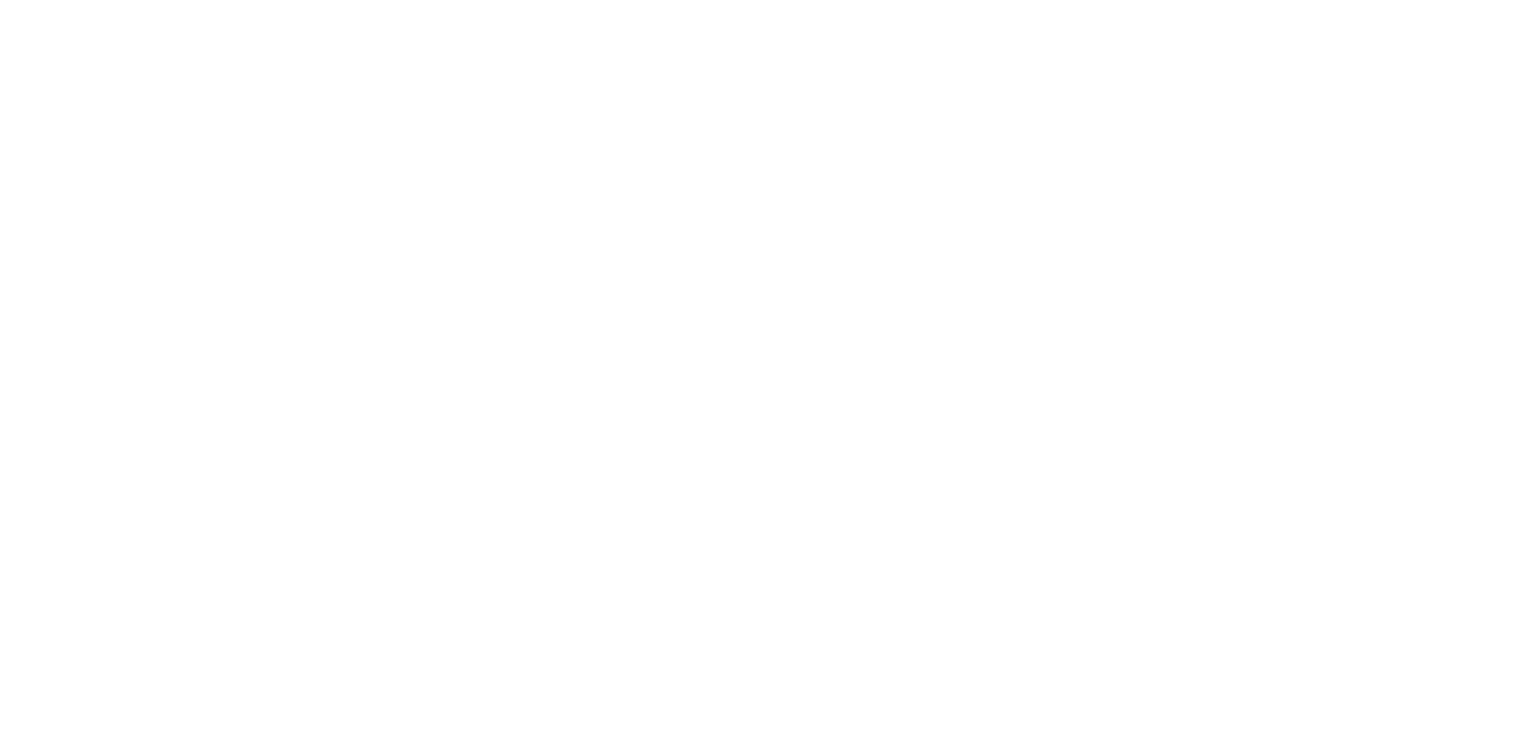 scroll, scrollTop: 0, scrollLeft: 0, axis: both 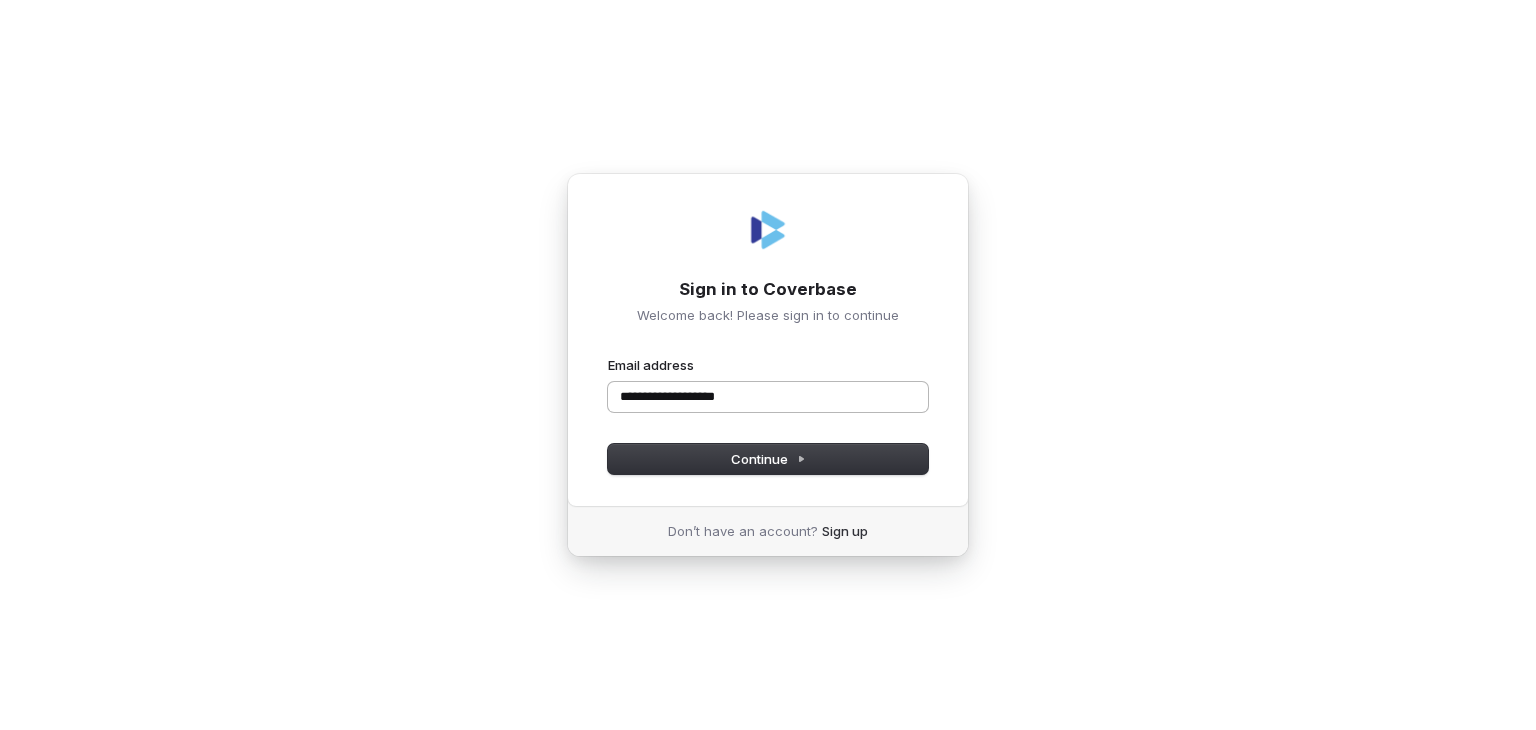 click at bounding box center [608, 356] 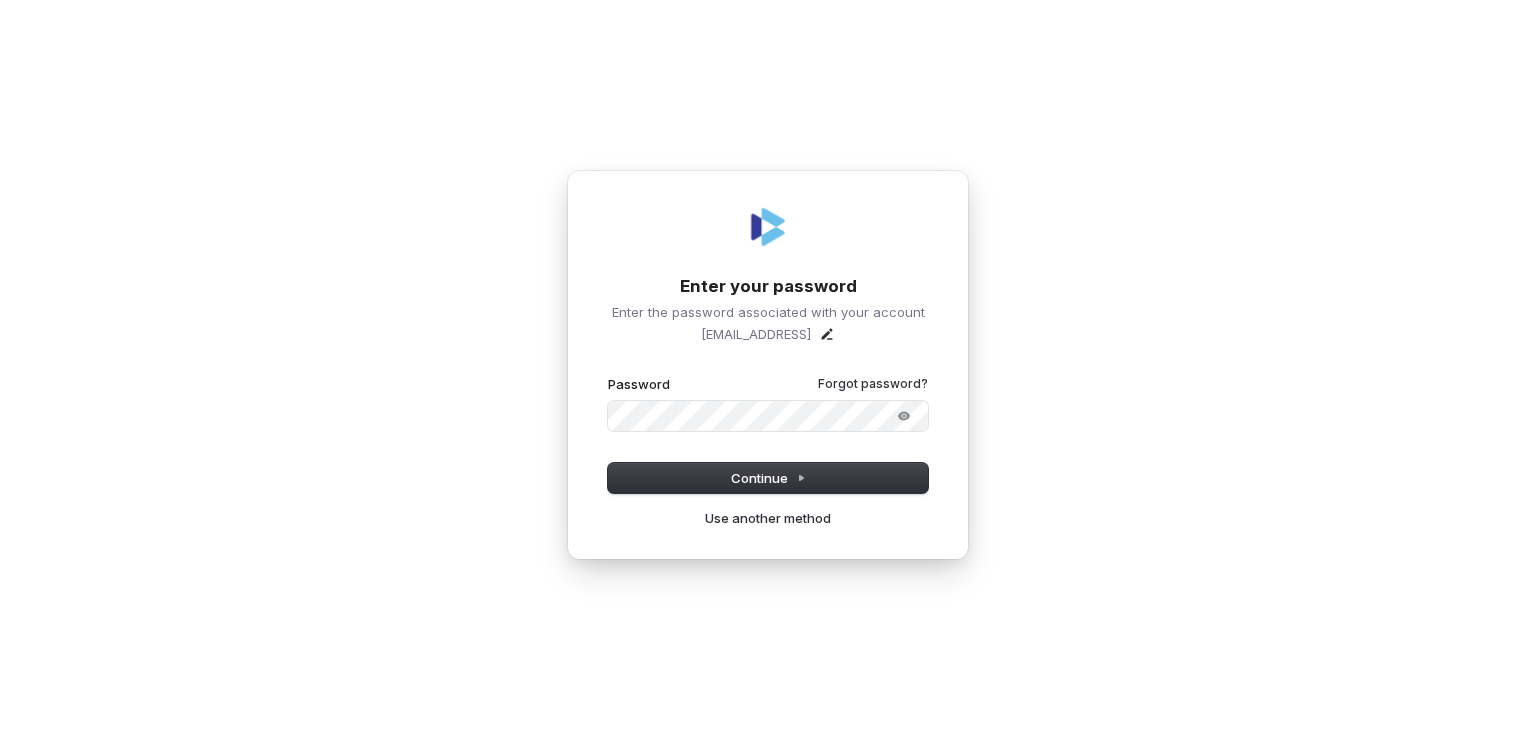 click at bounding box center (608, 375) 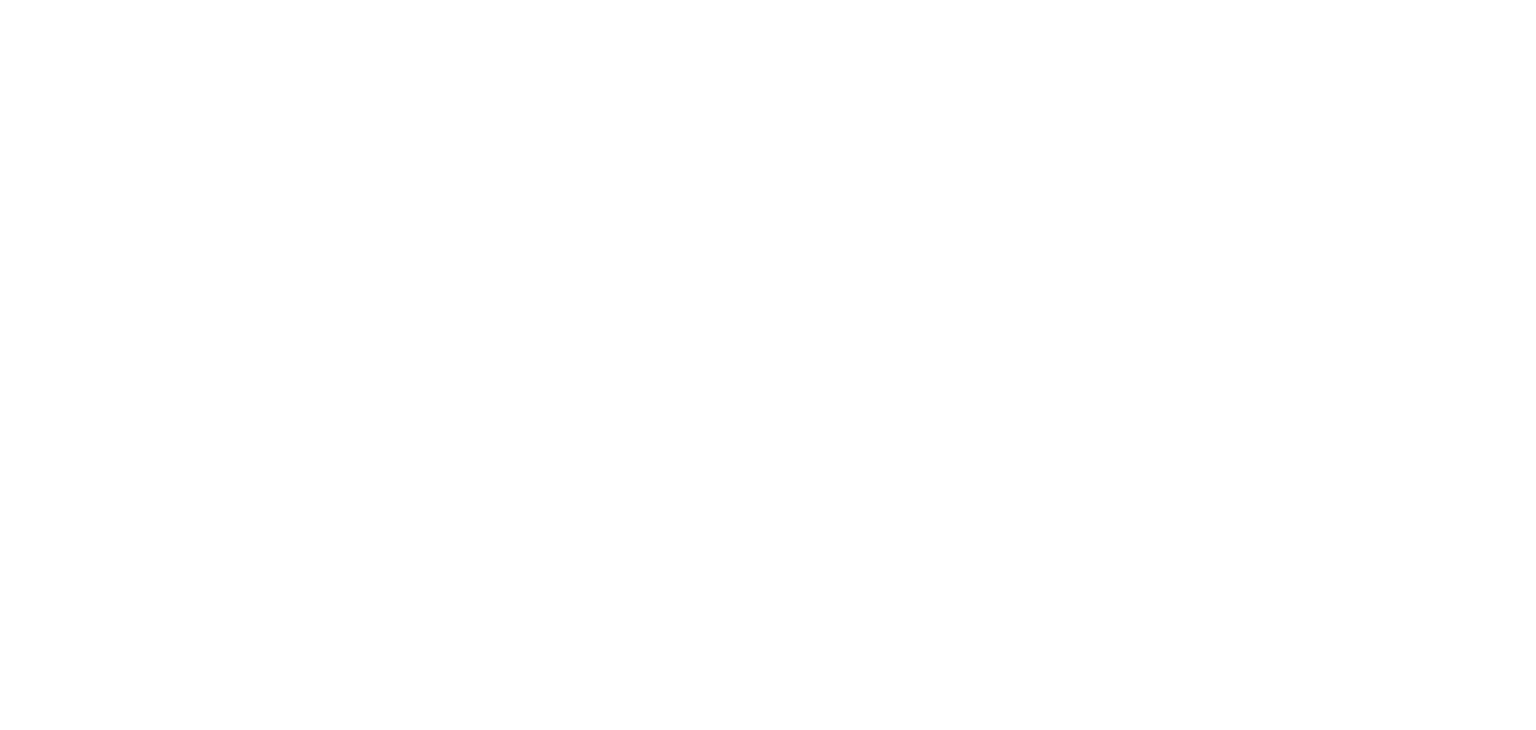scroll, scrollTop: 0, scrollLeft: 0, axis: both 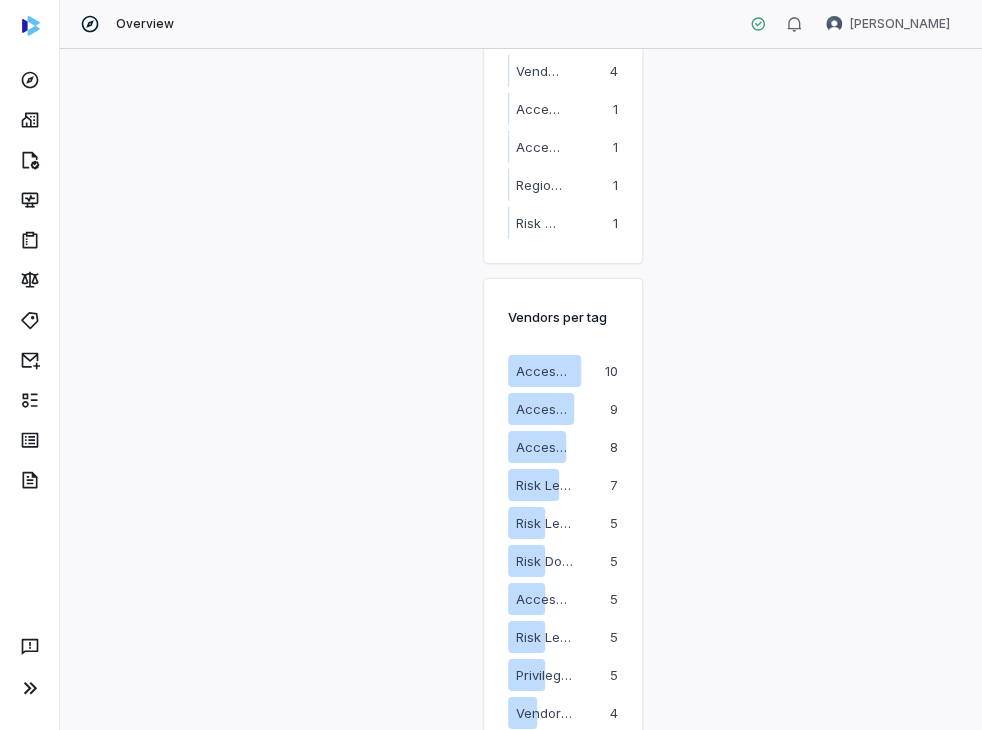 drag, startPoint x: 877, startPoint y: 312, endPoint x: 836, endPoint y: 487, distance: 179.7387 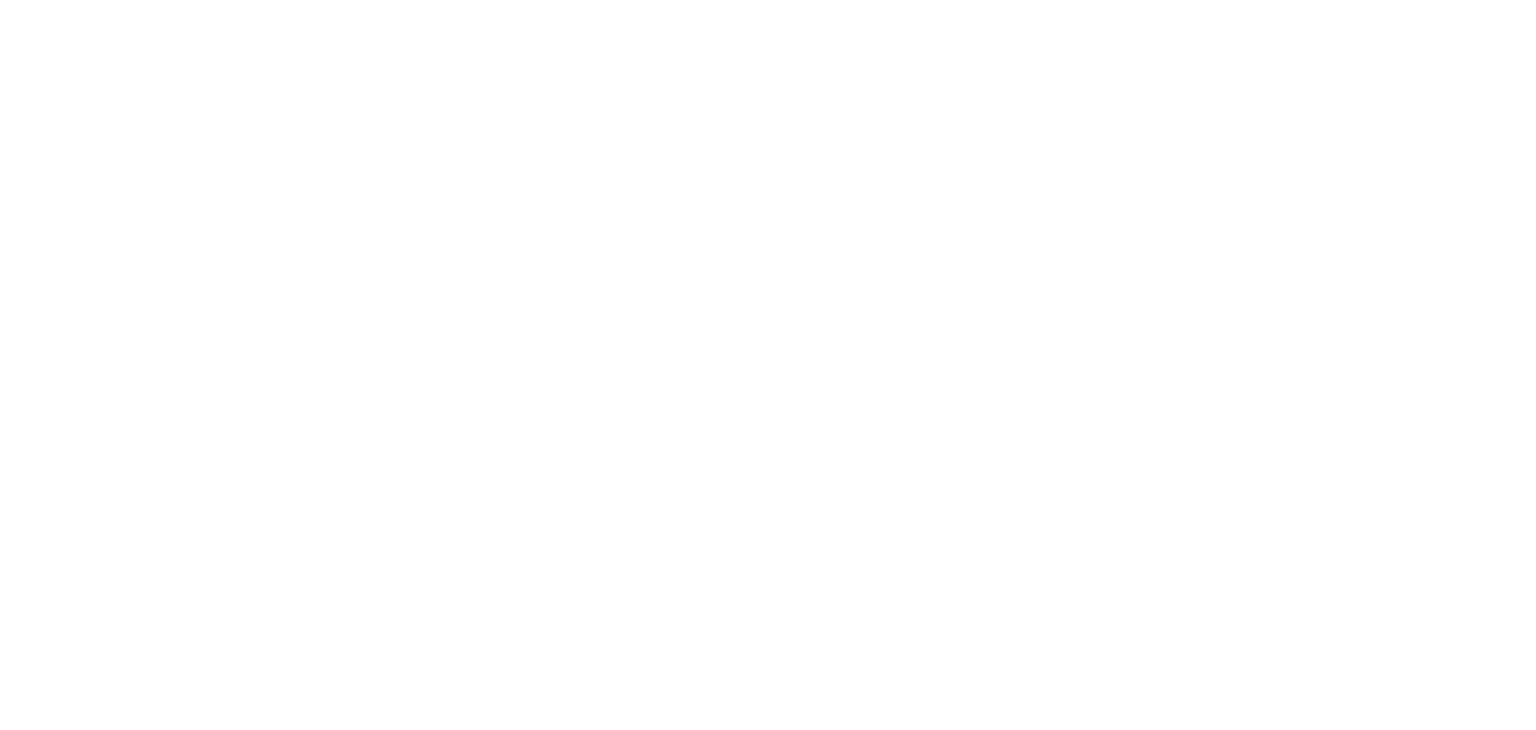 scroll, scrollTop: 0, scrollLeft: 0, axis: both 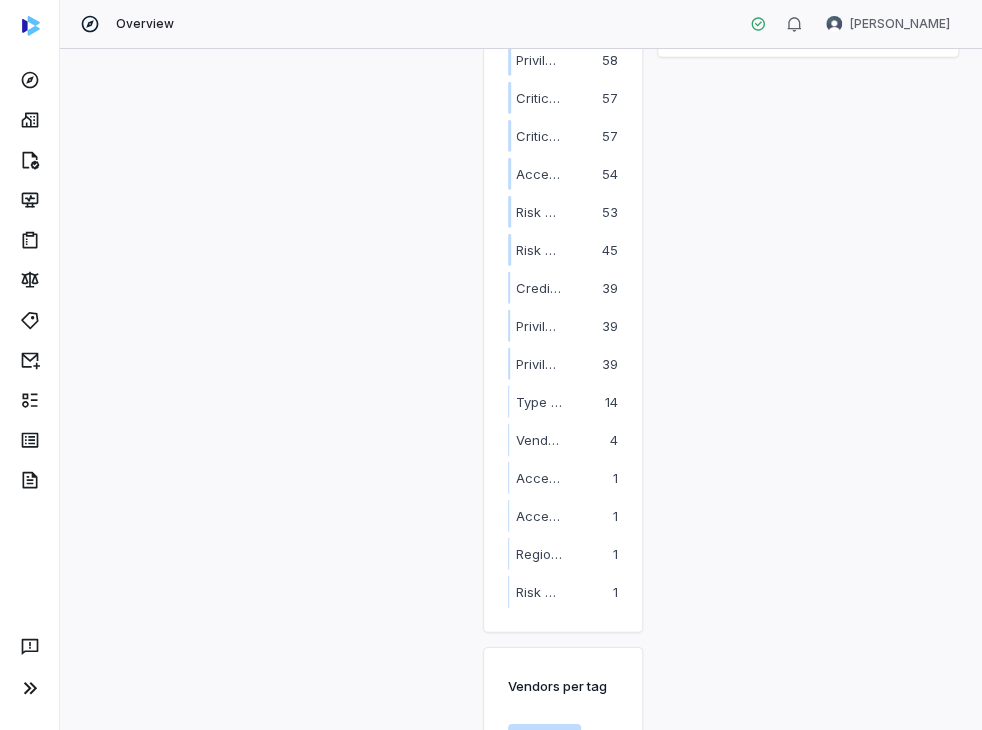 click on "Outstanding tasks Show Assigned to me Status Due date Task Task appears on Related issues Created No outstanding tasks! Recents 3 Coverbase New vendor added 13 hours ago New Boeing New vendor added 17 hours ago New b1BANK New vendor added 20 hours ago New Active assessments Coverbase Nov 14, 2024 Total controls 8 Unresolved issues 2  /  2 Unresolved tasks 0  /  0 Status Needs review Crowdstrike May 13, 2024 Total controls 855 Unresolved issues 739  /  742 Unresolved tasks 0  /  0 Status Needs review Drata Apr 17, 2024 Total controls 104 Unresolved issues 18  /  18 Unresolved tasks 0  /  0 Status Needs review JackHenry Feb 28, 2025 Total controls 334 Unresolved issues 281  /  282 Unresolved tasks 0  /  0 Status Needs review Thomson Reuters Inc. Feb 28, 2025 Total controls 8 Unresolved issues 1  /  2 Unresolved tasks 0  /  0 Status Needs review Mimecast Apr 19, 2024 Total controls 855 Unresolved issues 699  /  699 Unresolved tasks 0  /  1 Status Complete Crowdstrike May 13, 2024 Total controls 855 722  /  722 0" at bounding box center [521, 389] 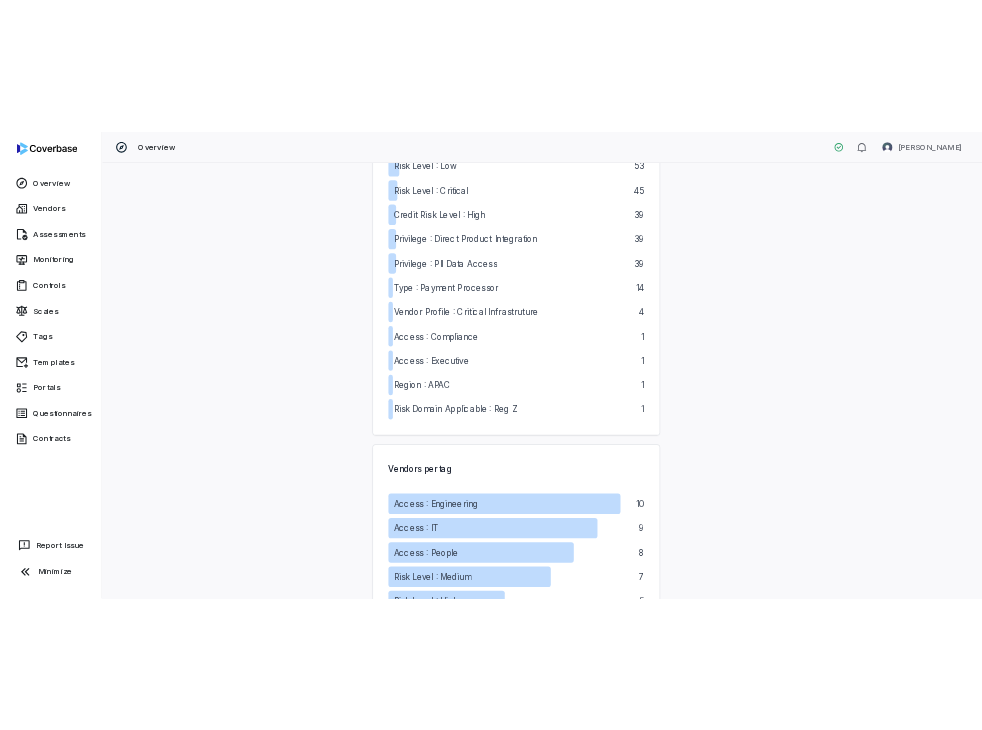 scroll, scrollTop: 1400, scrollLeft: 0, axis: vertical 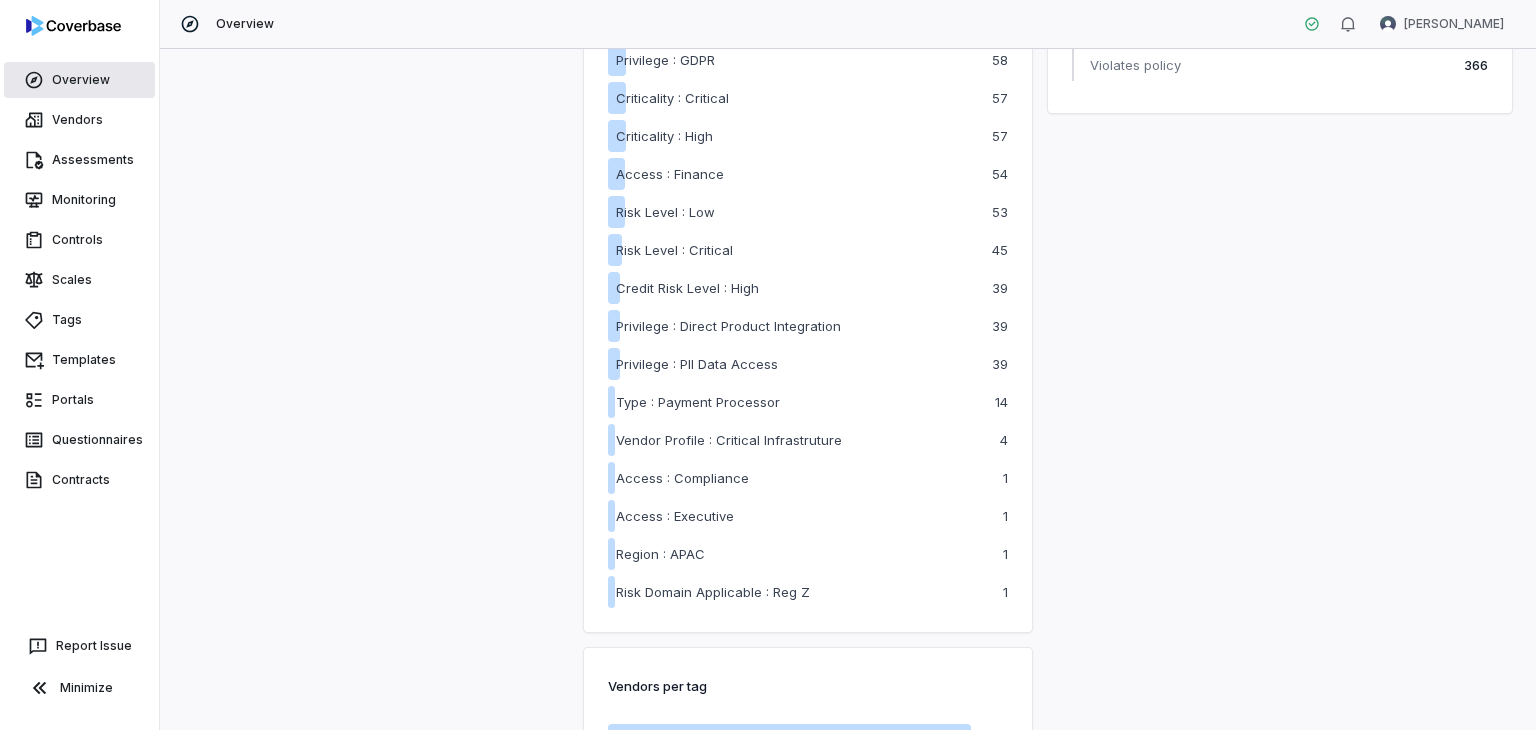 click on "Overview" at bounding box center (79, 80) 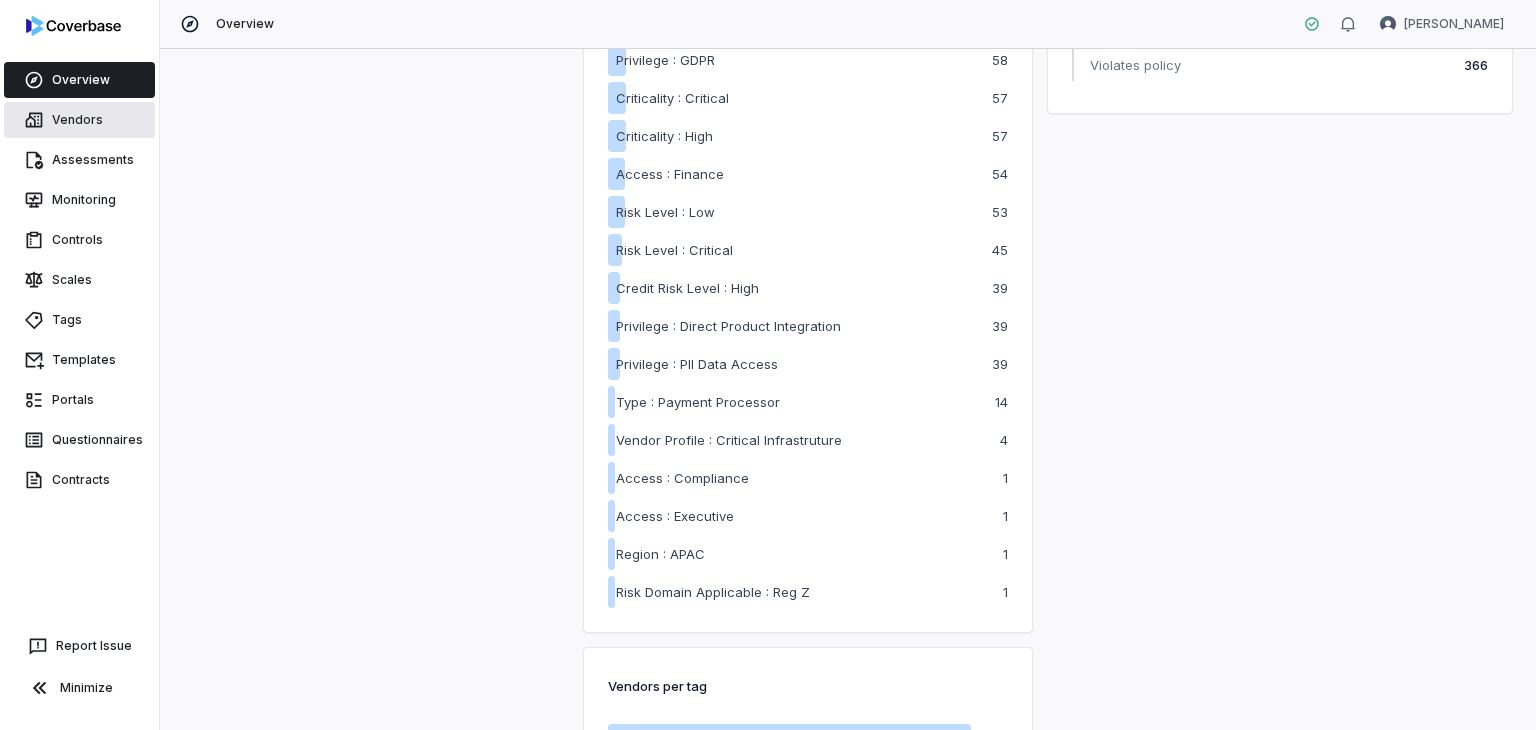 click on "Vendors" at bounding box center (79, 120) 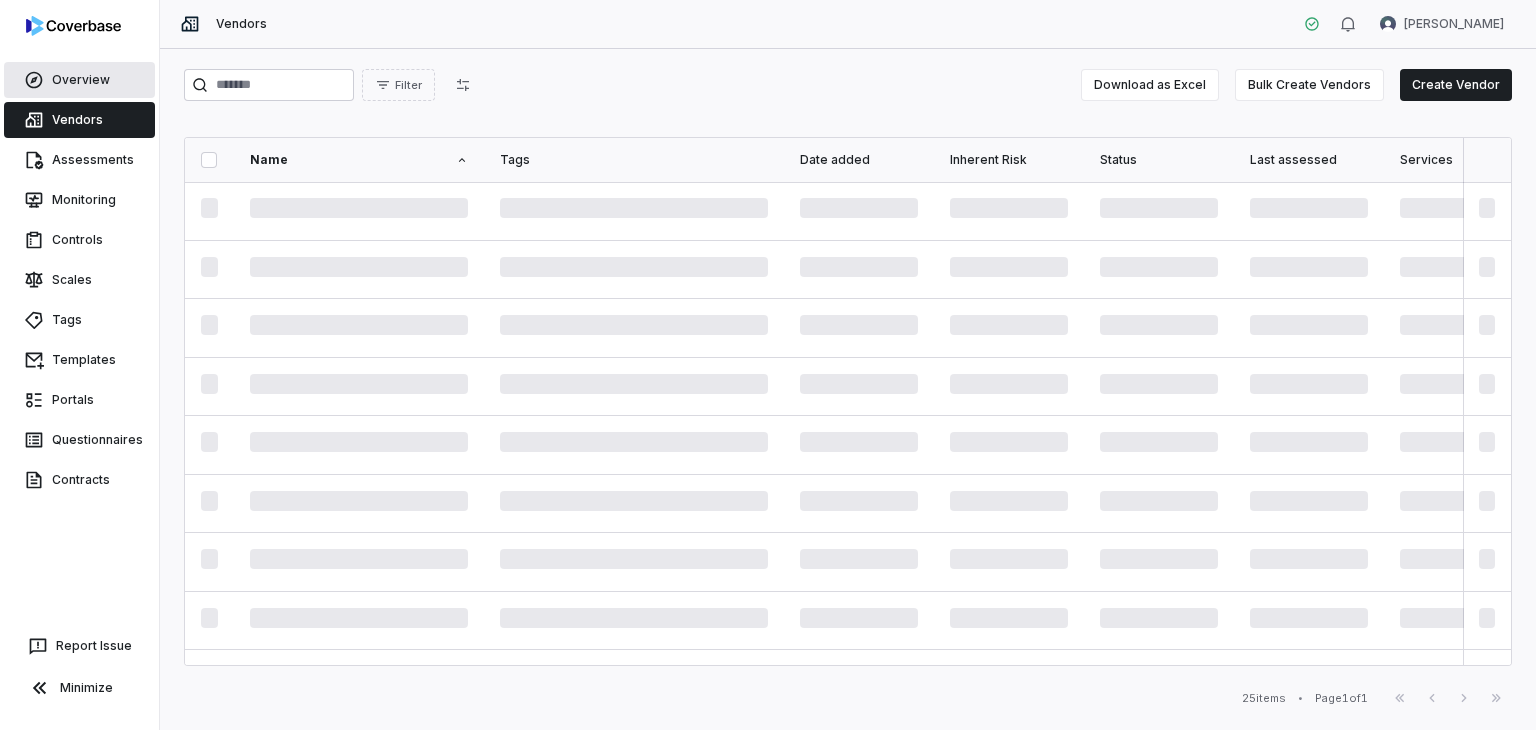 click on "Overview" at bounding box center (79, 80) 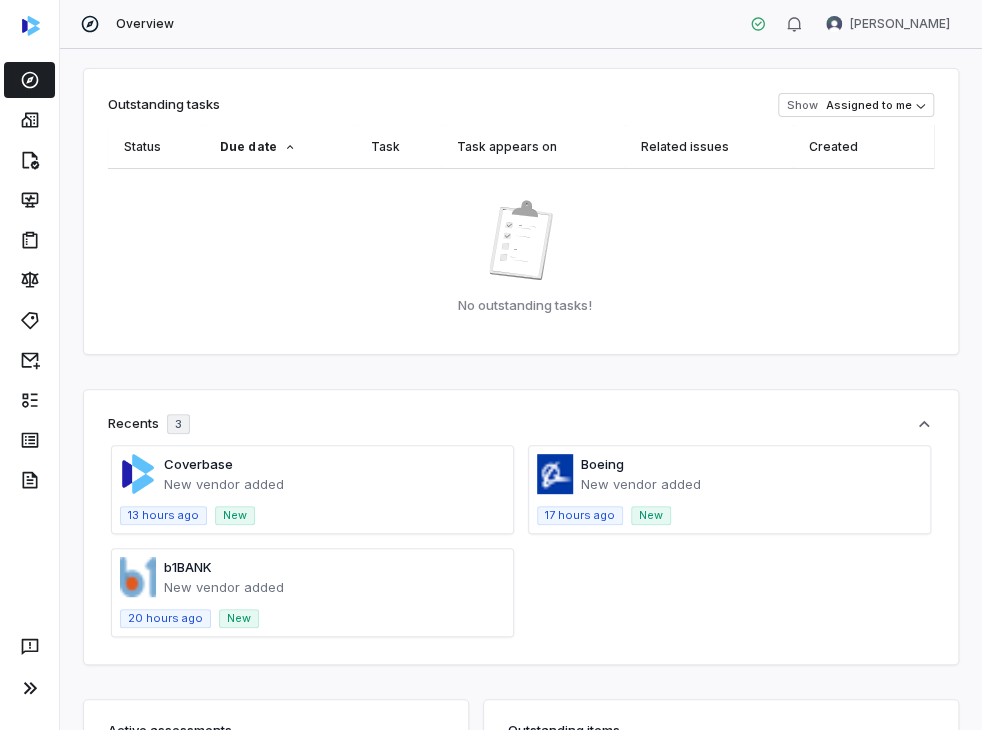 click on "No outstanding tasks!" at bounding box center (521, 249) 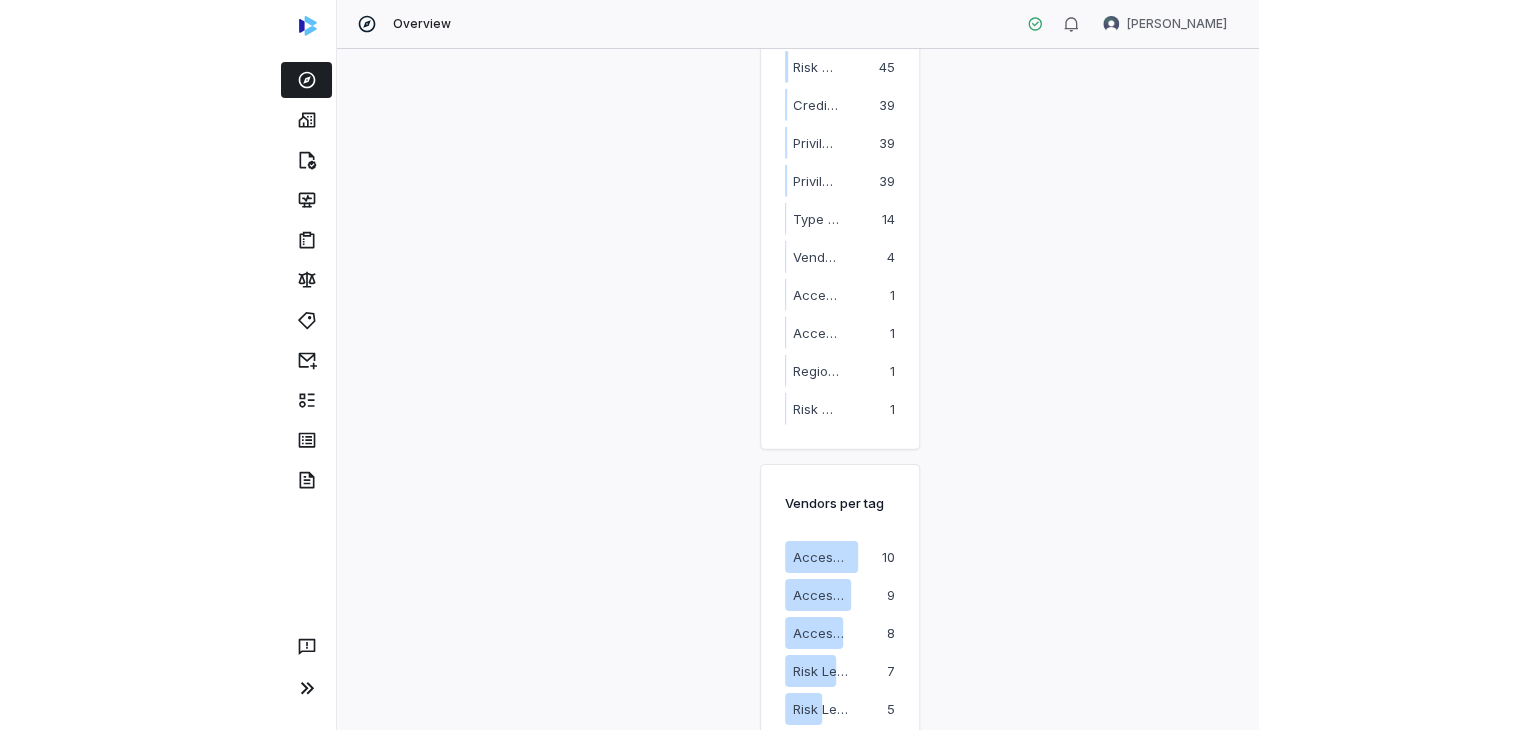 scroll, scrollTop: 2100, scrollLeft: 0, axis: vertical 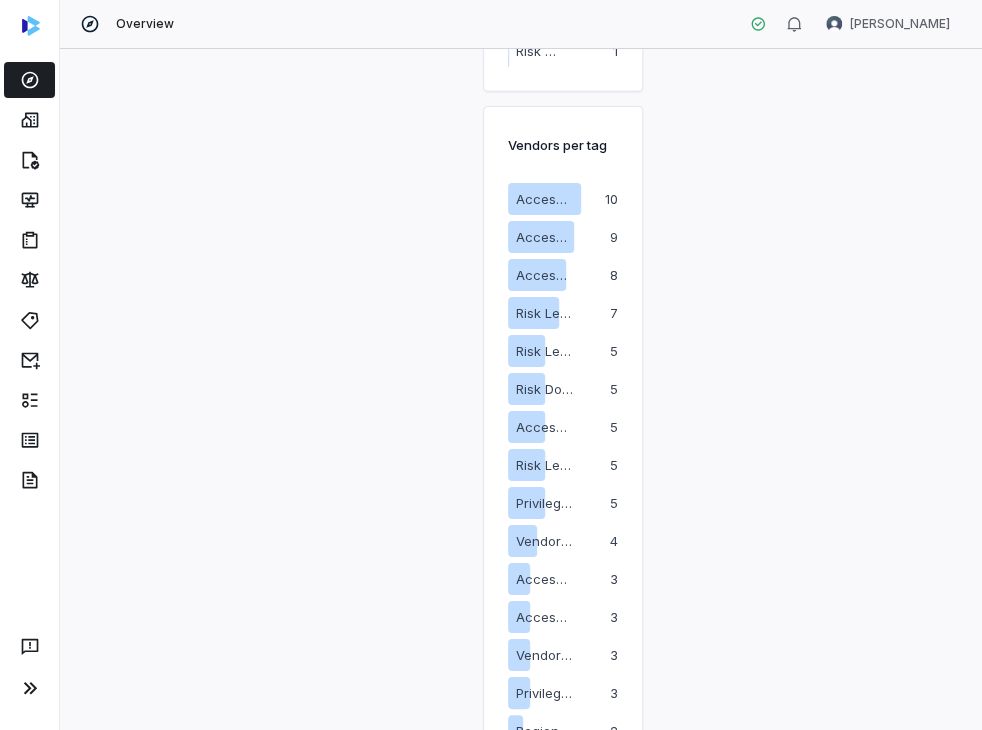 click on "Risk issue analysis Includes data from all in-progress and complete vendor assessments All issues Unresolved issues only 21396 Issue category Count Incomplete response 14689 Inconsistency 1751 Missing document 2604 Not applicable 1 Subpar practices 1985 Violates policy 366 Issue category Count Incomplete response 14564 Inconsistency 1684 Missing document 2491 Not applicable 1 Subpar practices 1902 Violates policy 345" at bounding box center [808, 109] 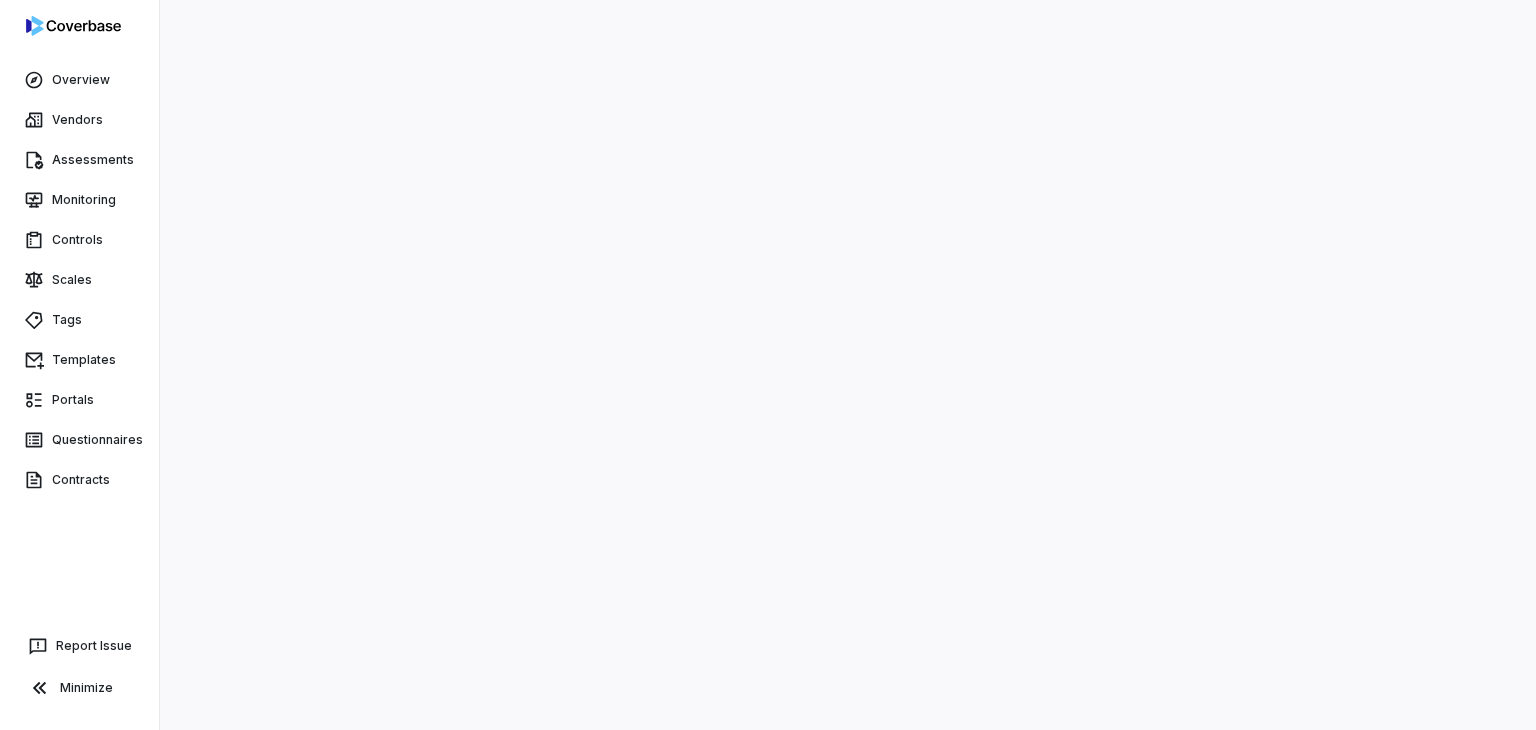 scroll, scrollTop: 0, scrollLeft: 0, axis: both 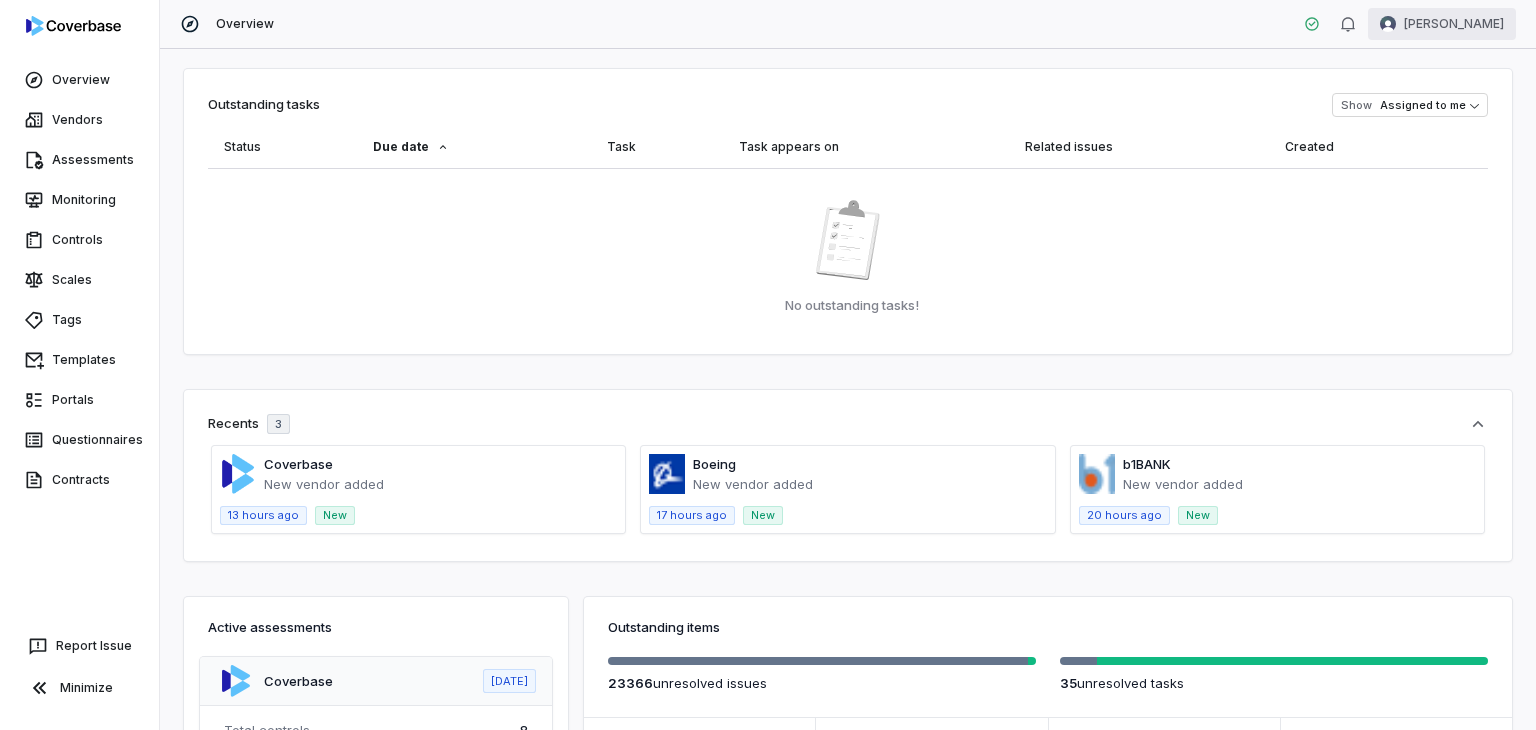 click on "Overview Vendors Assessments Monitoring Controls Scales Tags Templates Portals Questionnaires Contracts Report Issue Minimize Overview [PERSON_NAME] Outstanding tasks Show Assigned to me Status Due date Task Task appears on Related issues Created No outstanding tasks! Recents 3 Coverbase New vendor added 13 hours ago New Boeing New vendor added 17 hours ago New b1BANK New vendor added 20 hours ago New Active assessments Coverbase [DATE] Total controls 8 Unresolved issues 2  /  2 Unresolved tasks 0  /  0 Status Needs review Crowdstrike [DATE] Total controls 855 Unresolved issues 739  /  742 Unresolved tasks 0  /  0 Status Needs review Drata [DATE] Total controls 104 Unresolved issues 18  /  18 Unresolved tasks 0  /  0 Status Needs review JackHenry [DATE] Total controls 334 Unresolved issues 281  /  282 Unresolved tasks 0  /  0 Status Needs review Thomson Reuters Inc. [DATE] Total controls 8 Unresolved issues 1  /  2 Unresolved tasks 0  /  0 Status Needs review 0" at bounding box center (768, 365) 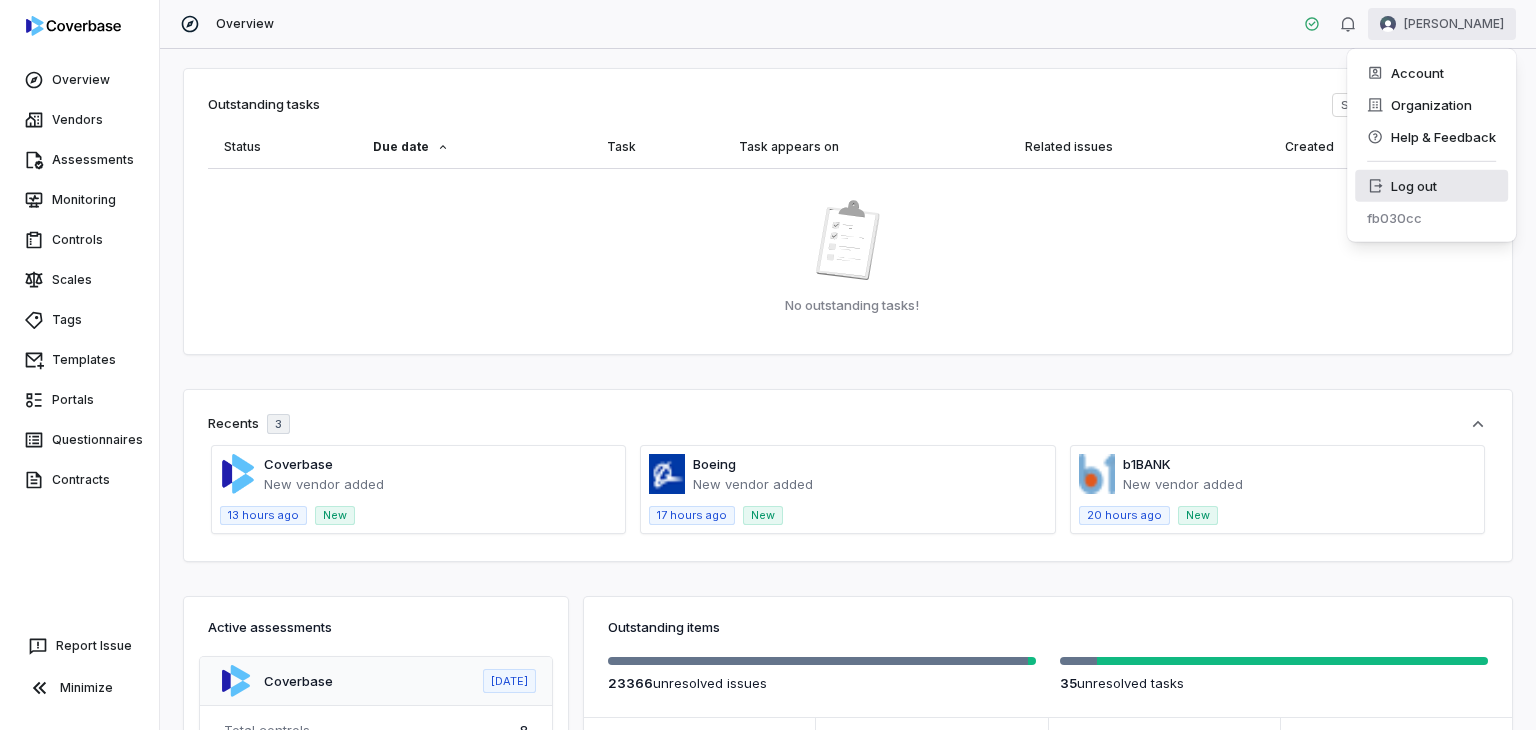 click on "Log out" at bounding box center [1431, 186] 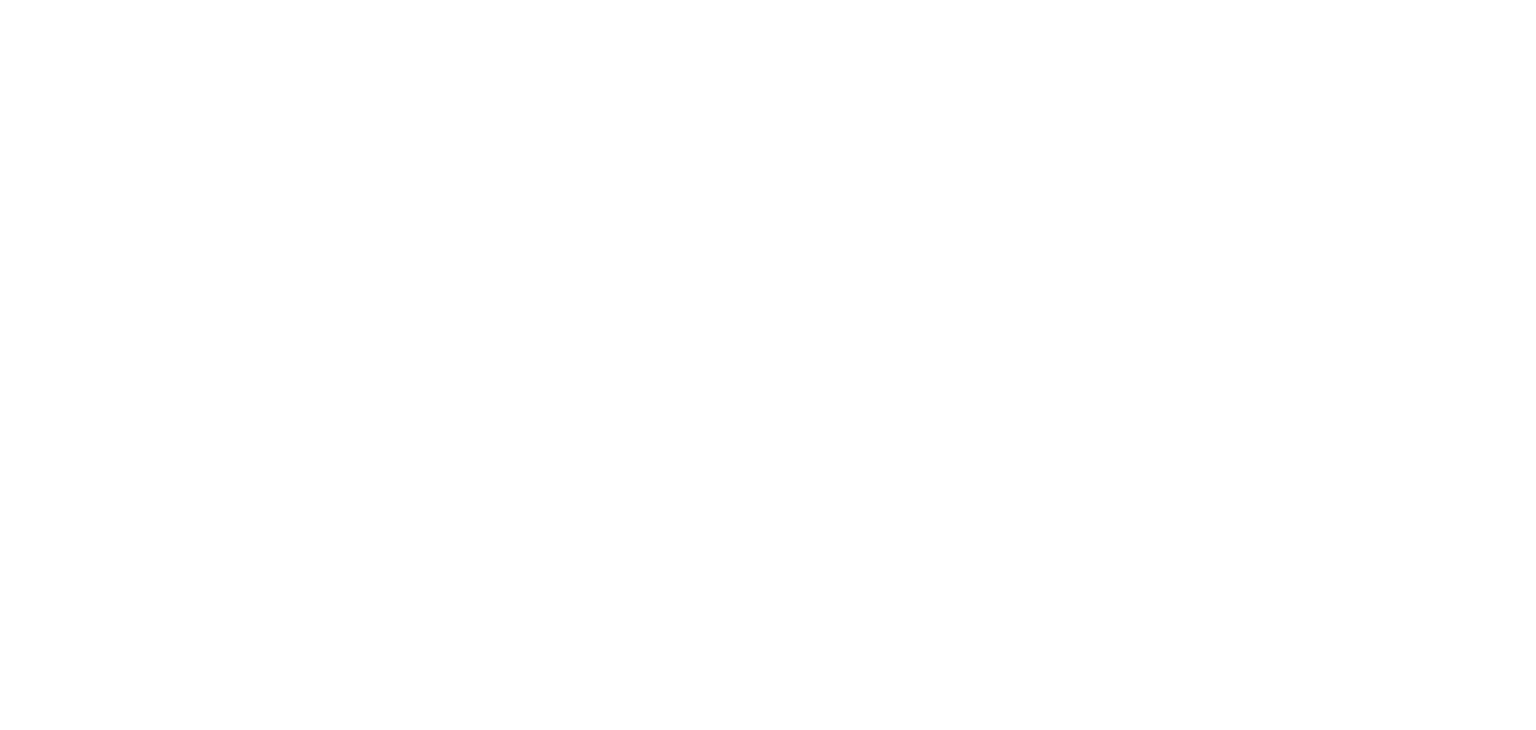 scroll, scrollTop: 0, scrollLeft: 0, axis: both 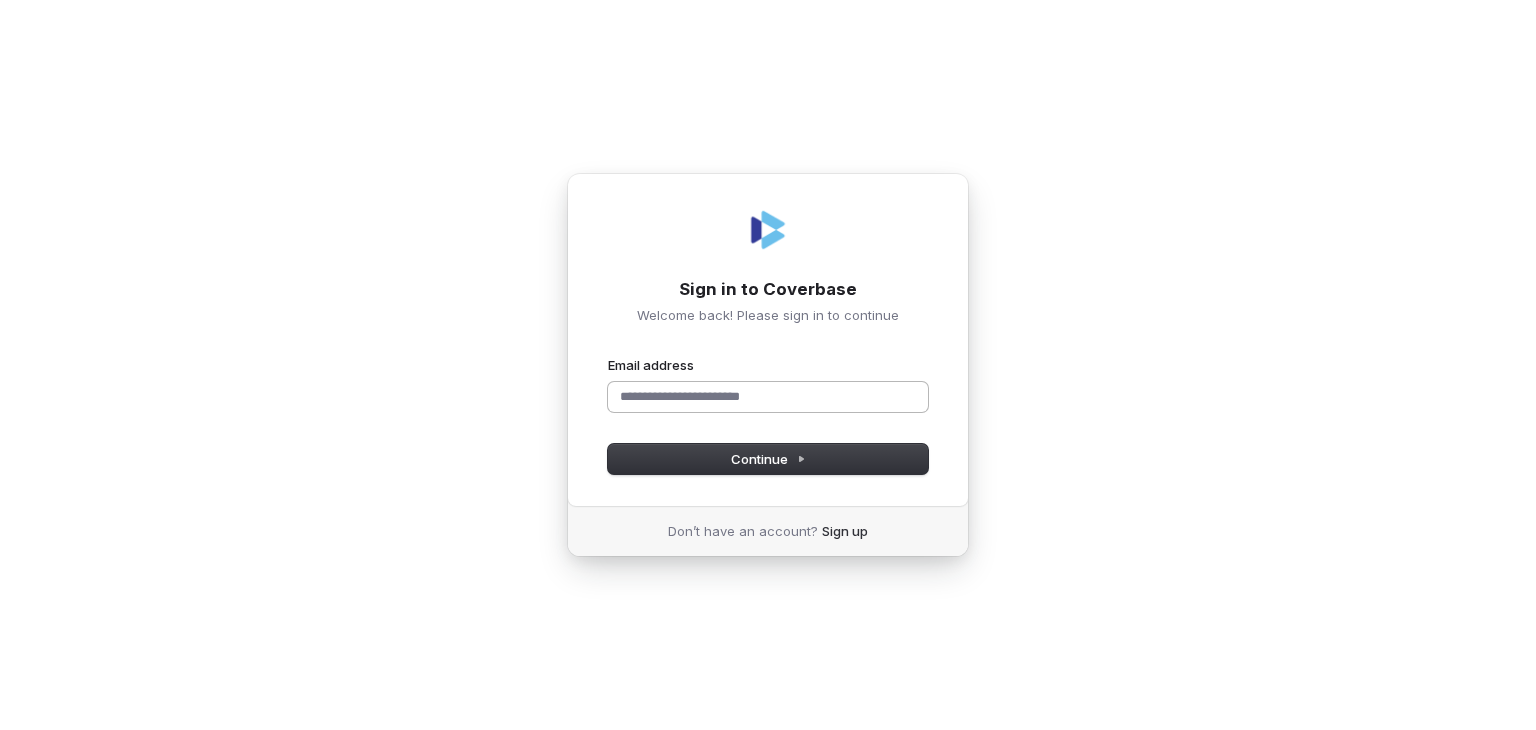 click on "Email address" at bounding box center [768, 397] 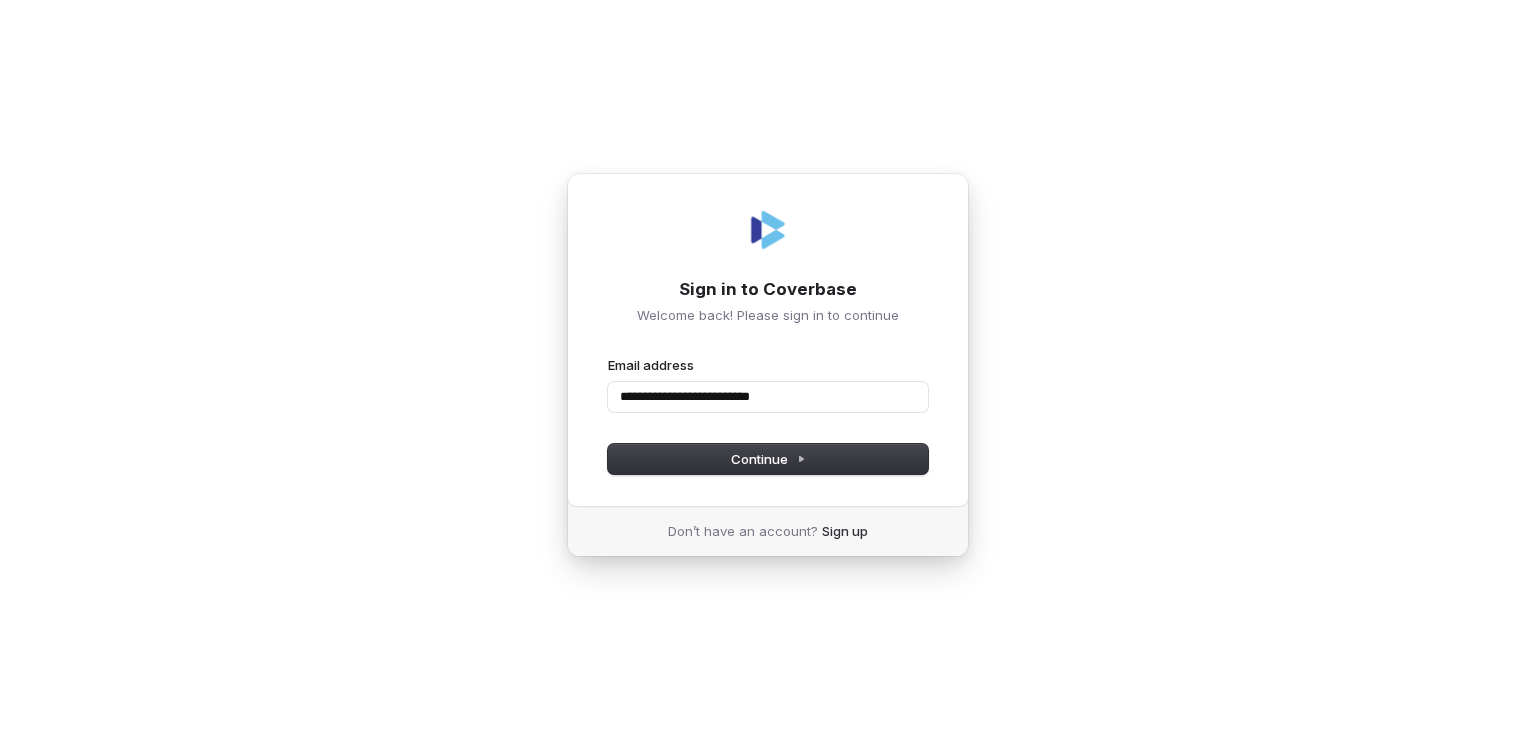 type on "**********" 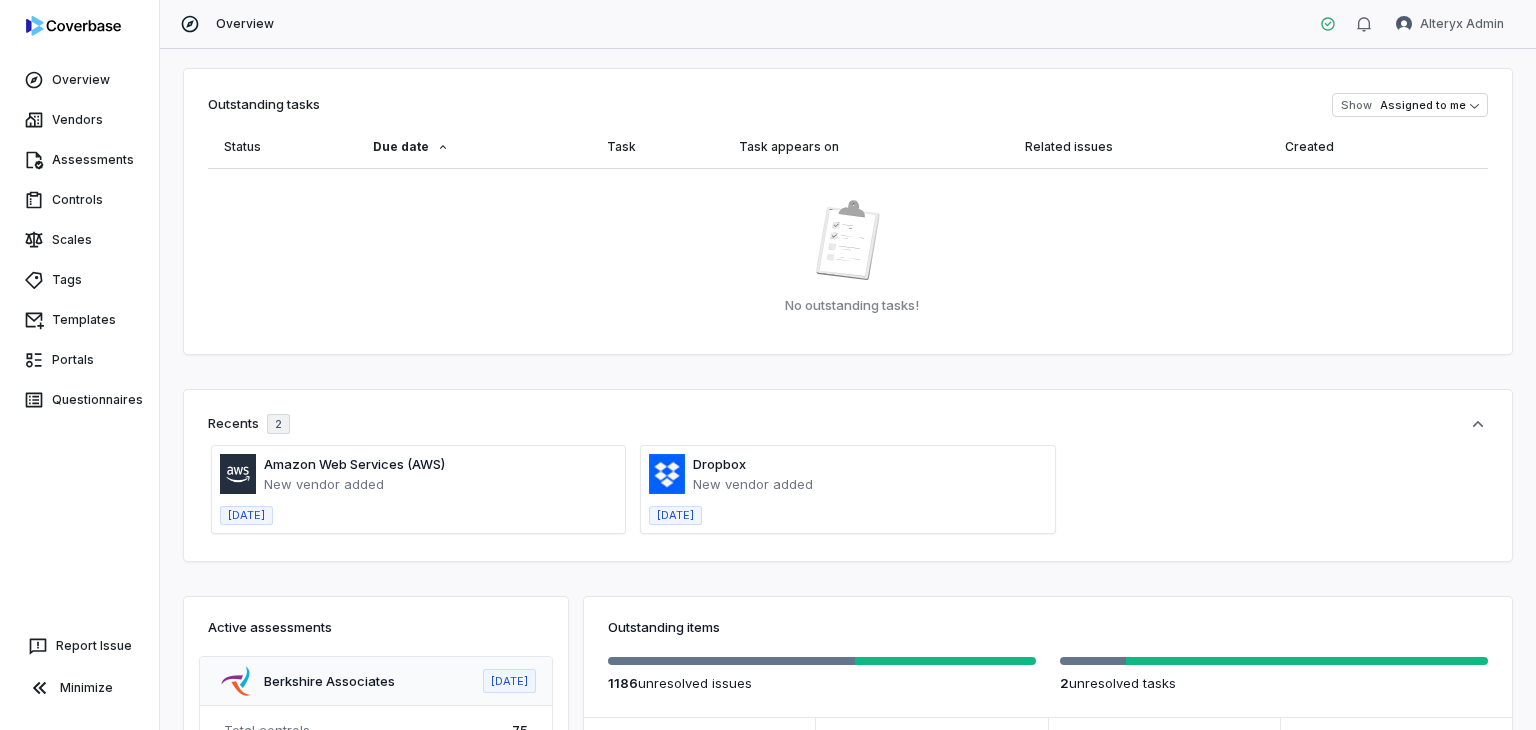 scroll, scrollTop: 0, scrollLeft: 0, axis: both 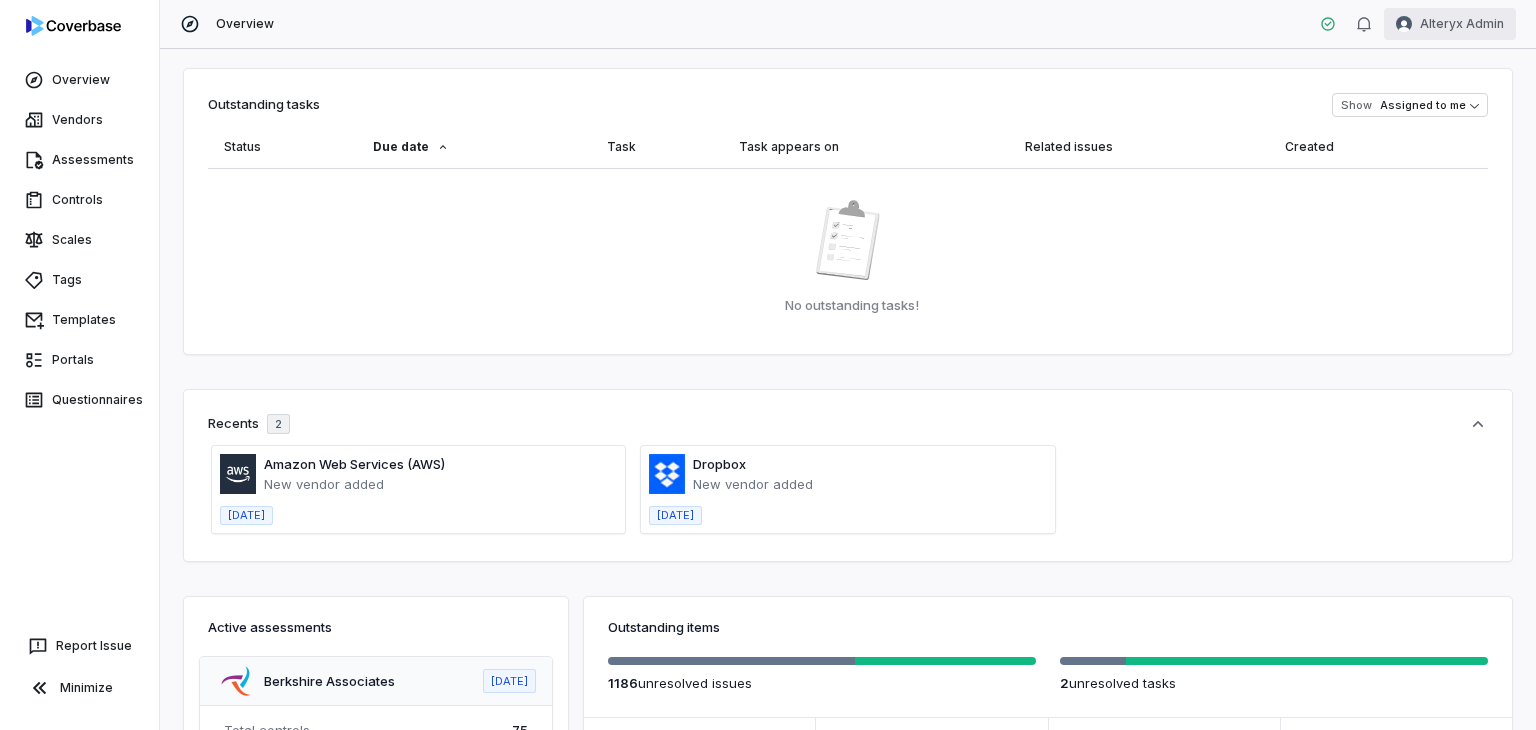 click on "Overview Vendors Assessments Controls Scales Tags Templates Portals Questionnaires Report Issue Minimize Overview Alteryx Admin Outstanding tasks Show Assigned to me Status Due date Task Task appears on Related issues Created No outstanding tasks! Recents 2 Amazon Web Services (AWS) New vendor added [DATE] Dropbox New vendor added [DATE] Active assessments Berkshire Associates [DATE] Total controls 75 Unresolved issues 2  /  2 Unresolved tasks 0  /  0 Status Complete [URL] [DATE] Total controls 93 Unresolved issues 1  /  1 Unresolved tasks 0  /  0 Status Complete Prophet Security [DATE] Total controls 131 Unresolved issues 4  /  4 Unresolved tasks 0  /  0 Status Complete Fable [DATE] Total controls 93 Unresolved issues 1  /  1 Unresolved tasks 0  /  0 Status Complete SurveyJS [DATE] Total controls 224 Unresolved issues 73  /  98 Unresolved tasks 0  /  0 Status Complete Data Analytics [DATE] Total controls 75 Unresolved issues 7  /  7 0  /" at bounding box center [768, 365] 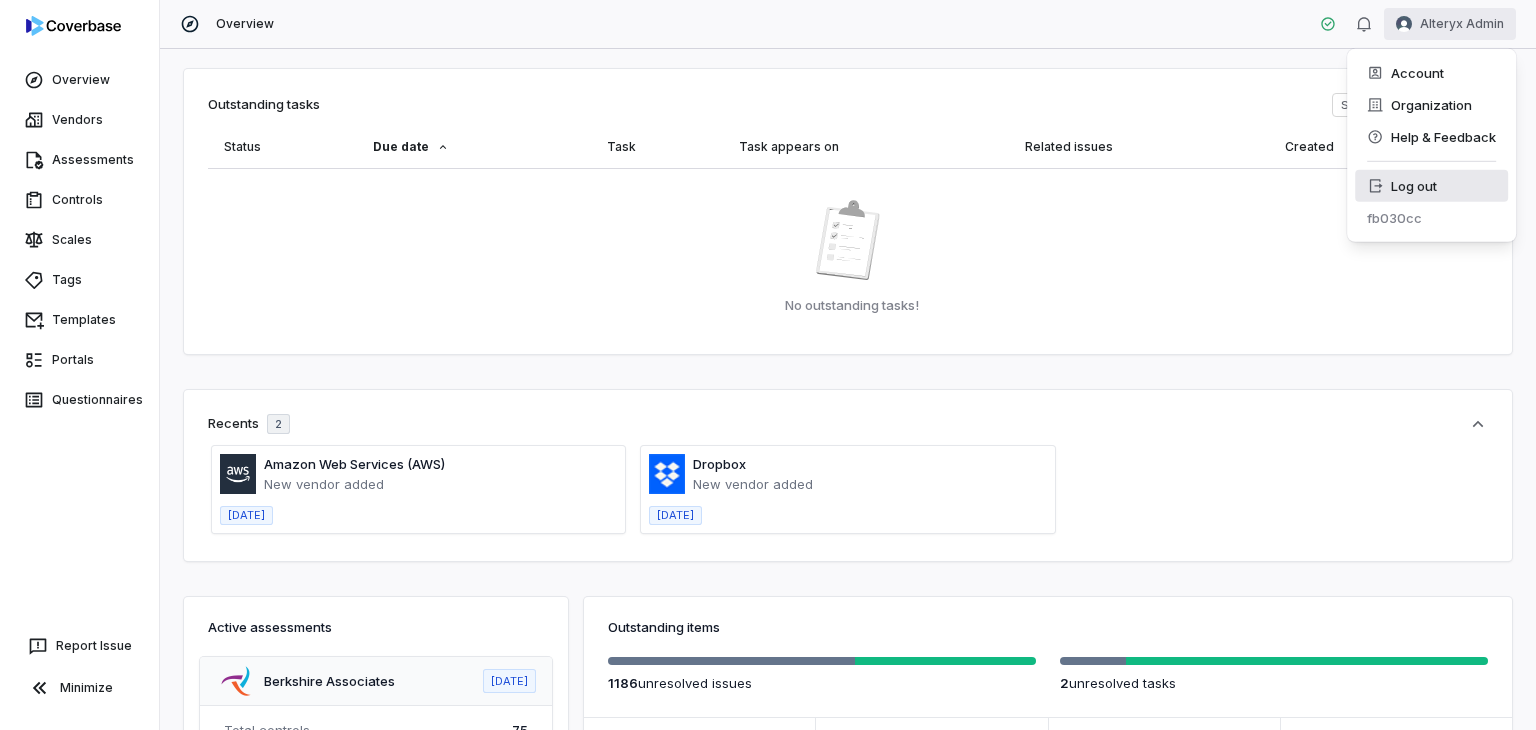 click on "Log out" at bounding box center (1431, 186) 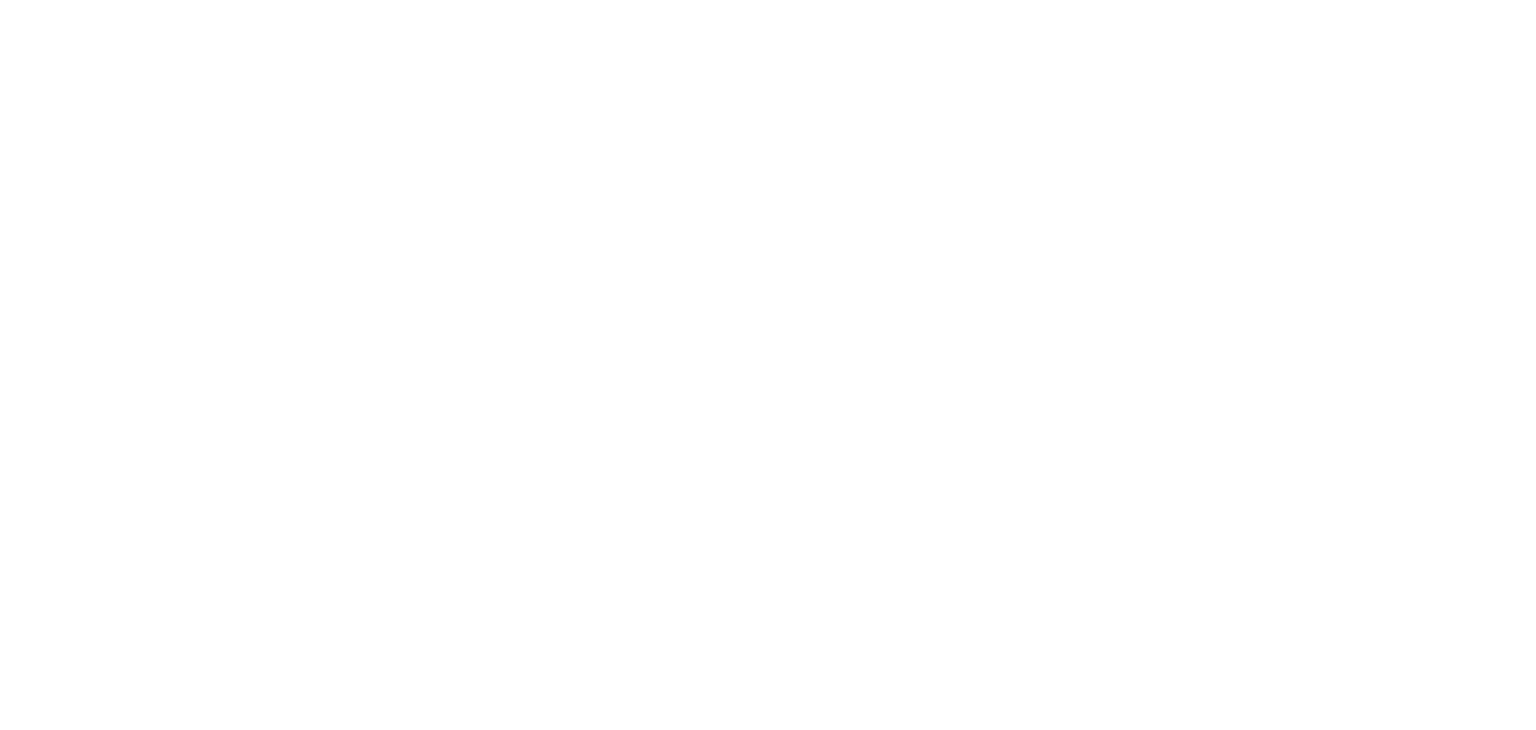 scroll, scrollTop: 0, scrollLeft: 0, axis: both 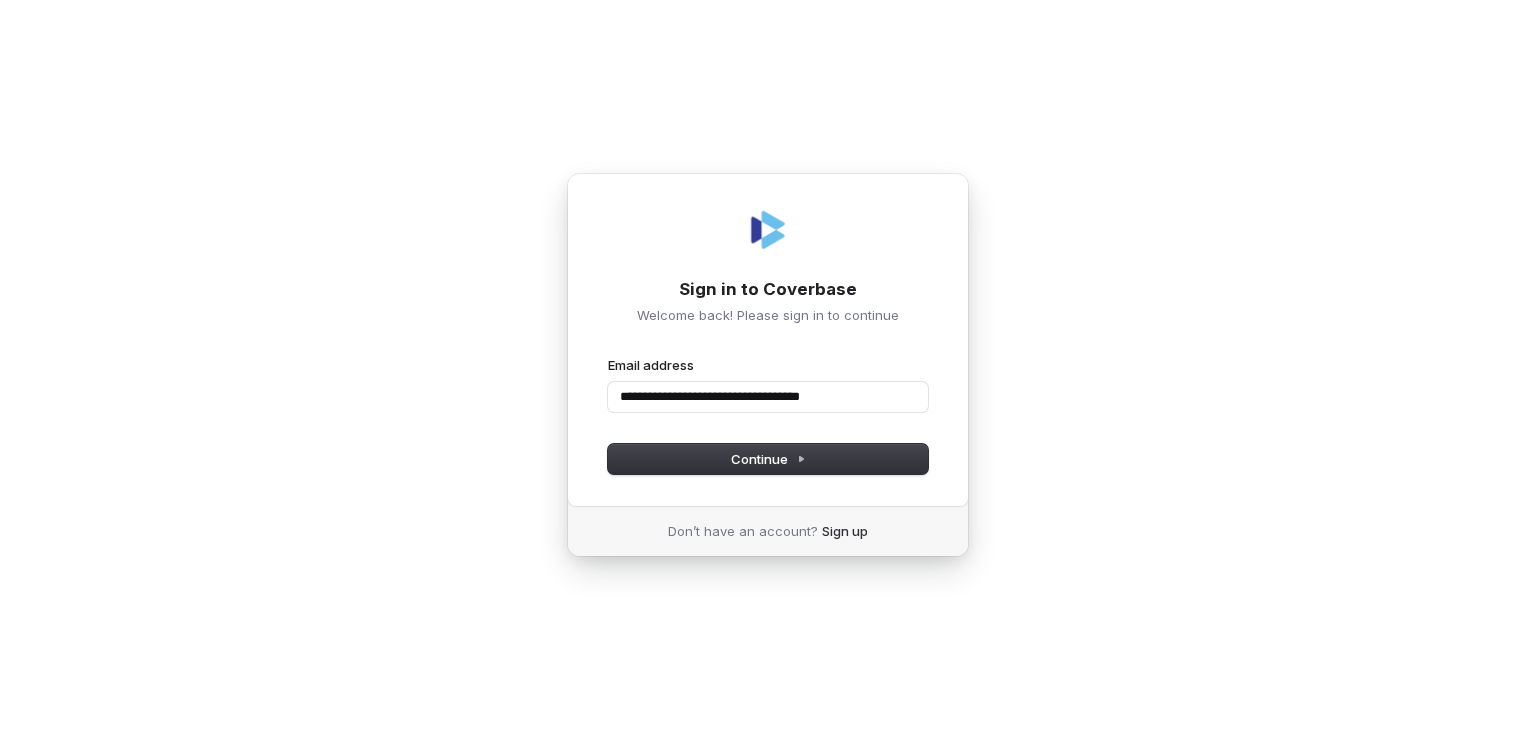 type on "**********" 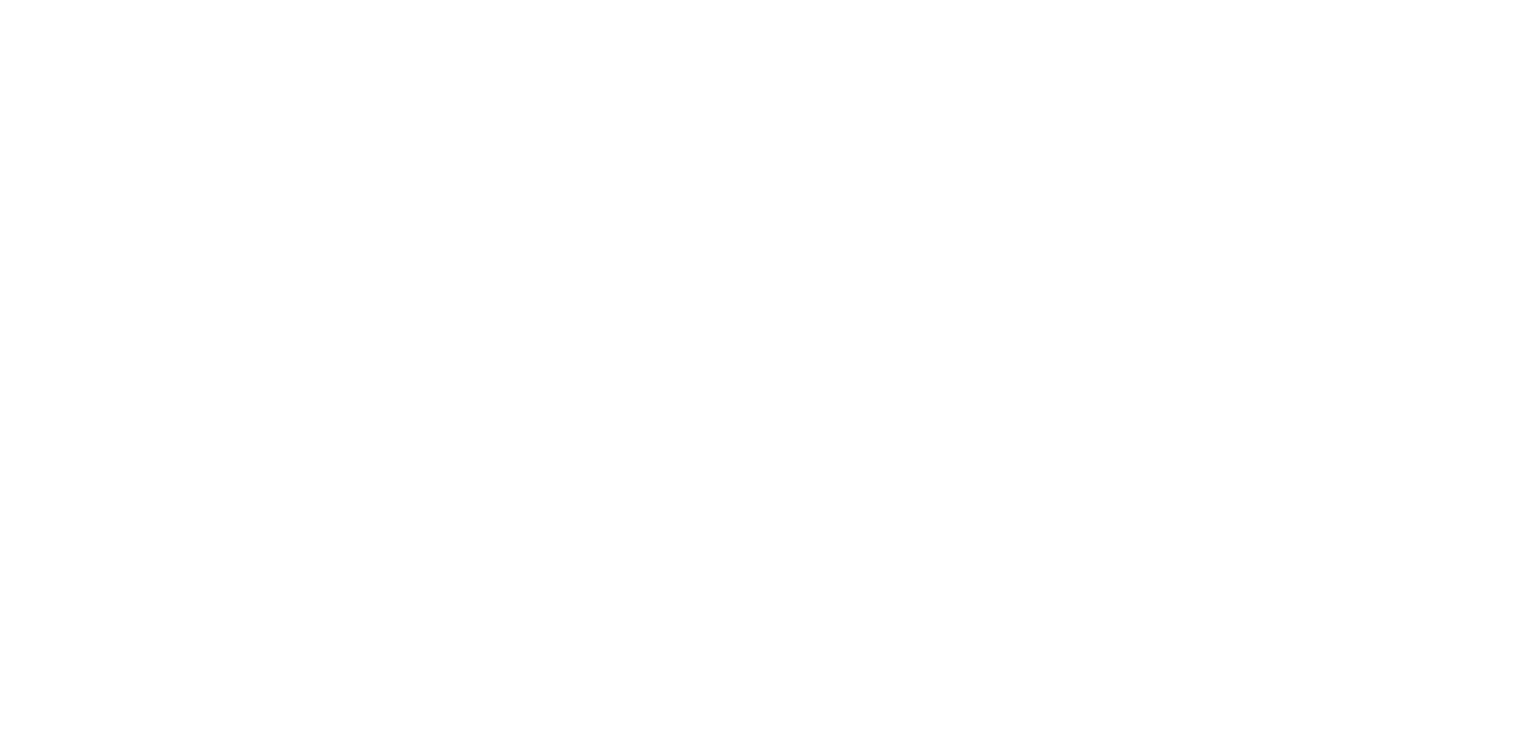 scroll, scrollTop: 0, scrollLeft: 0, axis: both 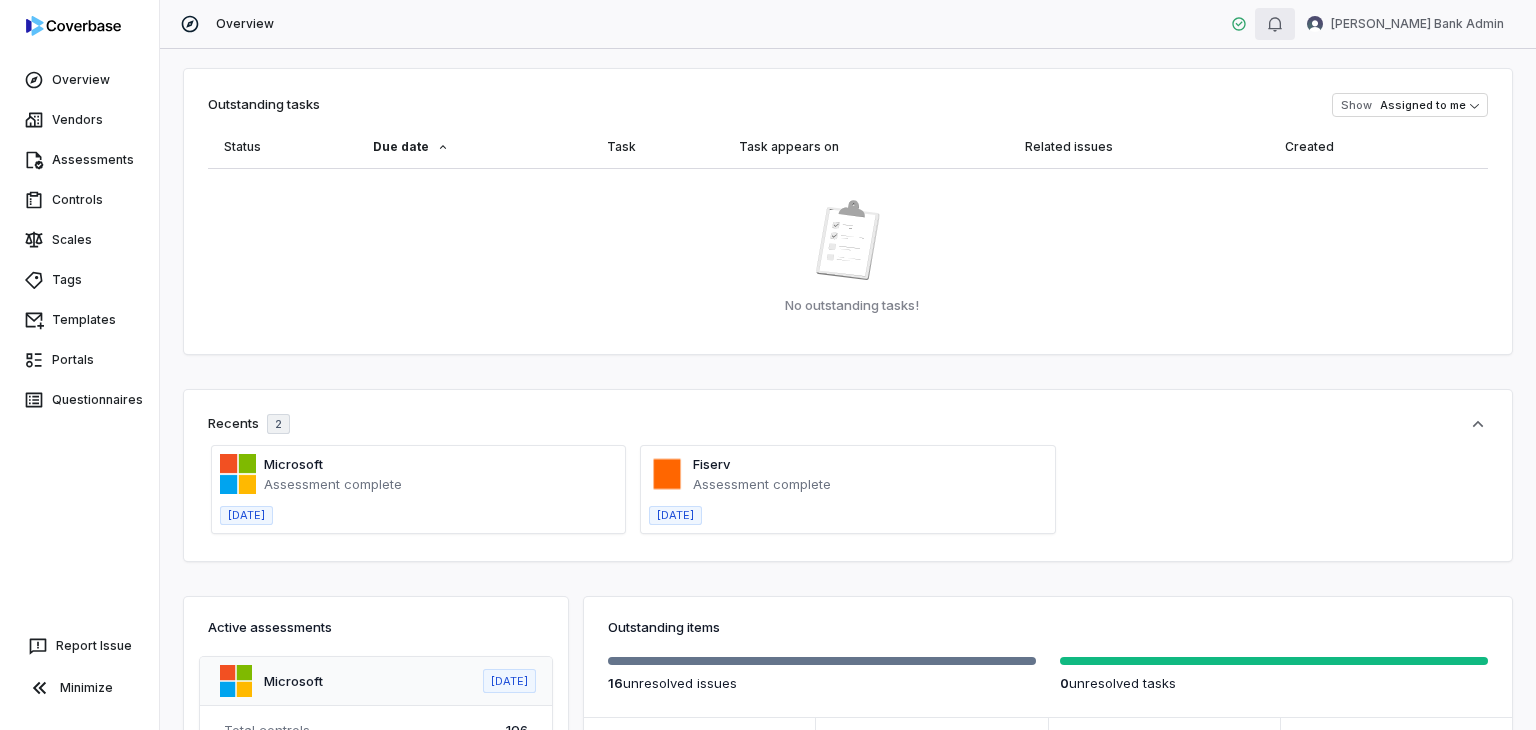 click at bounding box center [1275, 24] 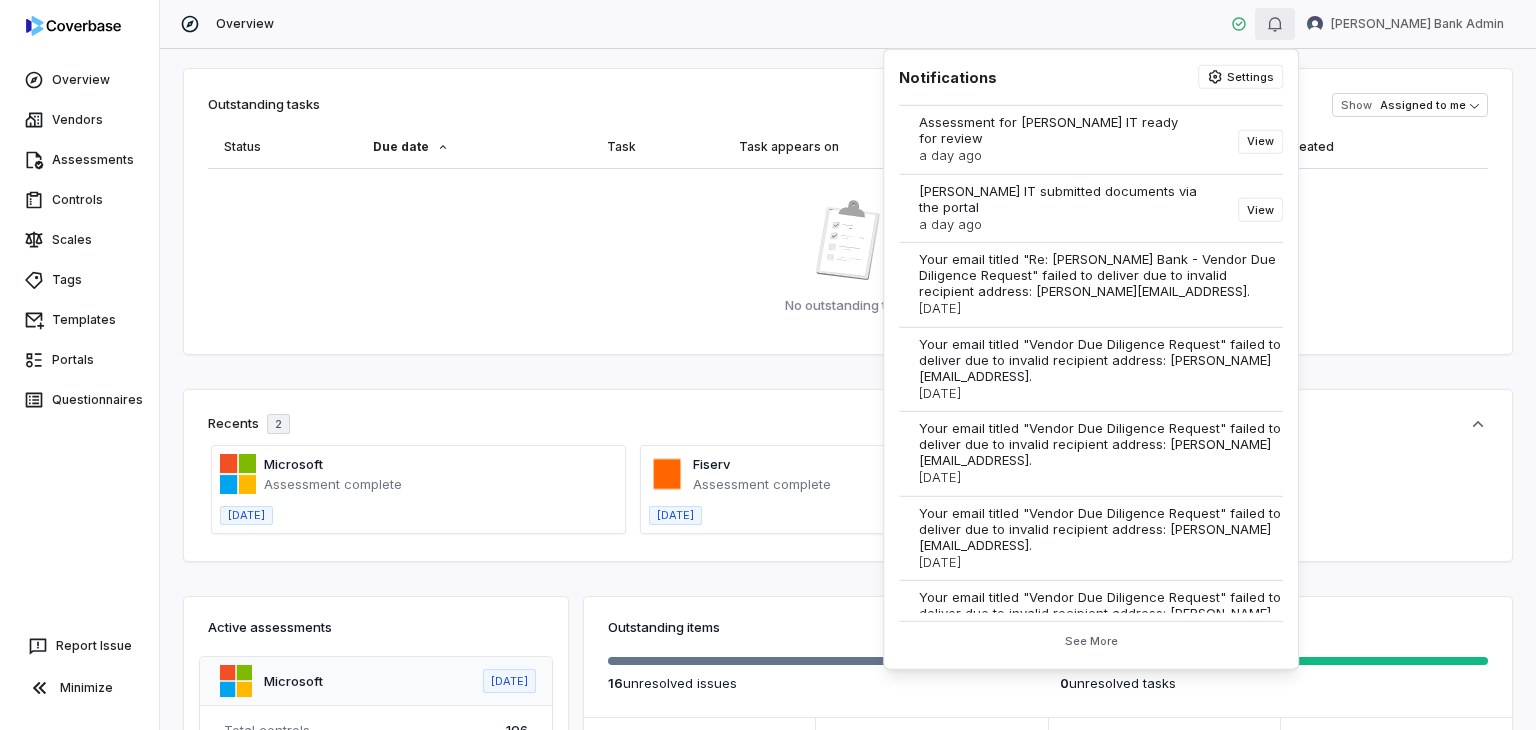 click at bounding box center [1275, 24] 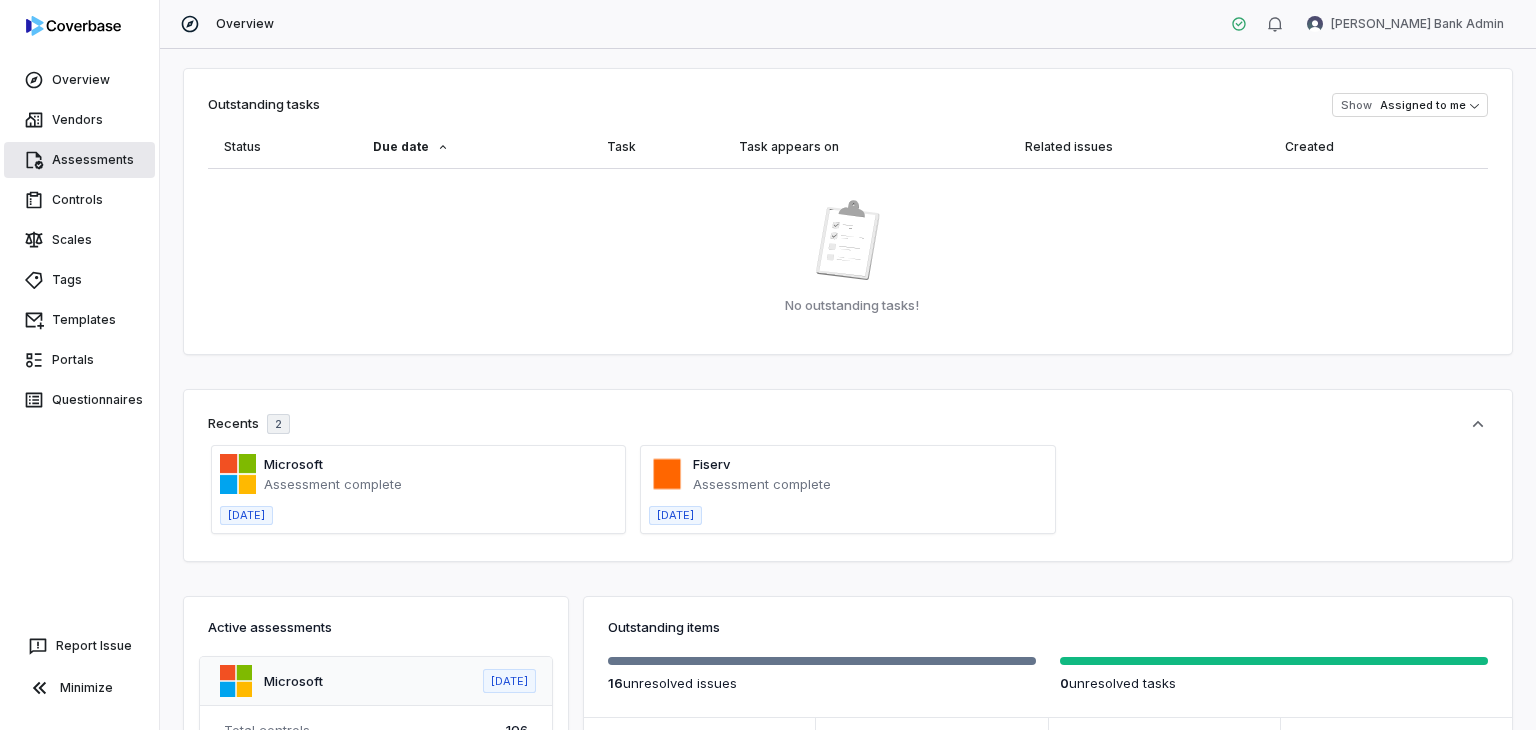 click on "Assessments" at bounding box center [79, 160] 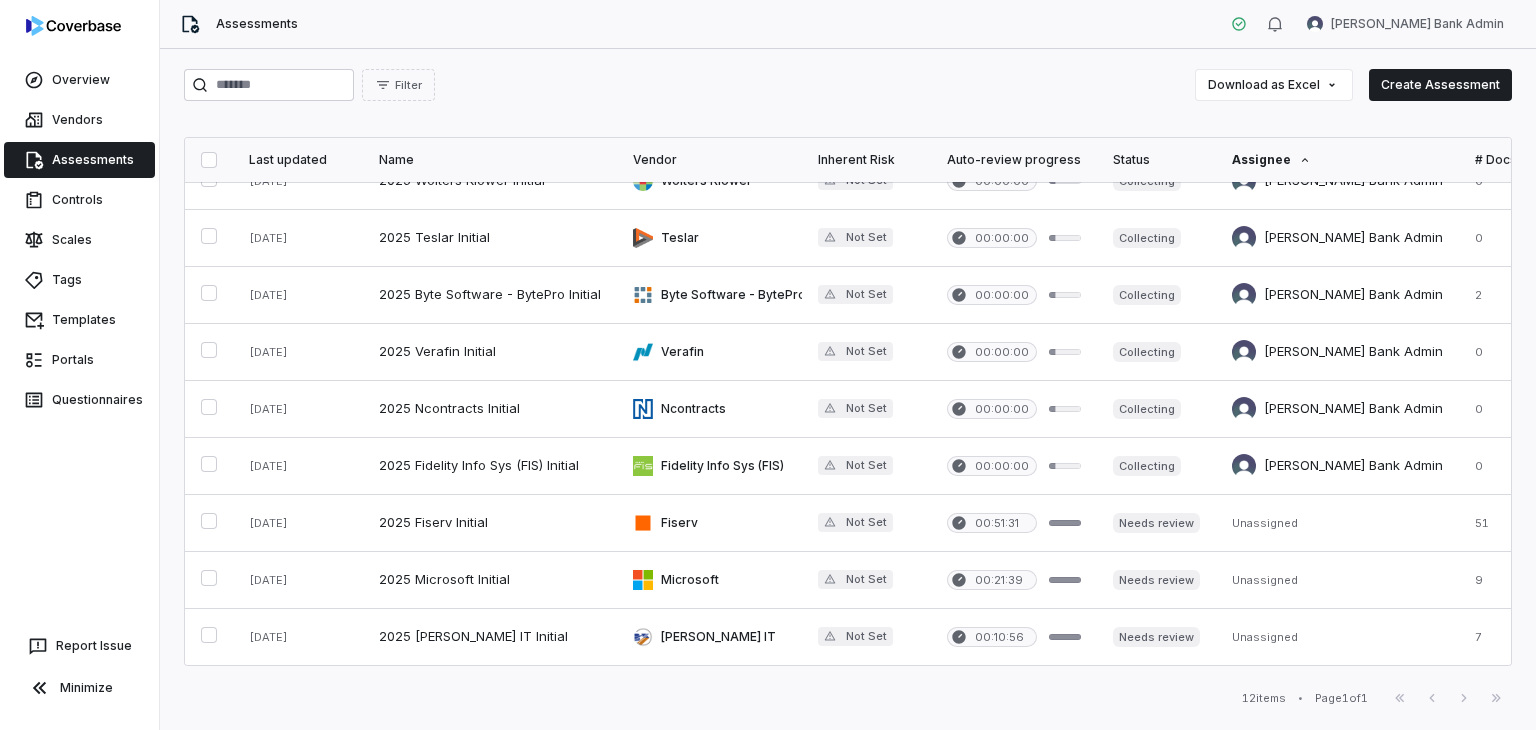 scroll, scrollTop: 208, scrollLeft: 0, axis: vertical 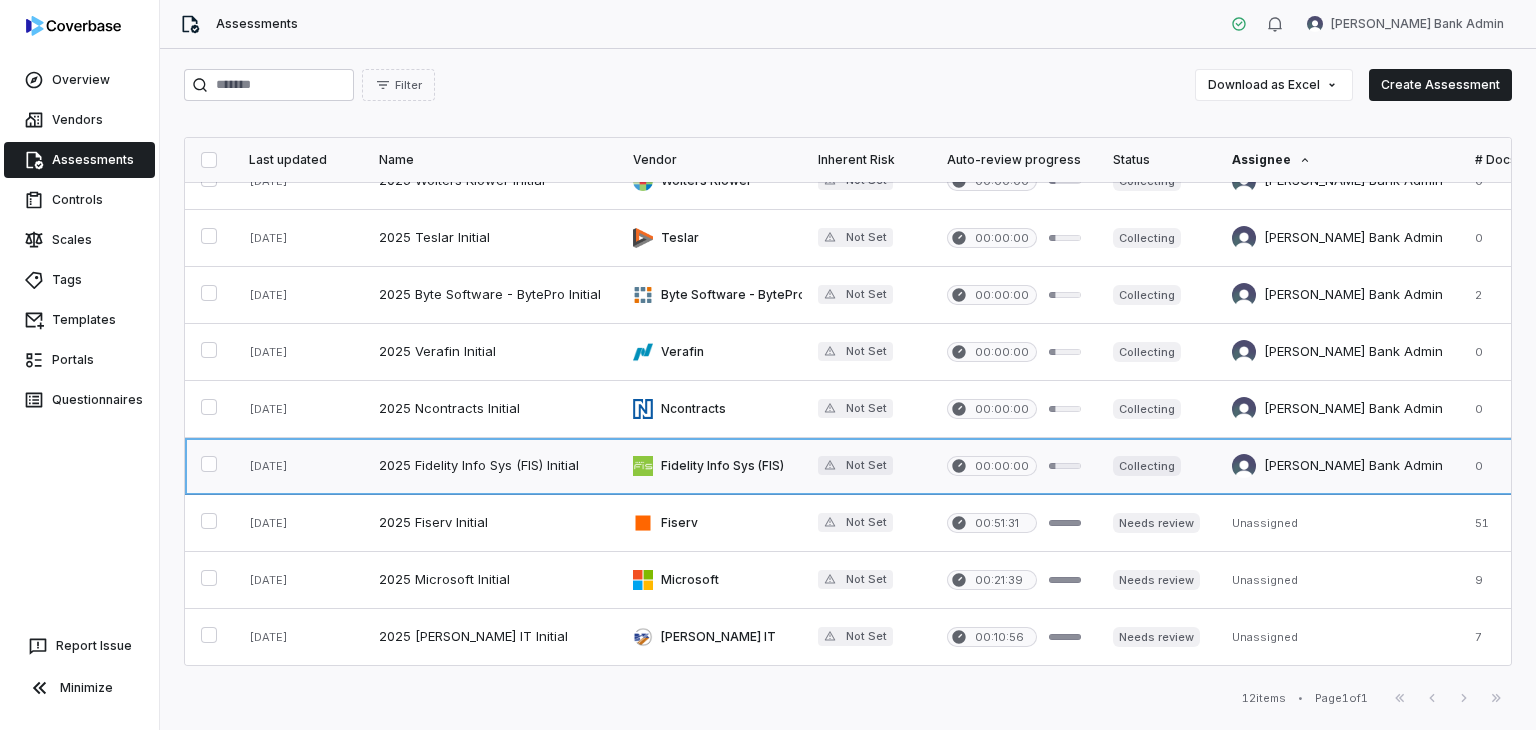 click at bounding box center (1337, 466) 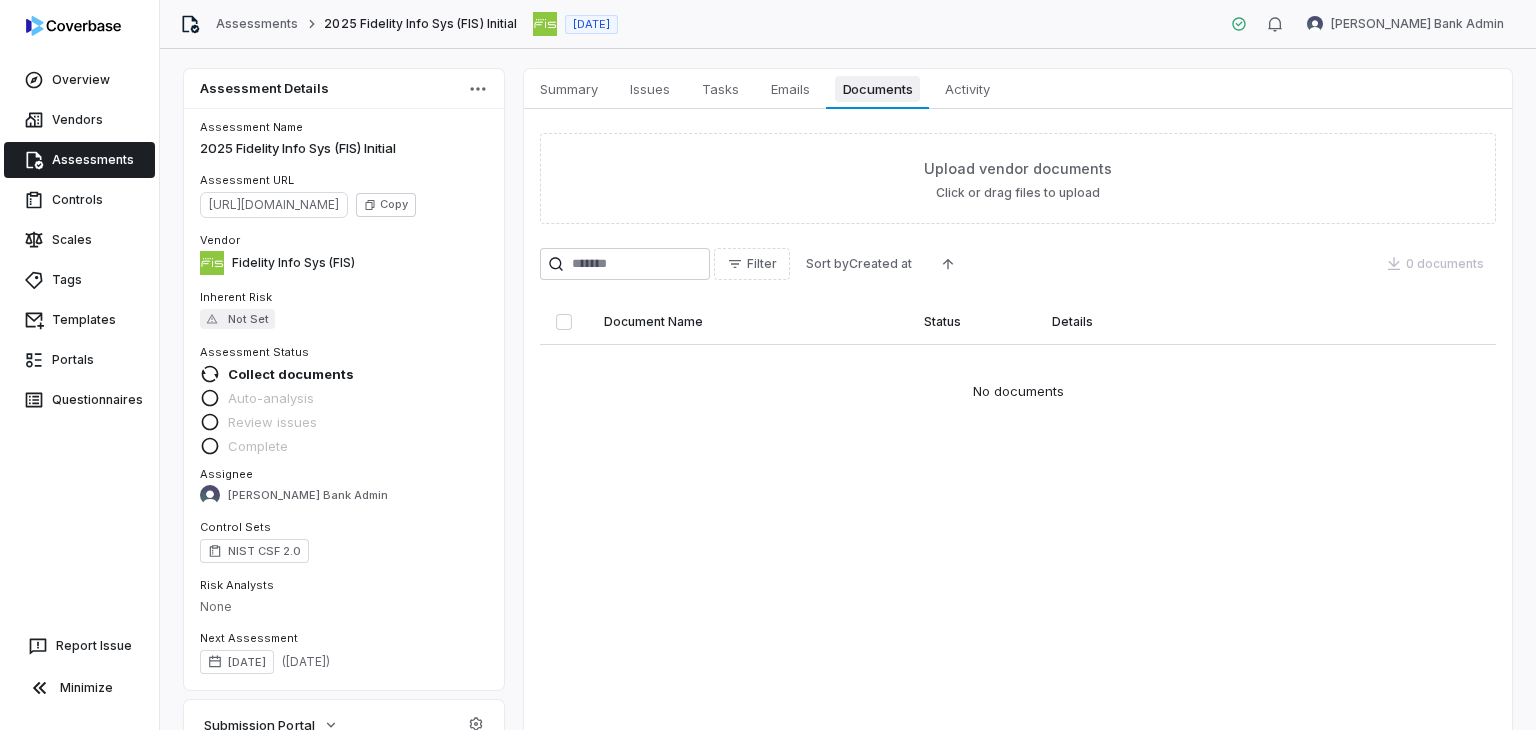 click on "Documents" at bounding box center [878, 89] 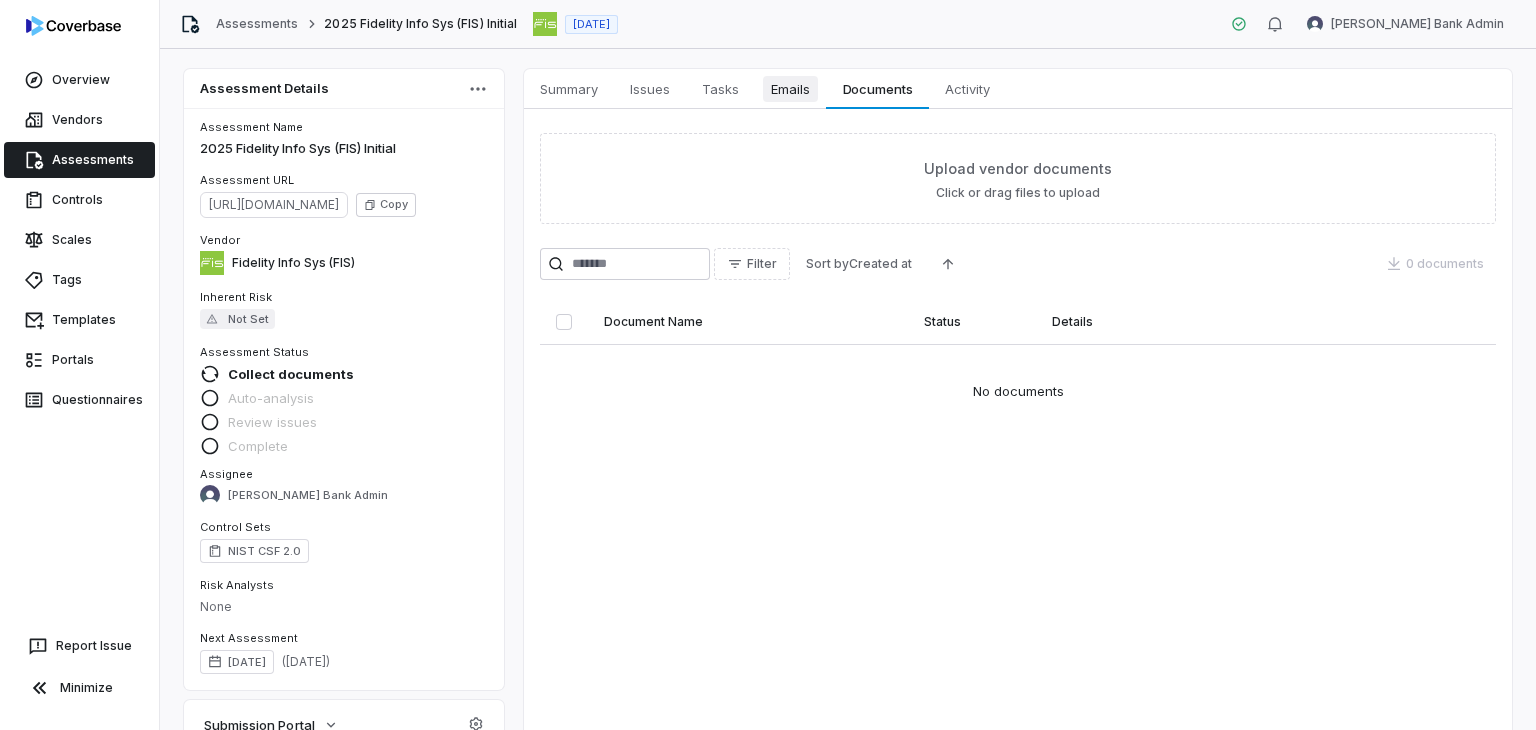 click on "Emails Emails" at bounding box center (790, 89) 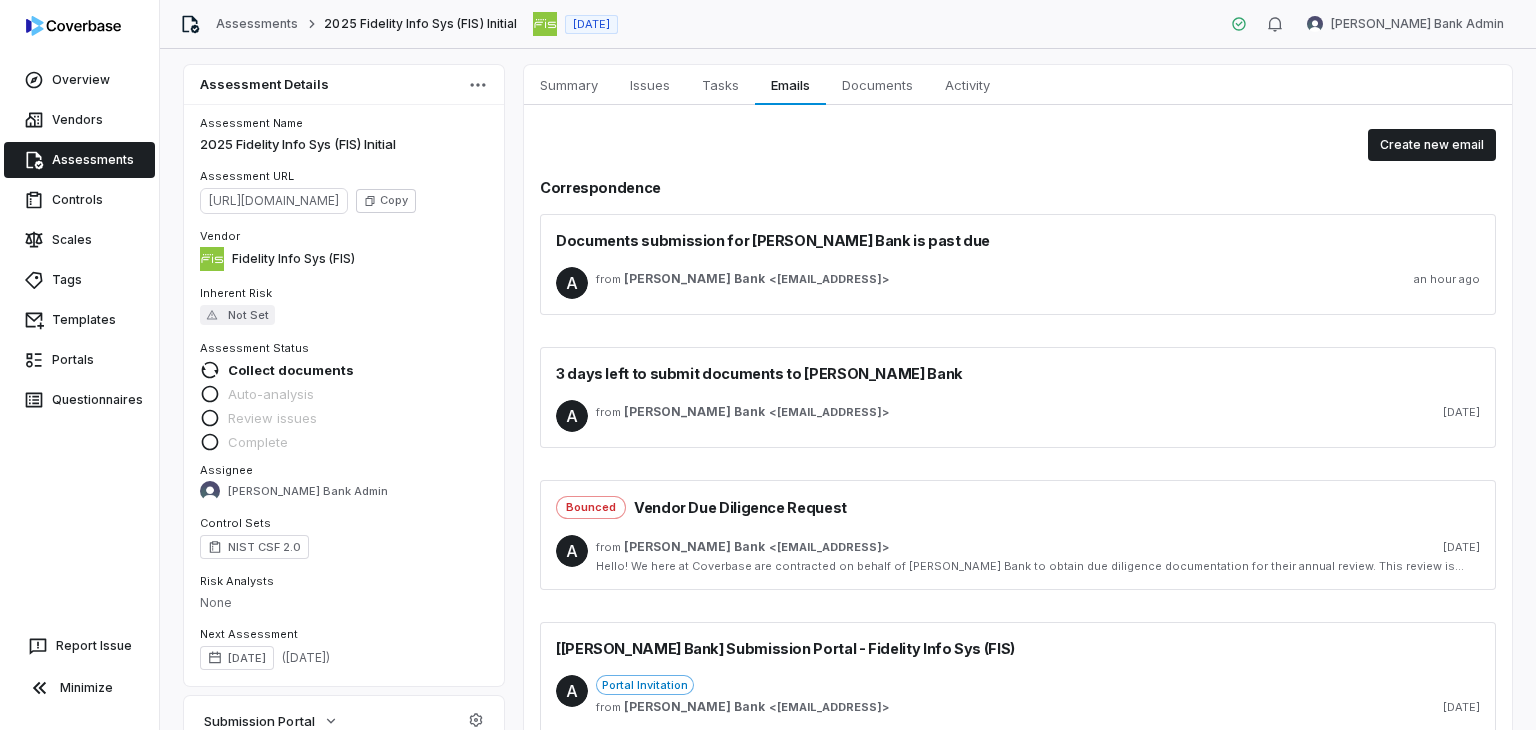 scroll, scrollTop: 0, scrollLeft: 0, axis: both 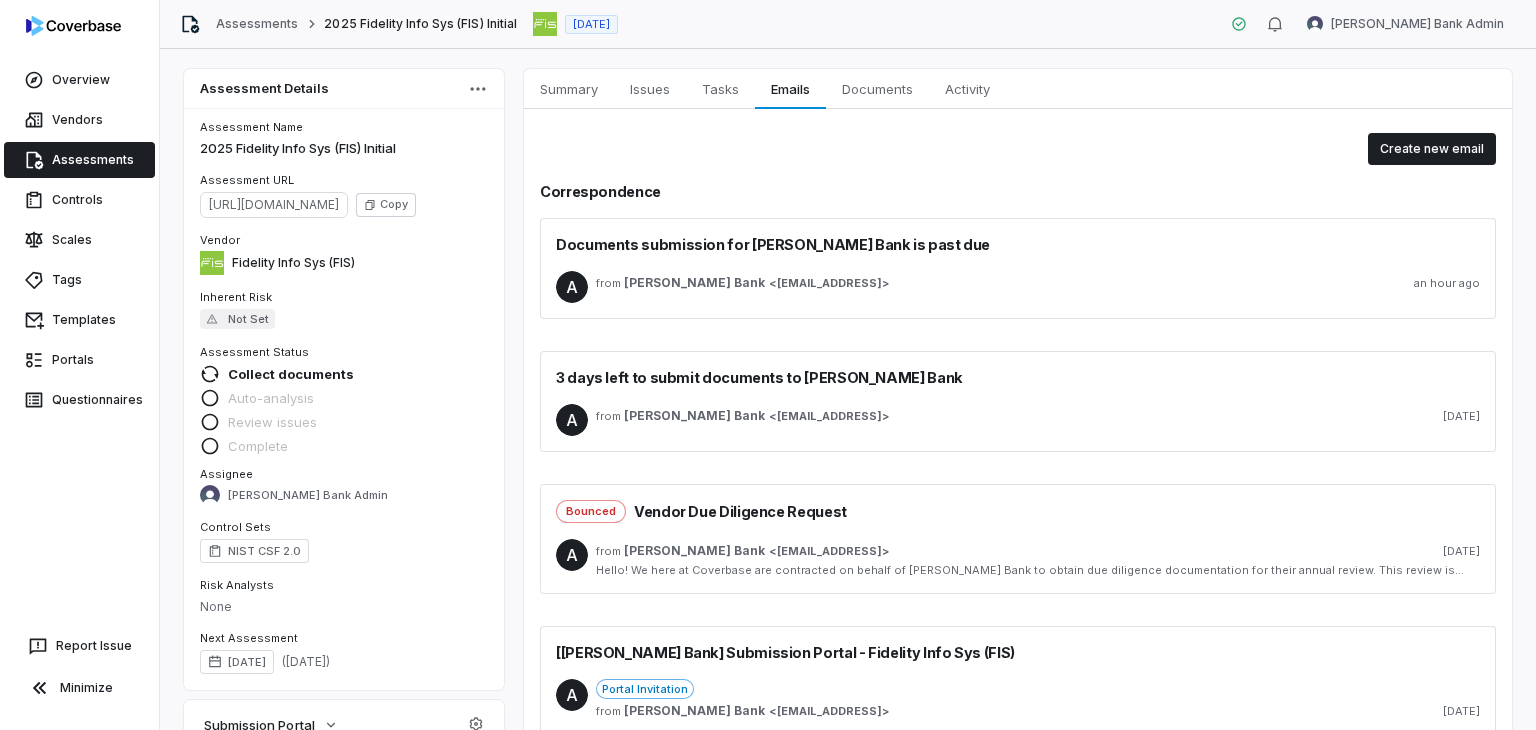 click on "Documents submission for [PERSON_NAME] Bank is past due" at bounding box center [773, 244] 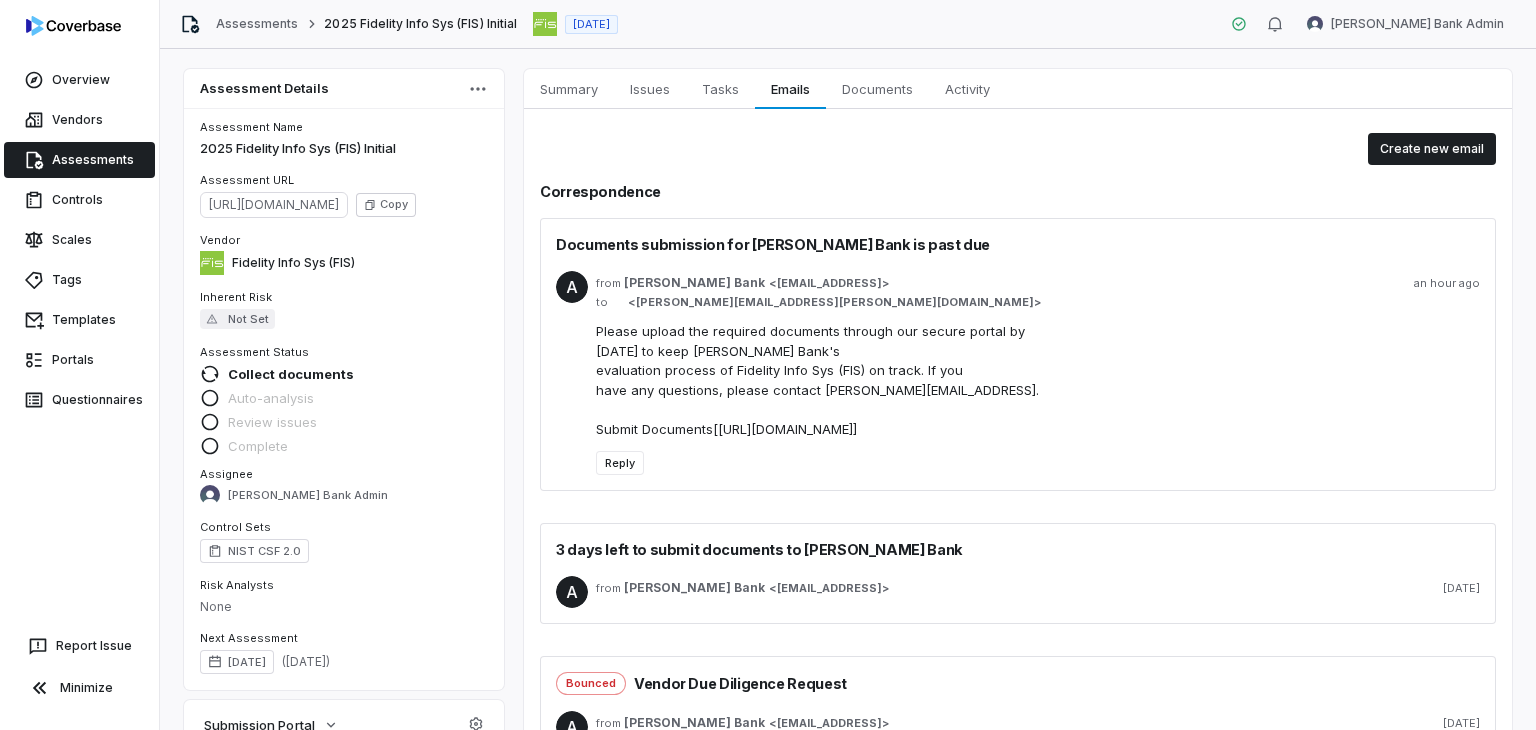click on "<" at bounding box center [773, 283] 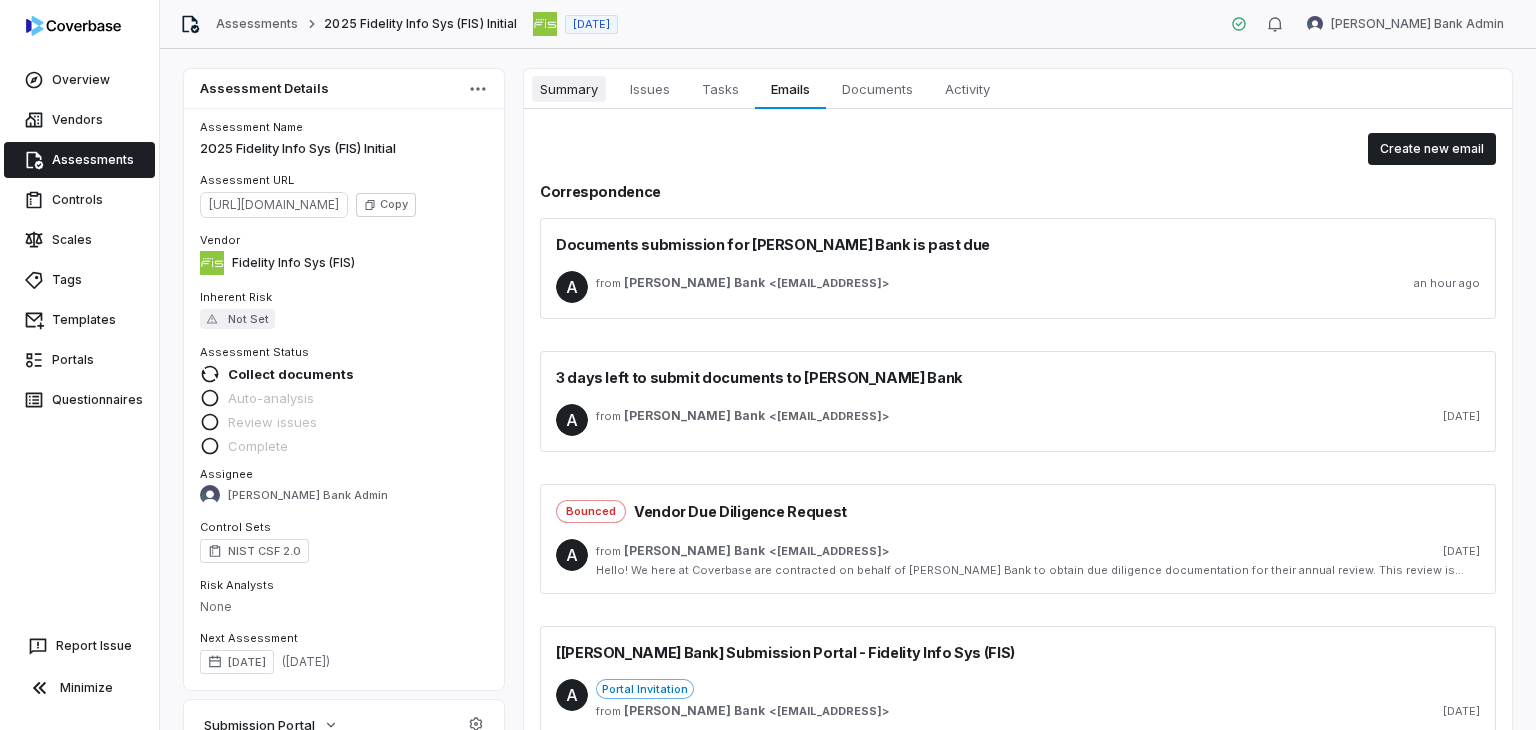 click on "Summary" at bounding box center [569, 89] 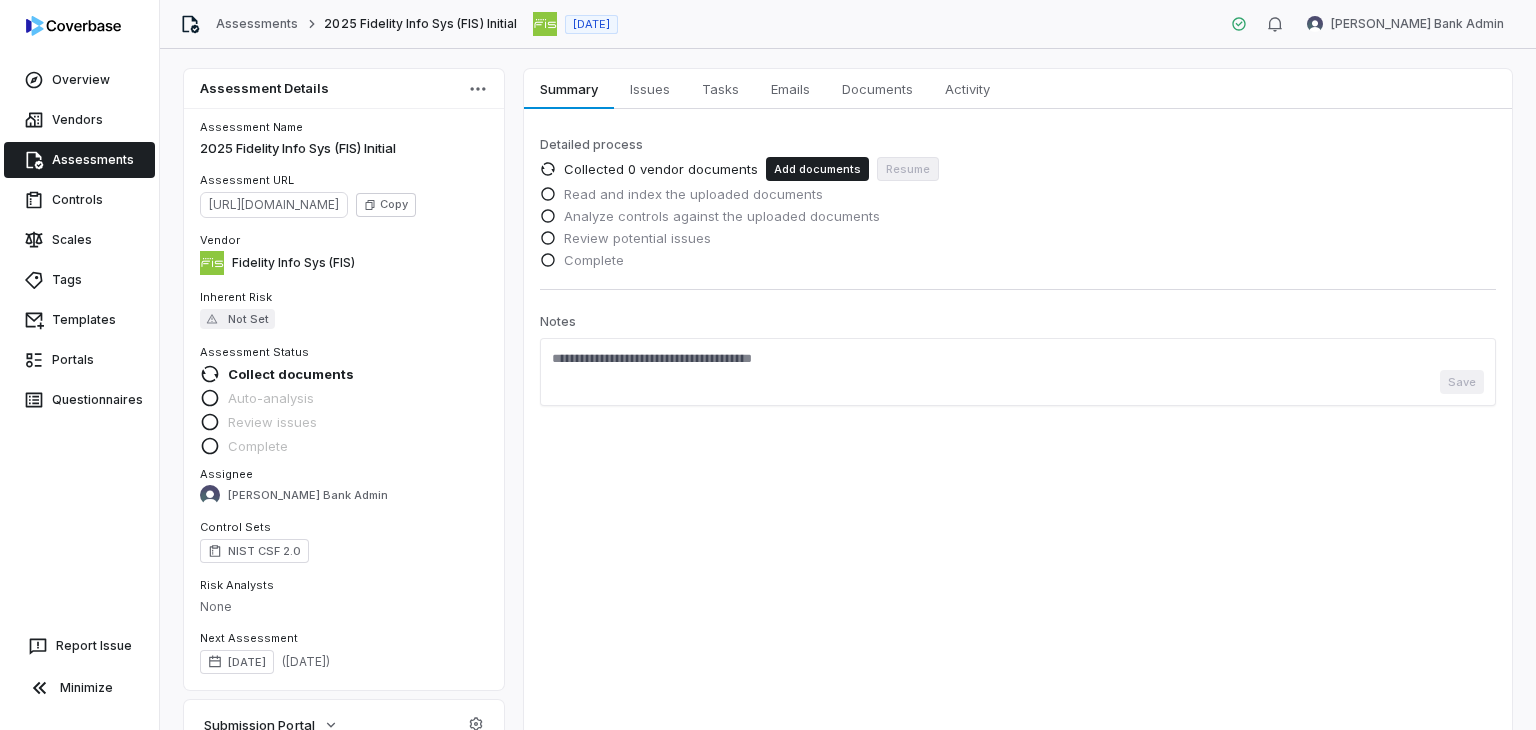 click on "Assessments" at bounding box center [257, 24] 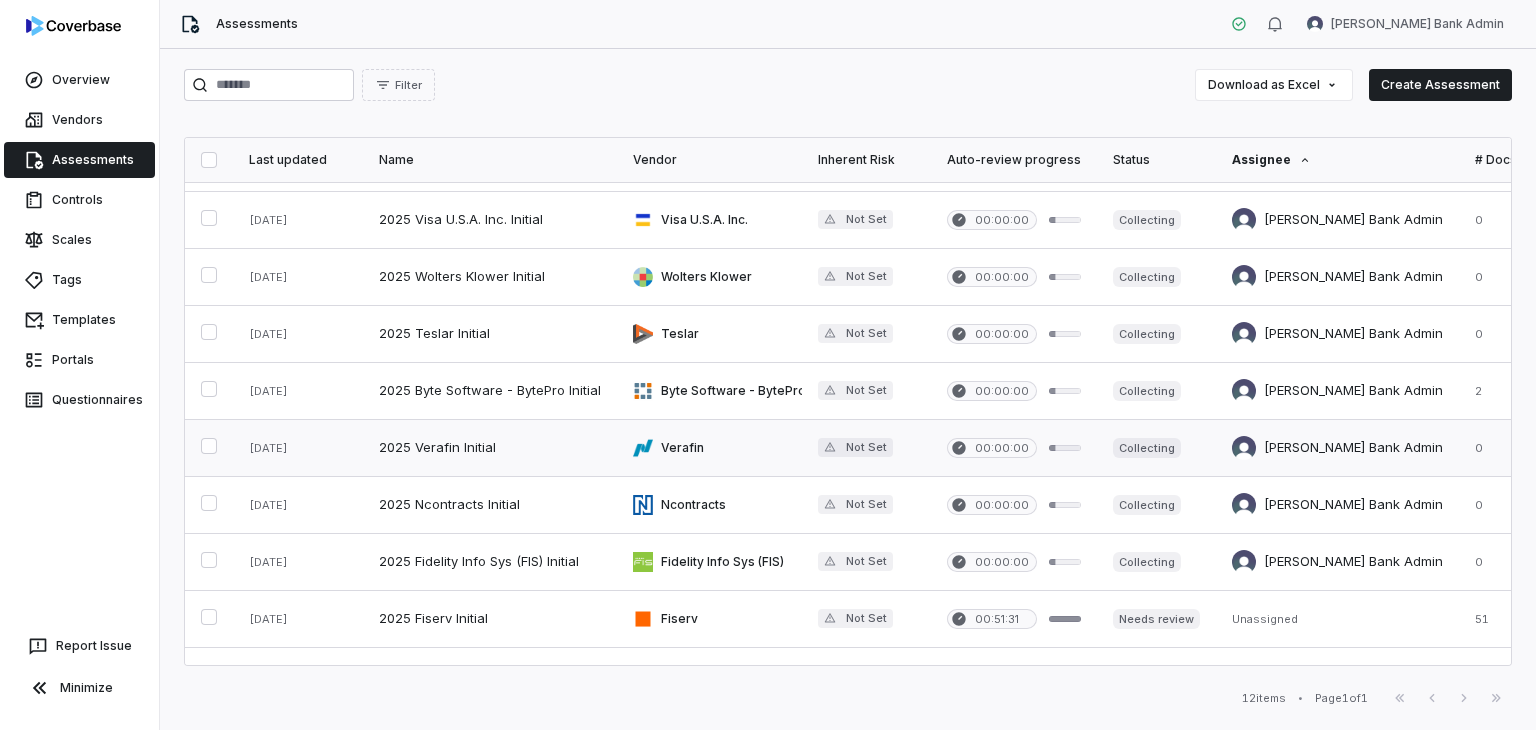scroll, scrollTop: 208, scrollLeft: 0, axis: vertical 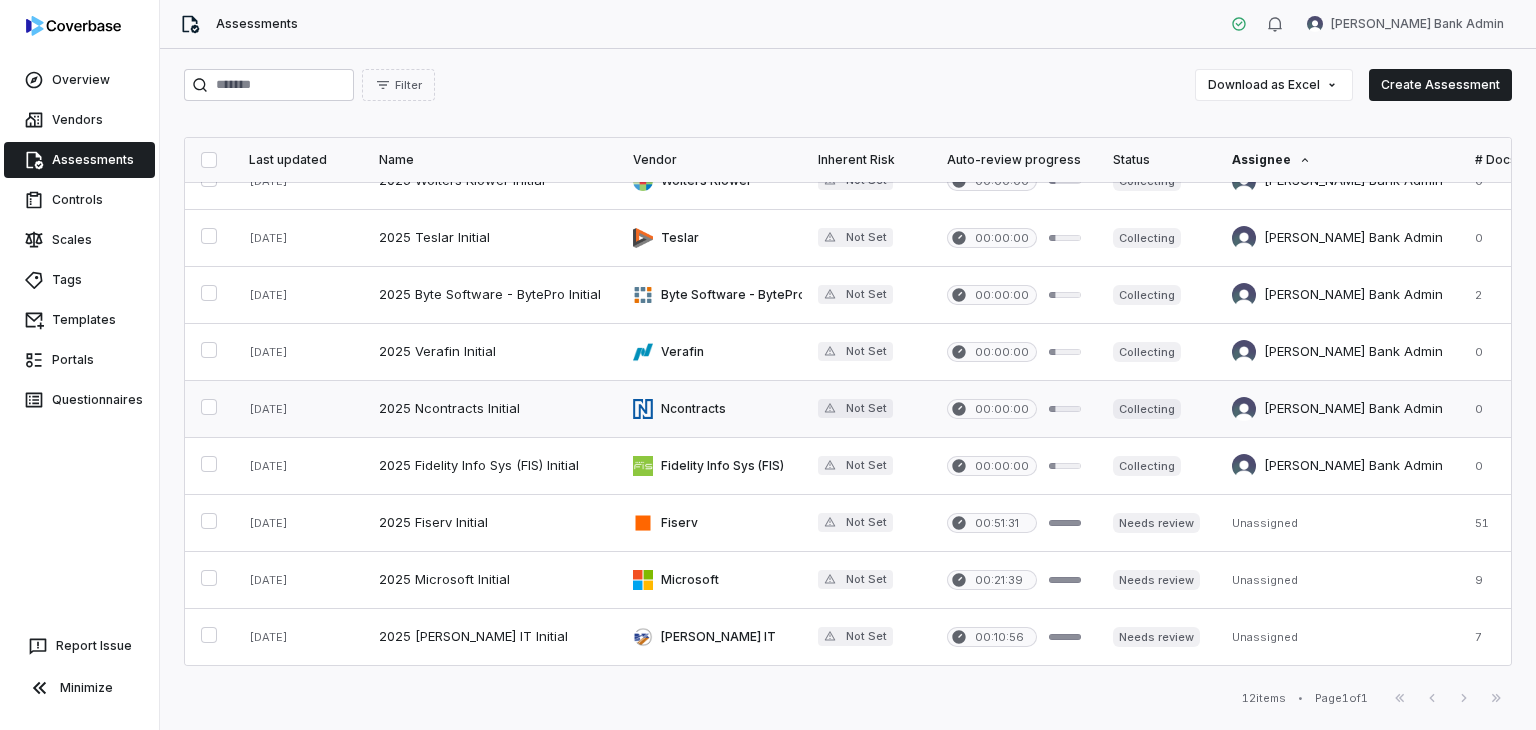 click at bounding box center [866, 409] 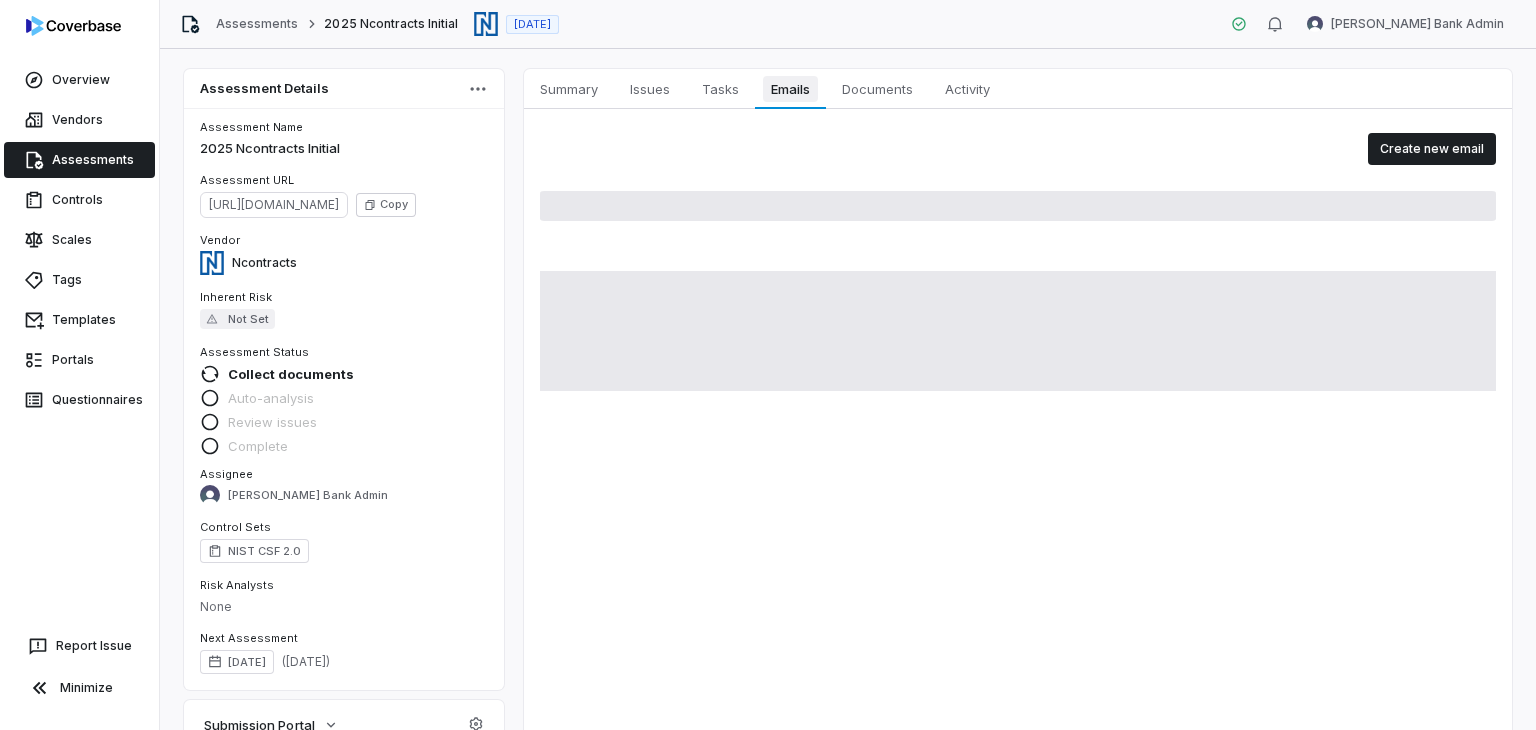 click on "Emails Emails" at bounding box center [790, 89] 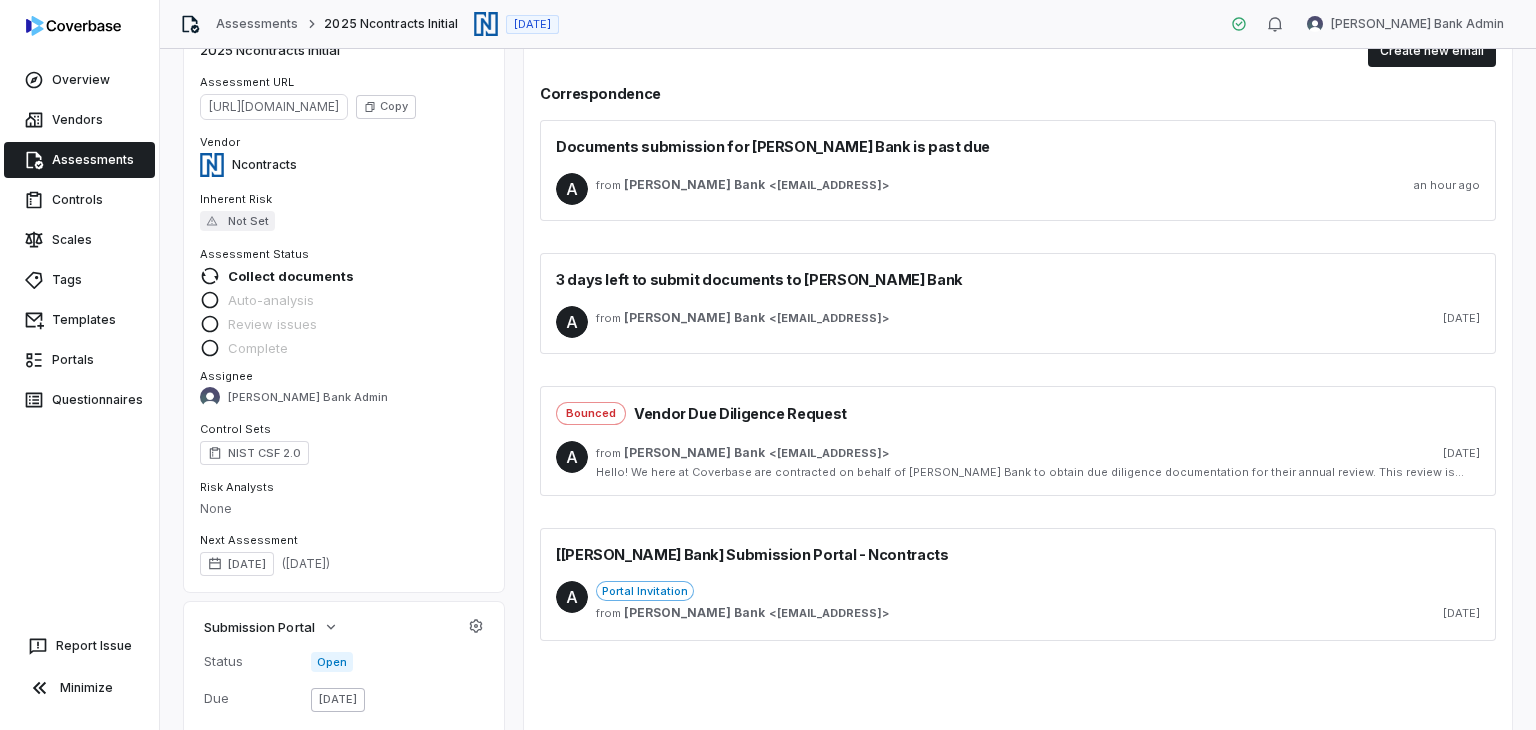 scroll, scrollTop: 248, scrollLeft: 0, axis: vertical 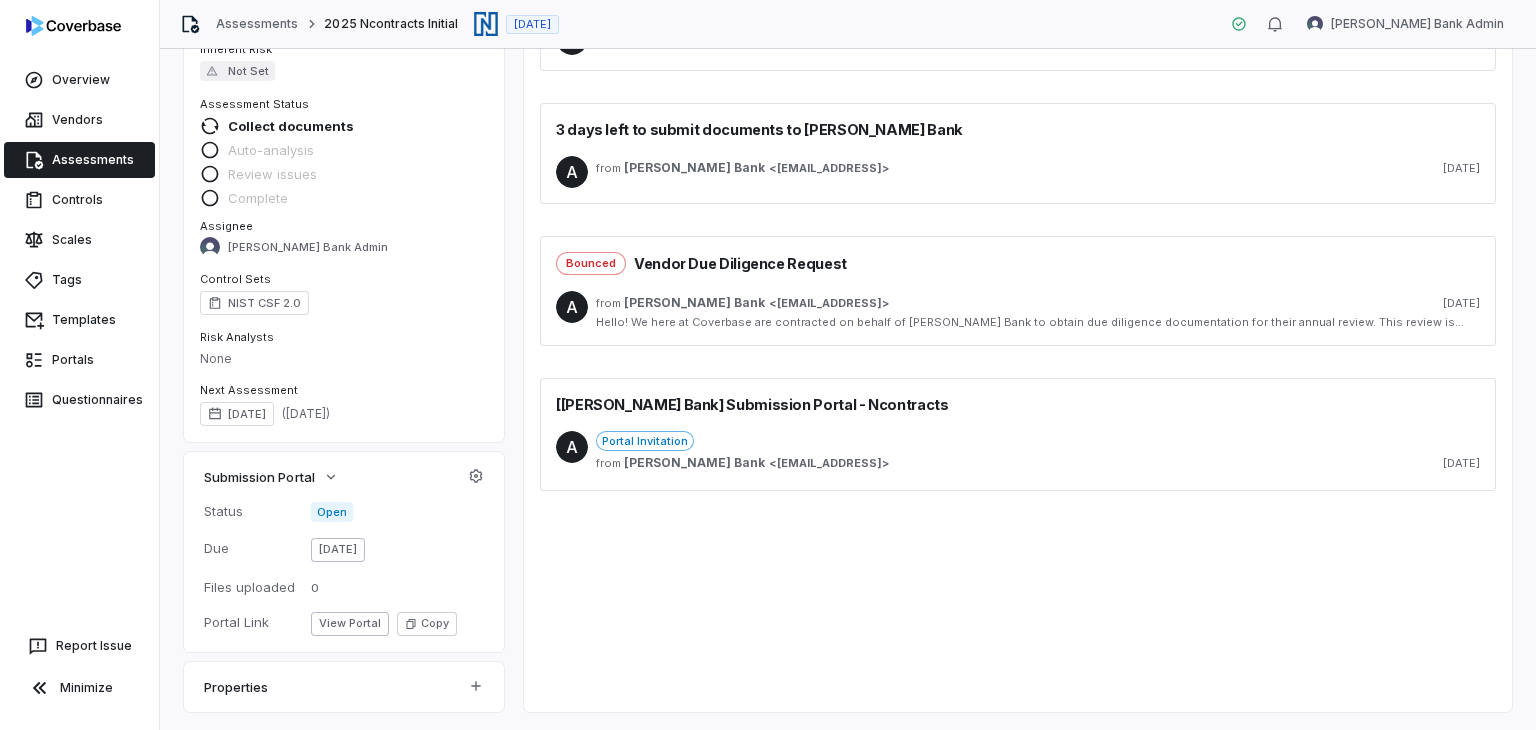 click on "from [PERSON_NAME] Bank   < [EMAIL_ADDRESS] > [DATE] Hello!
We here at Coverbase are contracted on behalf of [PERSON_NAME] Bank to obtain due diligence documentation for their annual review. This review is performed in conjunction with industry best practices to ensure that their partners align.
You may have received an email [DATE] with a portal invite and a message - this did come from us and the link is valid. Please let me know if you'd like for me to resend it.
We are requesting a copy of your most recent SOC 2 report and any documentation that may assist with our assessment (i.e. penetration tests, any cybersecurity policies or your vendor packet if this is applicable)
If an NDA is required to complete this request, we are happy to oblige. Please let me know if this is needed. This request is time sensitive, and is due by [DATE].
If there are any concerns or questions about Coverbase or this request, please reach out to [EMAIL_ADDRESS]
Thanks!" at bounding box center [1038, 310] 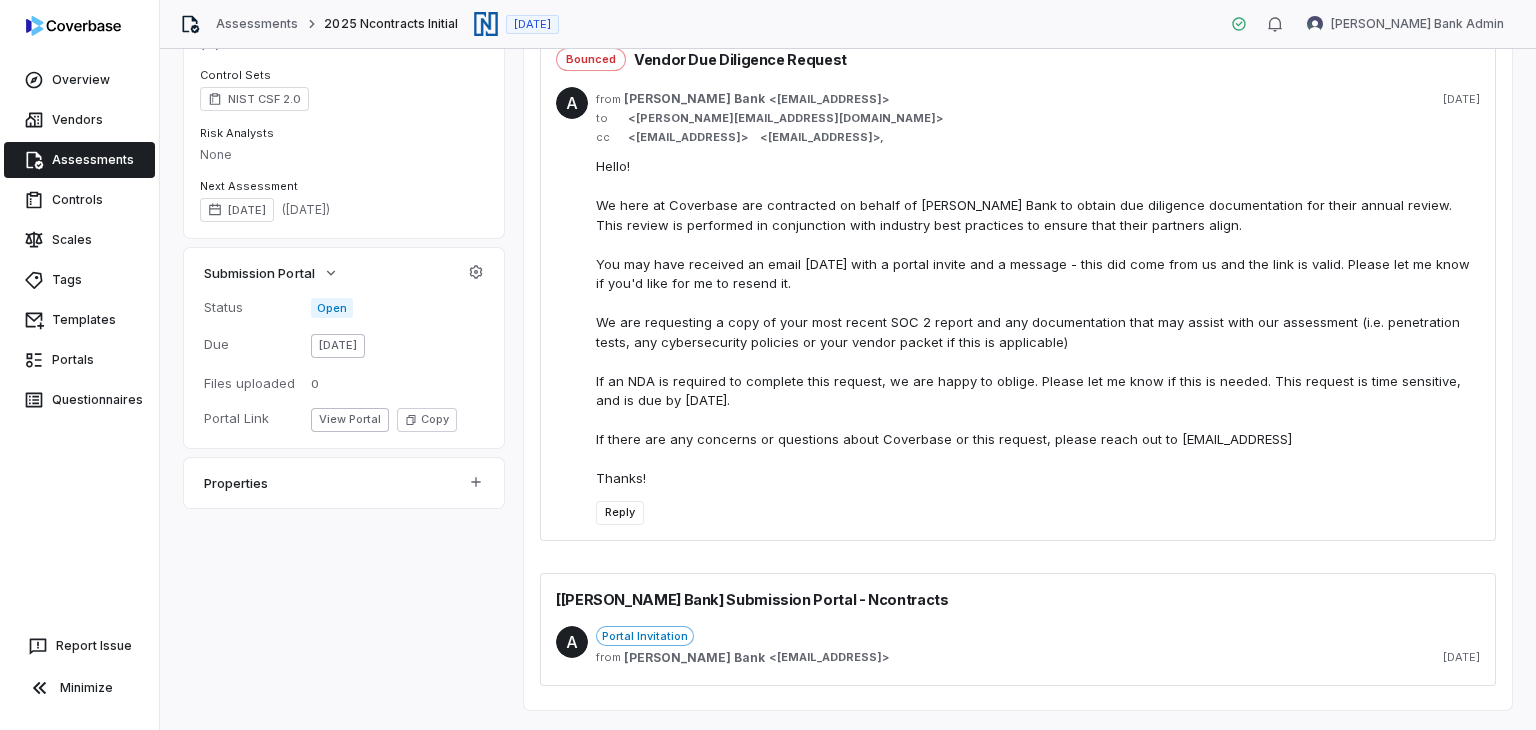 click on "Hello!
We here at Coverbase are contracted on behalf of [PERSON_NAME] Bank to obtain due diligence documentation for their annual review. This review is performed in conjunction with industry best practices to ensure that their partners align.
You may have received an email [DATE] with a portal invite and a message - this did come from us and the link is valid. Please let me know if you'd like for me to resend it.
We are requesting a copy of your most recent SOC 2 report and any documentation that may assist with our assessment (i.e. penetration tests, any cybersecurity policies or your vendor packet if this is applicable)
If an NDA is required to complete this request, we are happy to oblige. Please let me know if this is needed. This request is time sensitive, and is due by [DATE].
If there are any concerns or questions about Coverbase or this request, please reach out to [EMAIL_ADDRESS]
Thanks!" at bounding box center (1038, 323) 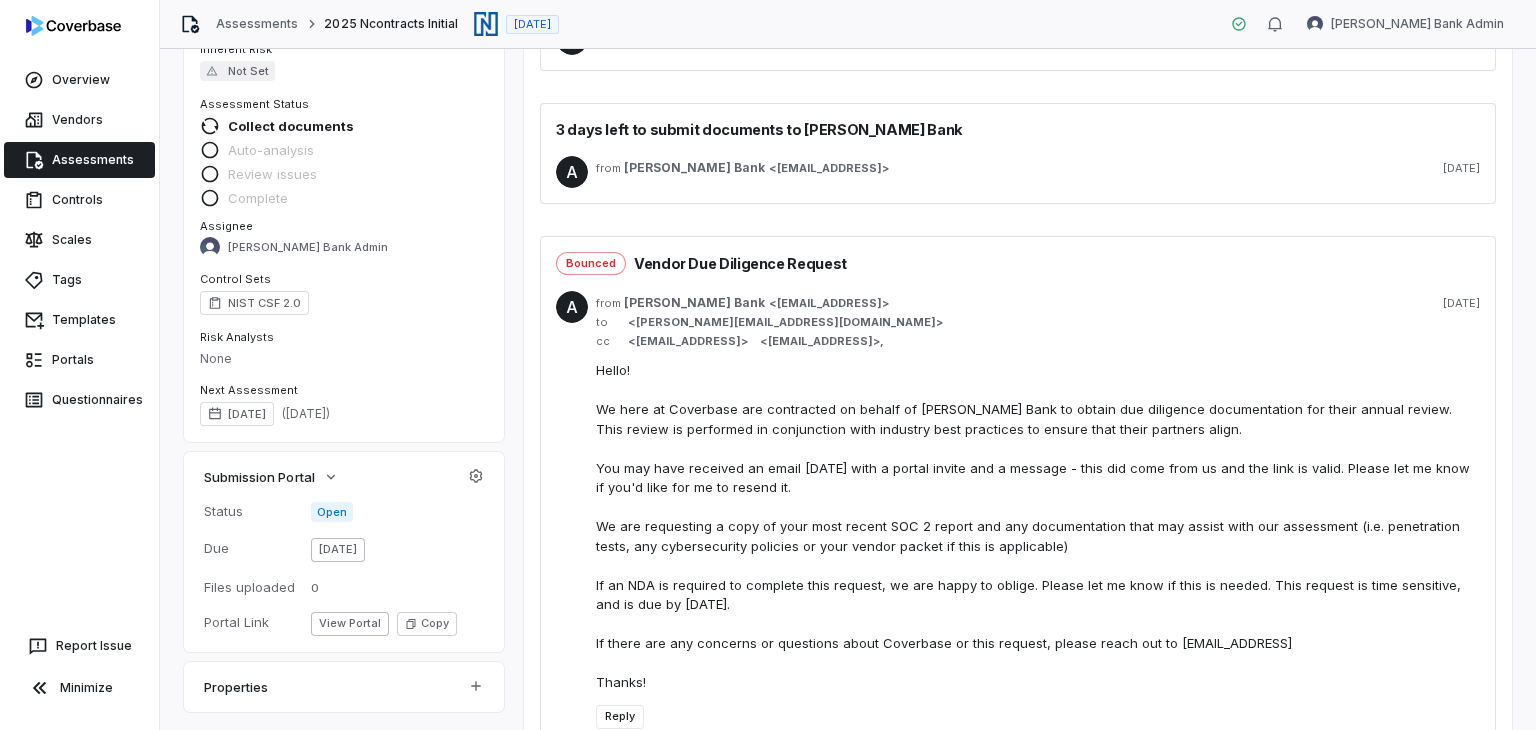 click on "A from [PERSON_NAME] Bank   < [EMAIL_ADDRESS] > [DATE] to   < [PERSON_NAME][EMAIL_ADDRESS][DOMAIN_NAME] > cc   < [EMAIL_ADDRESS] >   < [EMAIL_ADDRESS] > , Reply" at bounding box center [1018, 510] 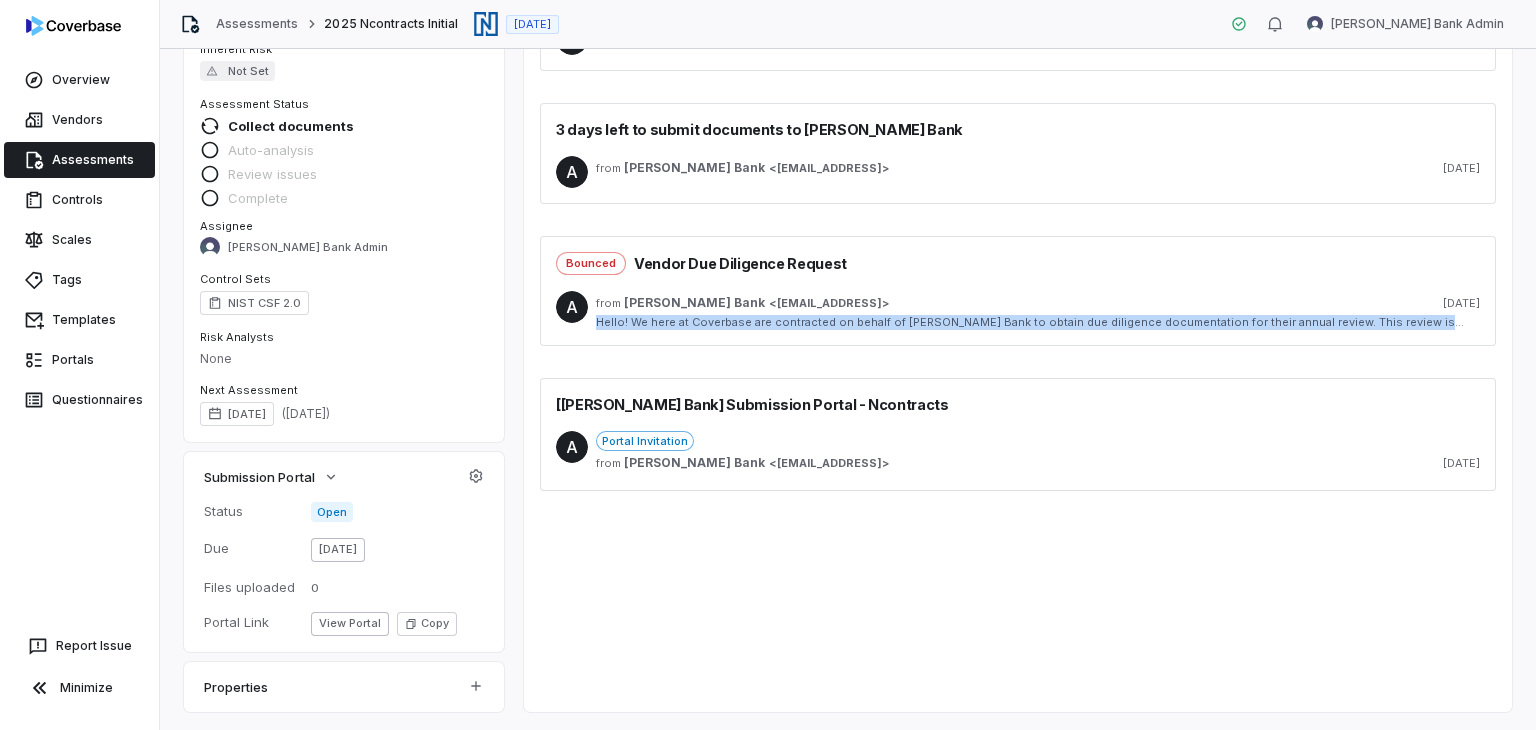 click on "A from [PERSON_NAME] Bank   < [EMAIL_ADDRESS] > [DATE] Hello!
We here at Coverbase are contracted on behalf of [PERSON_NAME] Bank to obtain due diligence documentation for their annual review. This review is performed in conjunction with industry best practices to ensure that their partners align.
You may have received an email [DATE] with a portal invite and a message - this did come from us and the link is valid. Please let me know if you'd like for me to resend it.
We are requesting a copy of your most recent SOC 2 report and any documentation that may assist with our assessment (i.e. penetration tests, any cybersecurity policies or your vendor packet if this is applicable)
If an NDA is required to complete this request, we are happy to oblige. Please let me know if this is needed. This request is time sensitive, and is due by [DATE].
If there are any concerns or questions about Coverbase or this request, please reach out to [EMAIL_ADDRESS]
Thanks!" at bounding box center [1018, 310] 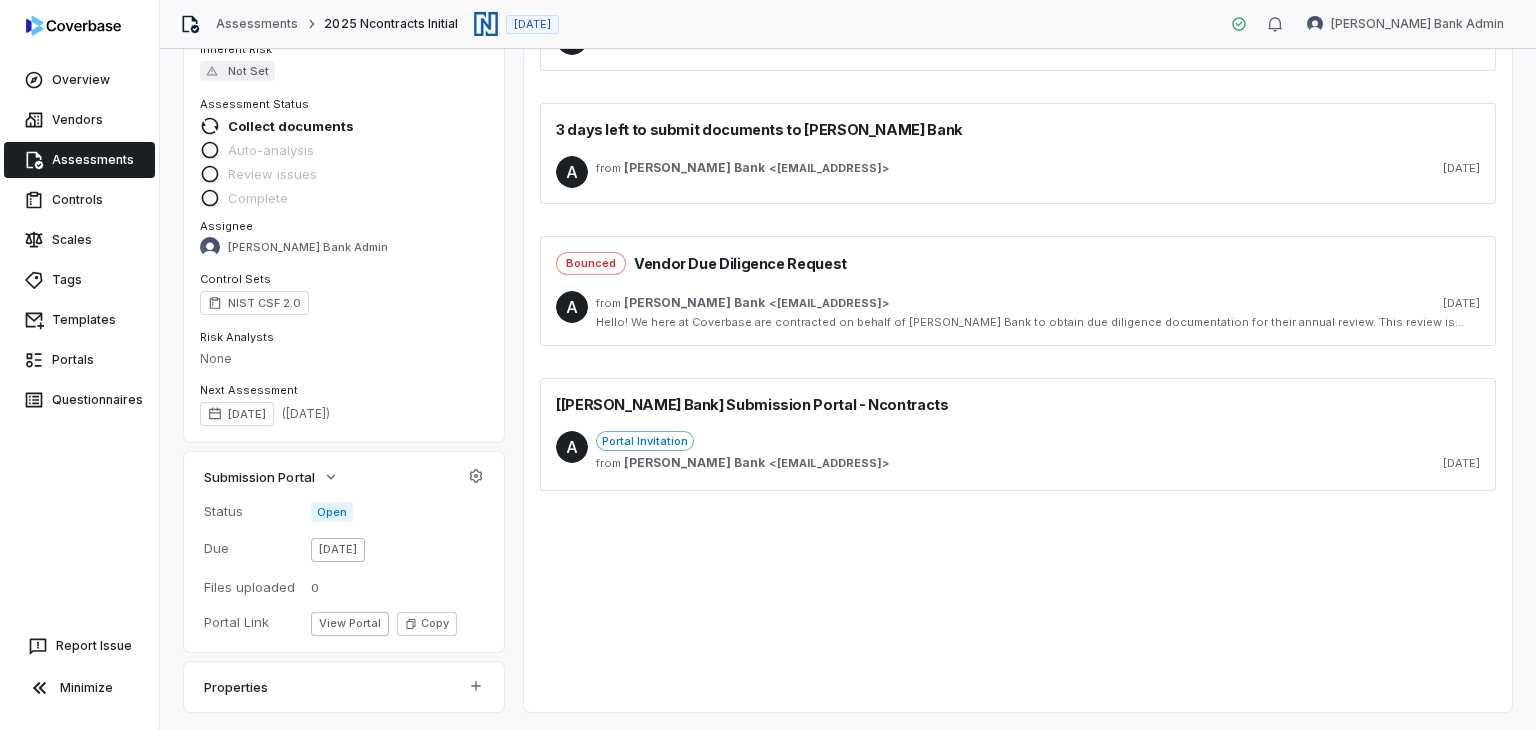 click on "from [PERSON_NAME] Bank   < [EMAIL_ADDRESS] > [DATE]" at bounding box center [1038, 303] 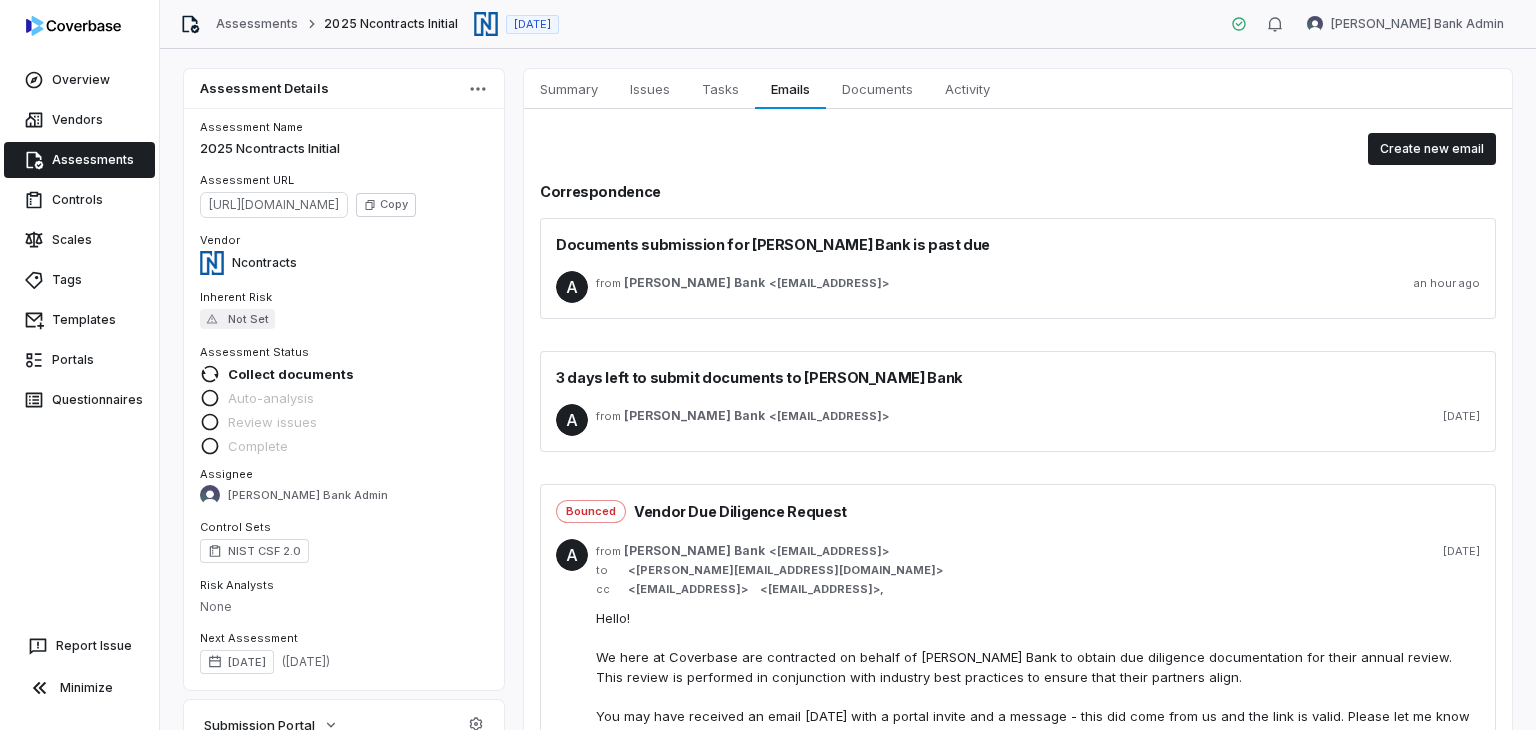 scroll, scrollTop: 0, scrollLeft: 0, axis: both 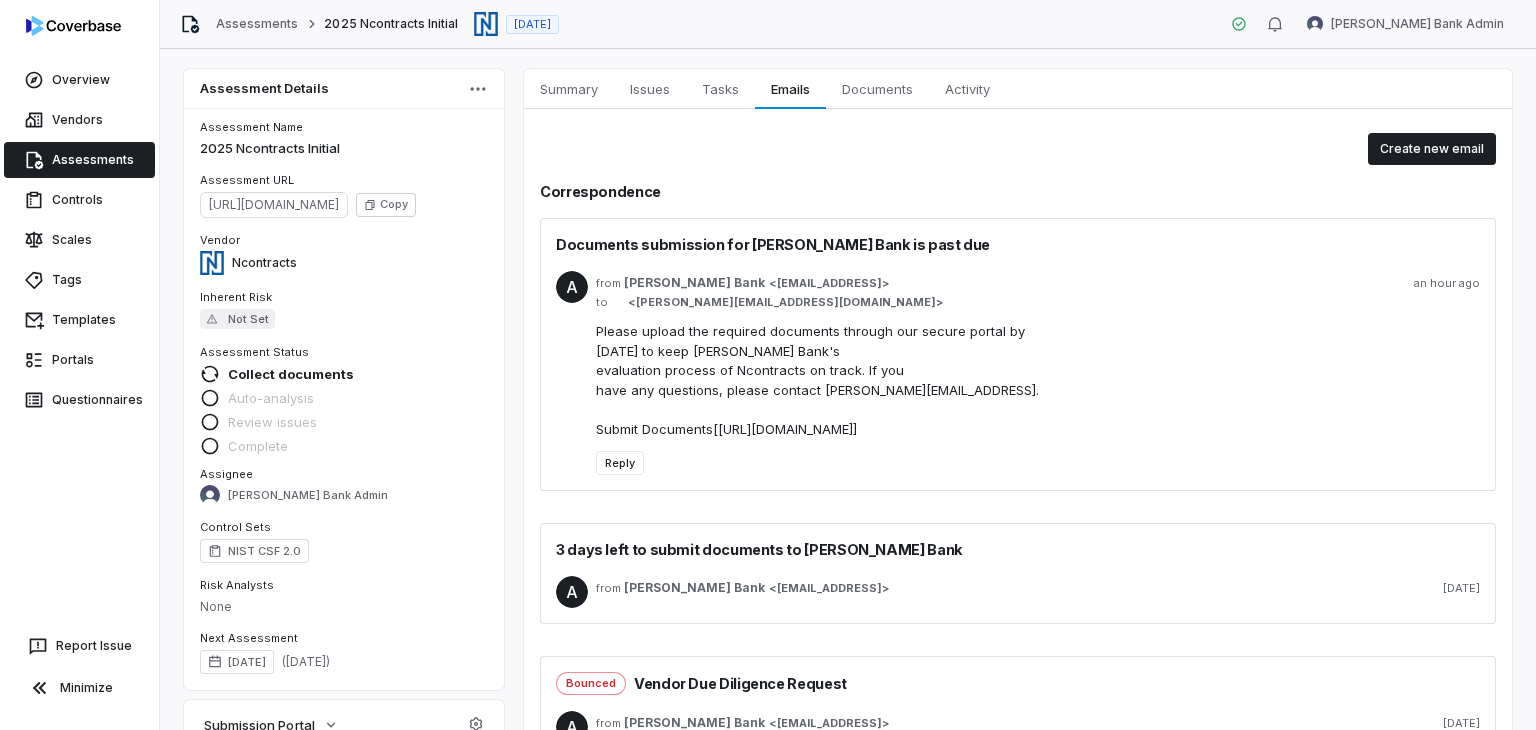 click on "Assessments" at bounding box center (257, 24) 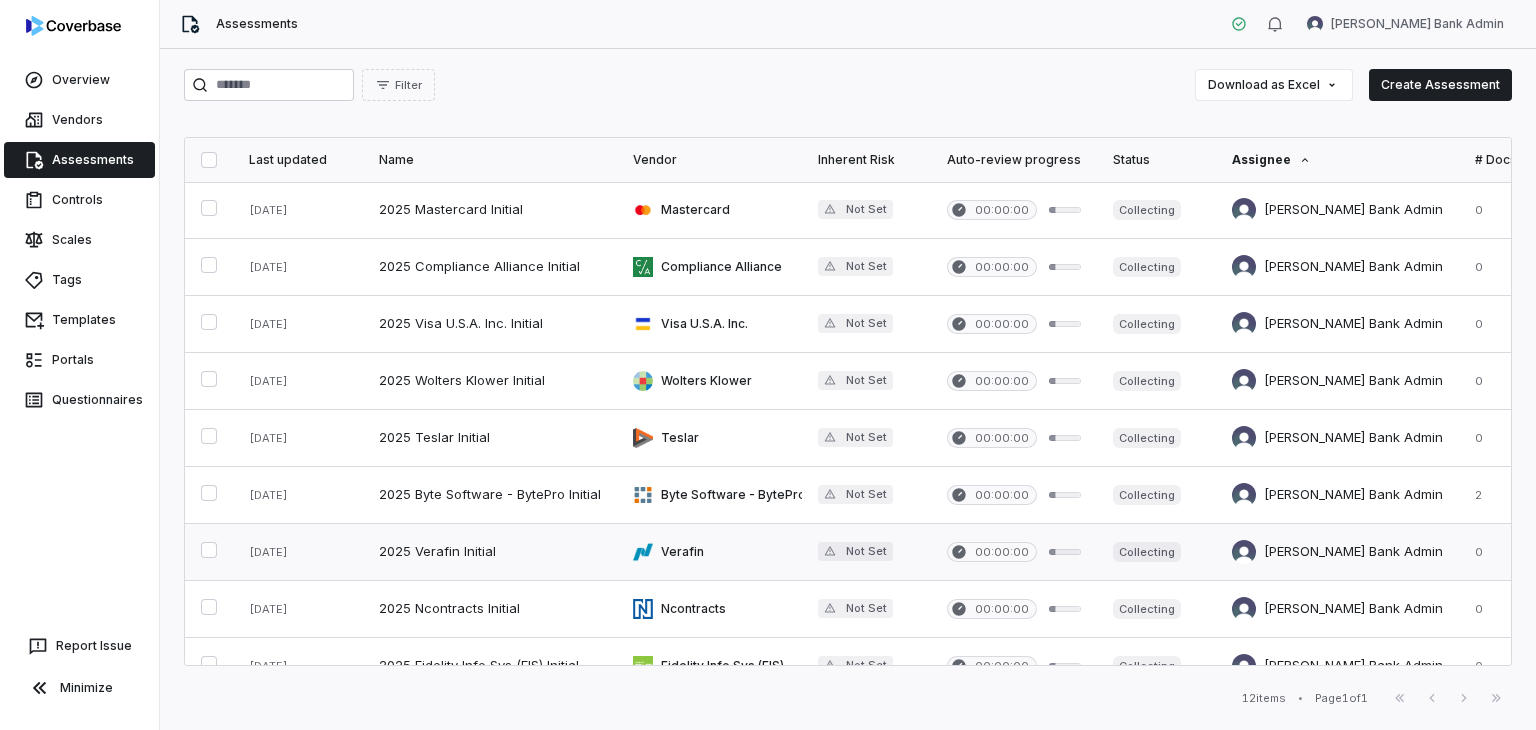 click at bounding box center [1337, 552] 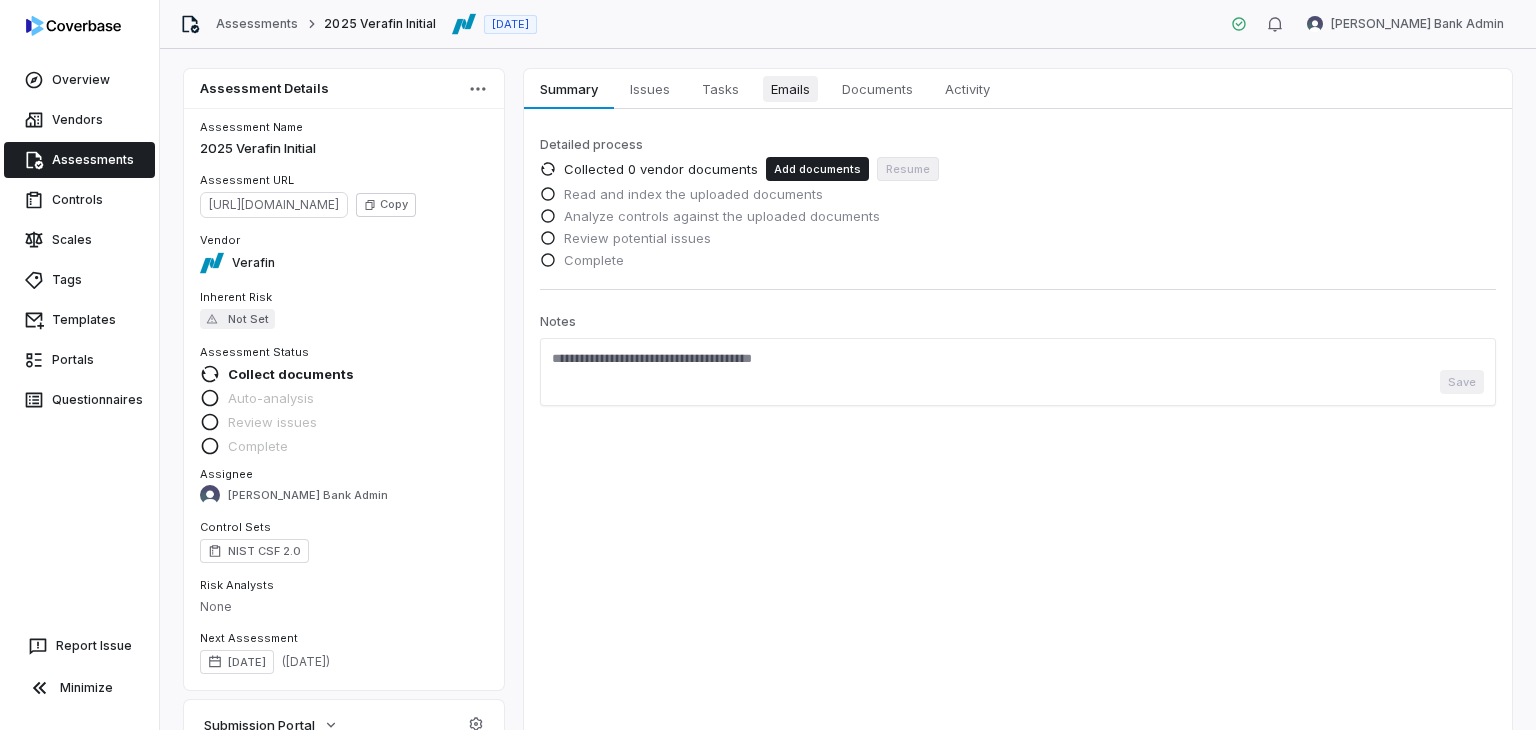 click on "Emails" at bounding box center [790, 89] 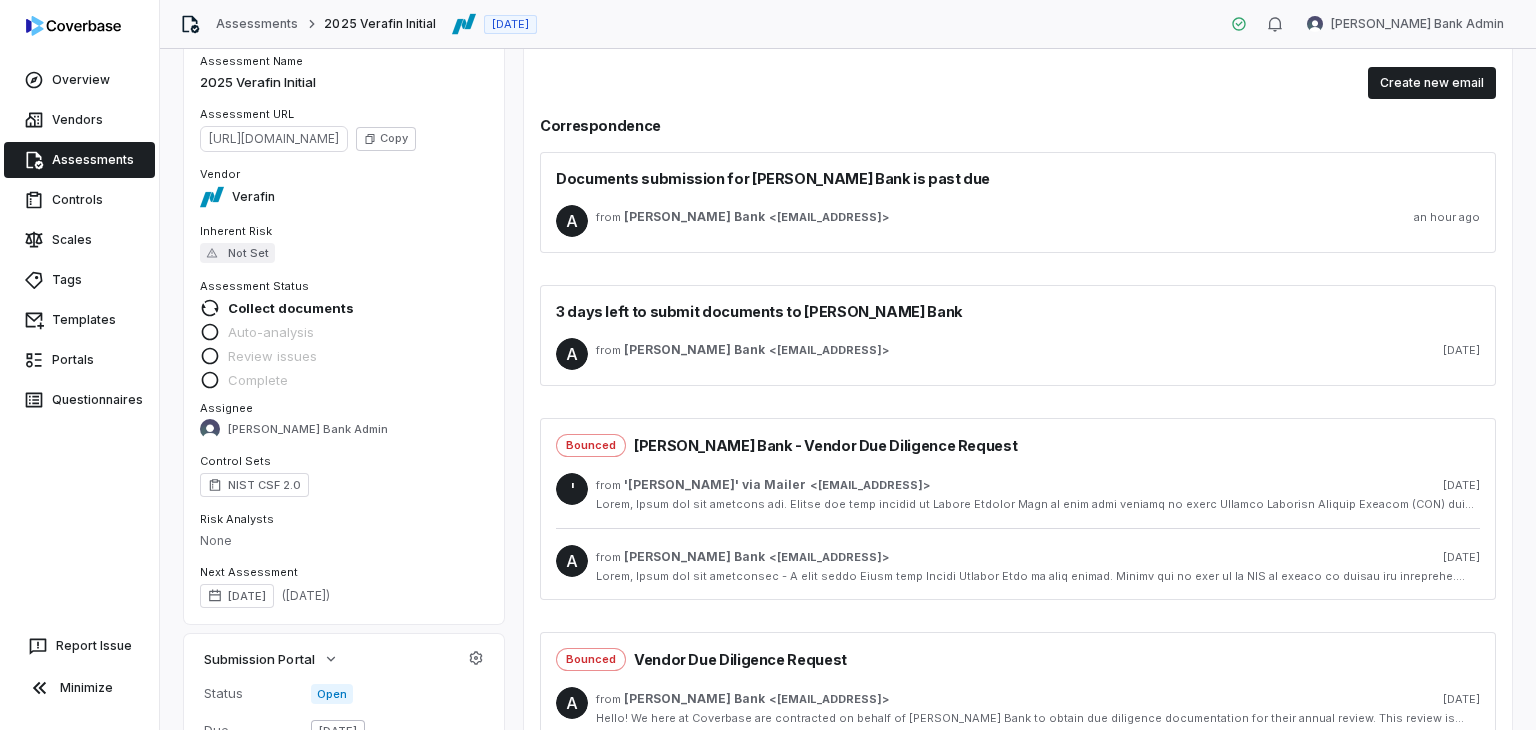 scroll, scrollTop: 100, scrollLeft: 0, axis: vertical 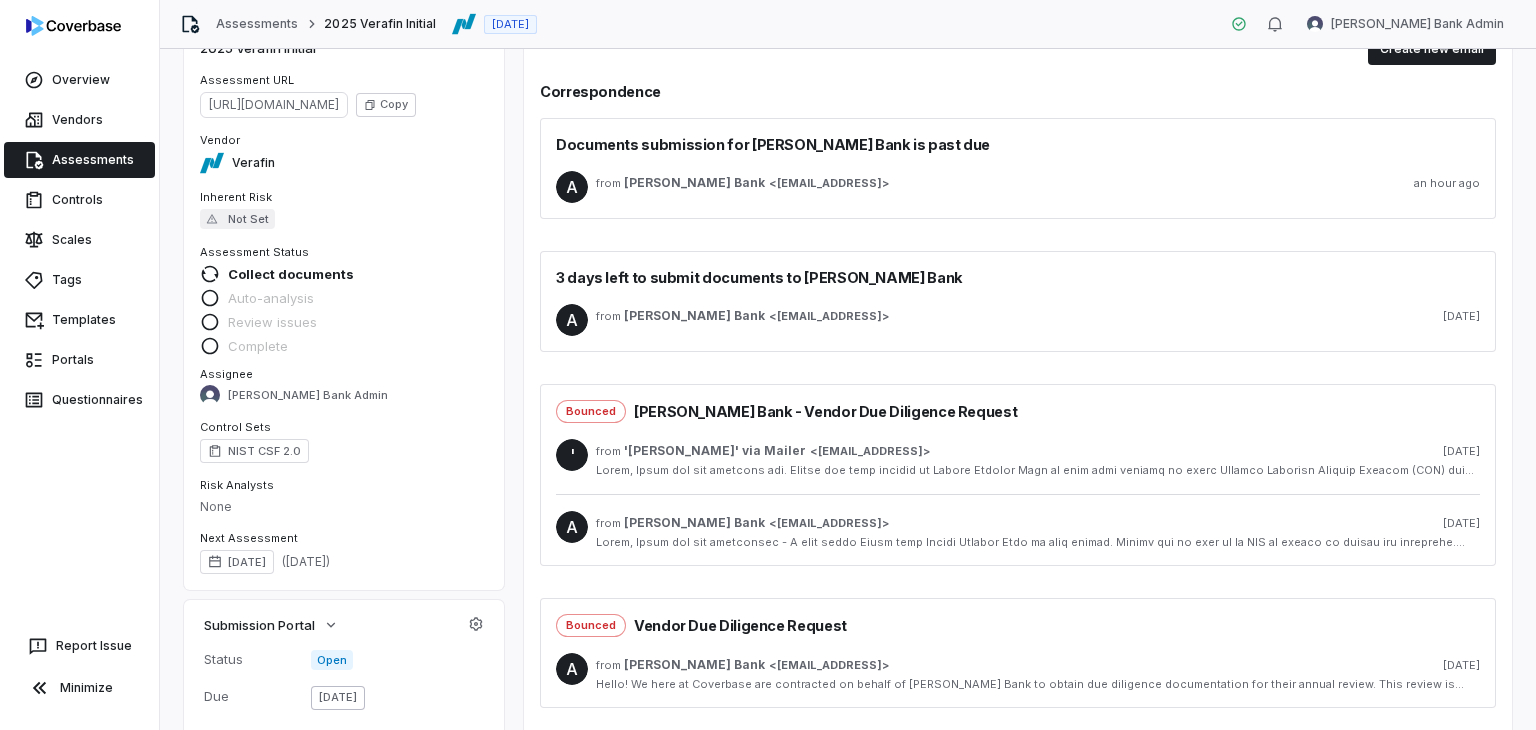 click on "A from [PERSON_NAME] Bank   < [EMAIL_ADDRESS] > [DATE]" at bounding box center [1018, 530] 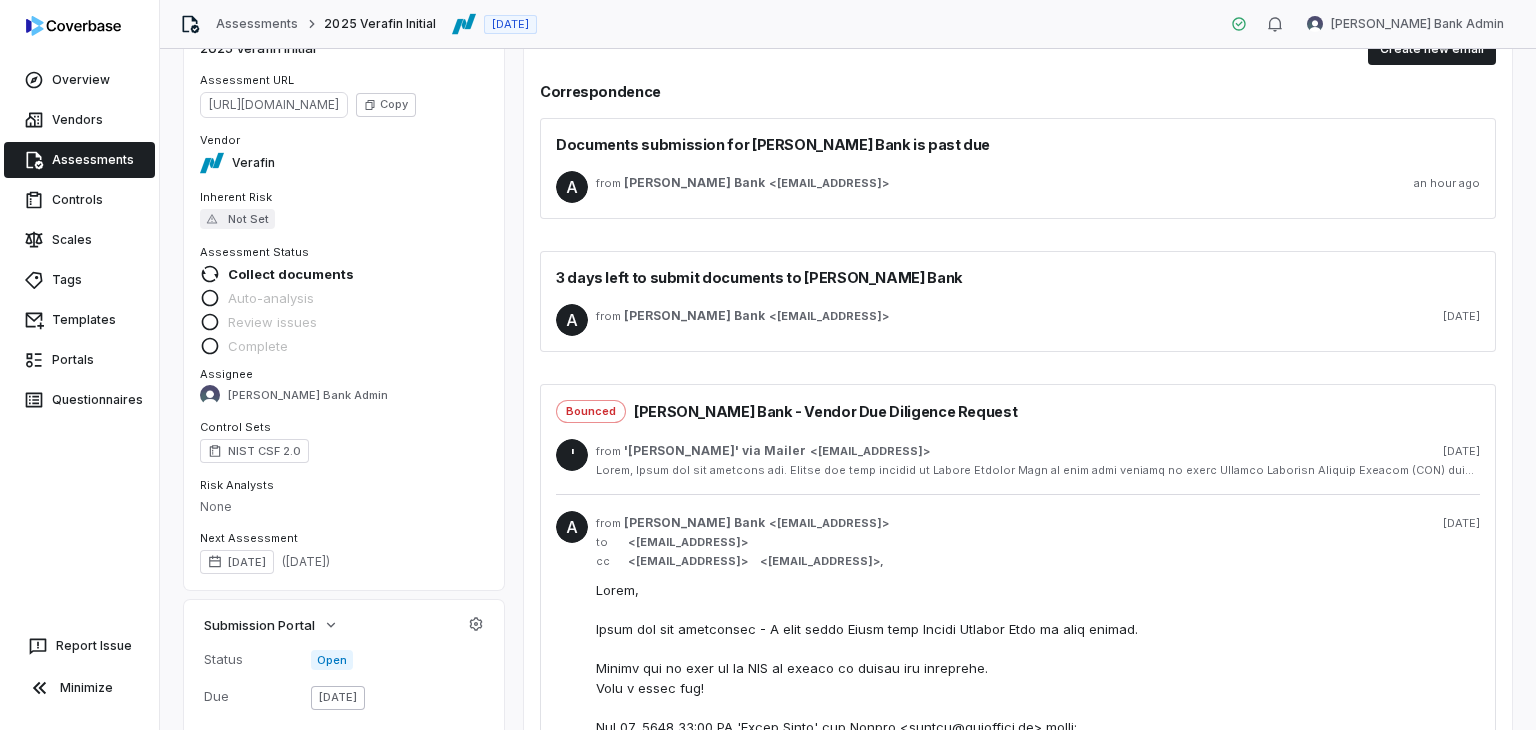 click on "' from '[PERSON_NAME]' via Mailer   < [EMAIL_ADDRESS] > [DATE]" at bounding box center (1018, 459) 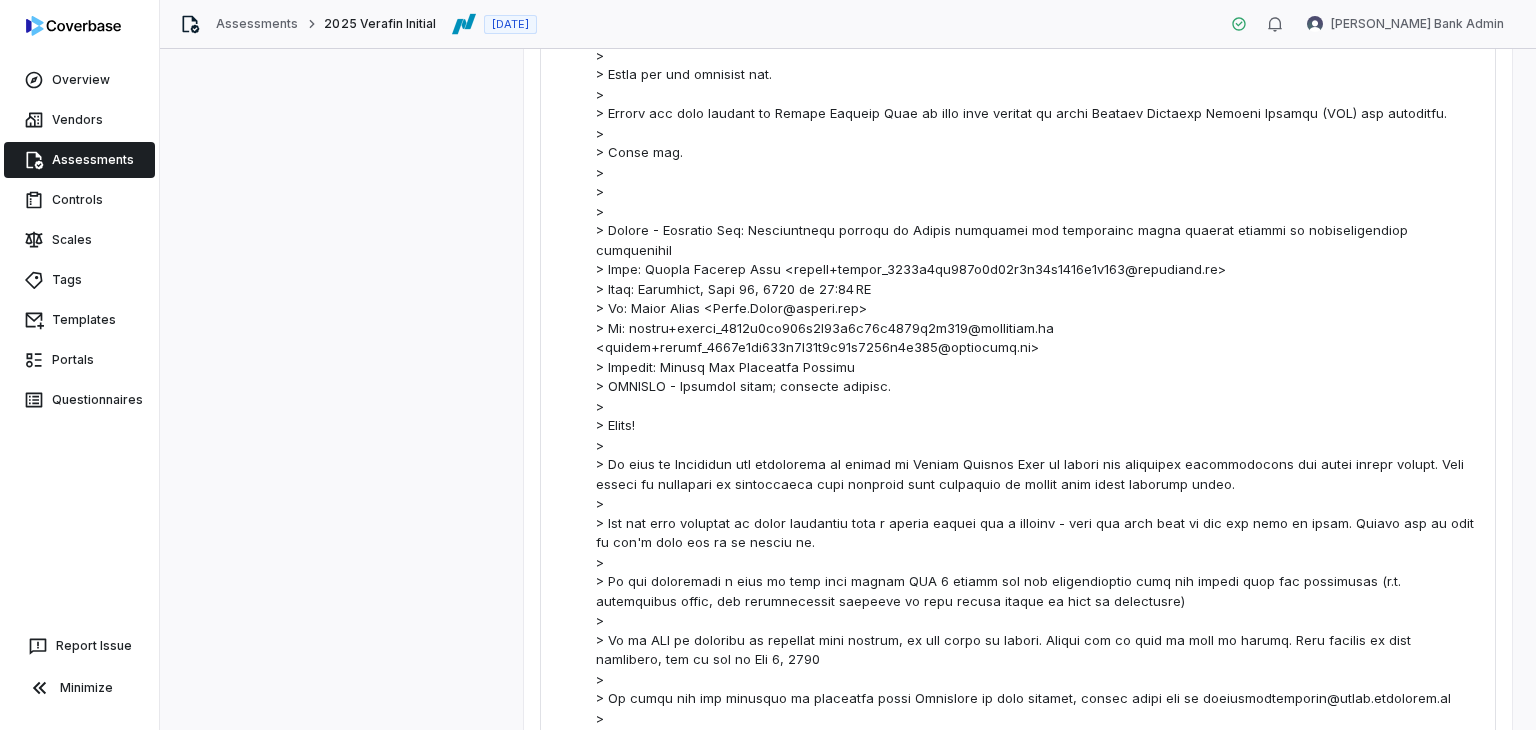 scroll, scrollTop: 1377, scrollLeft: 0, axis: vertical 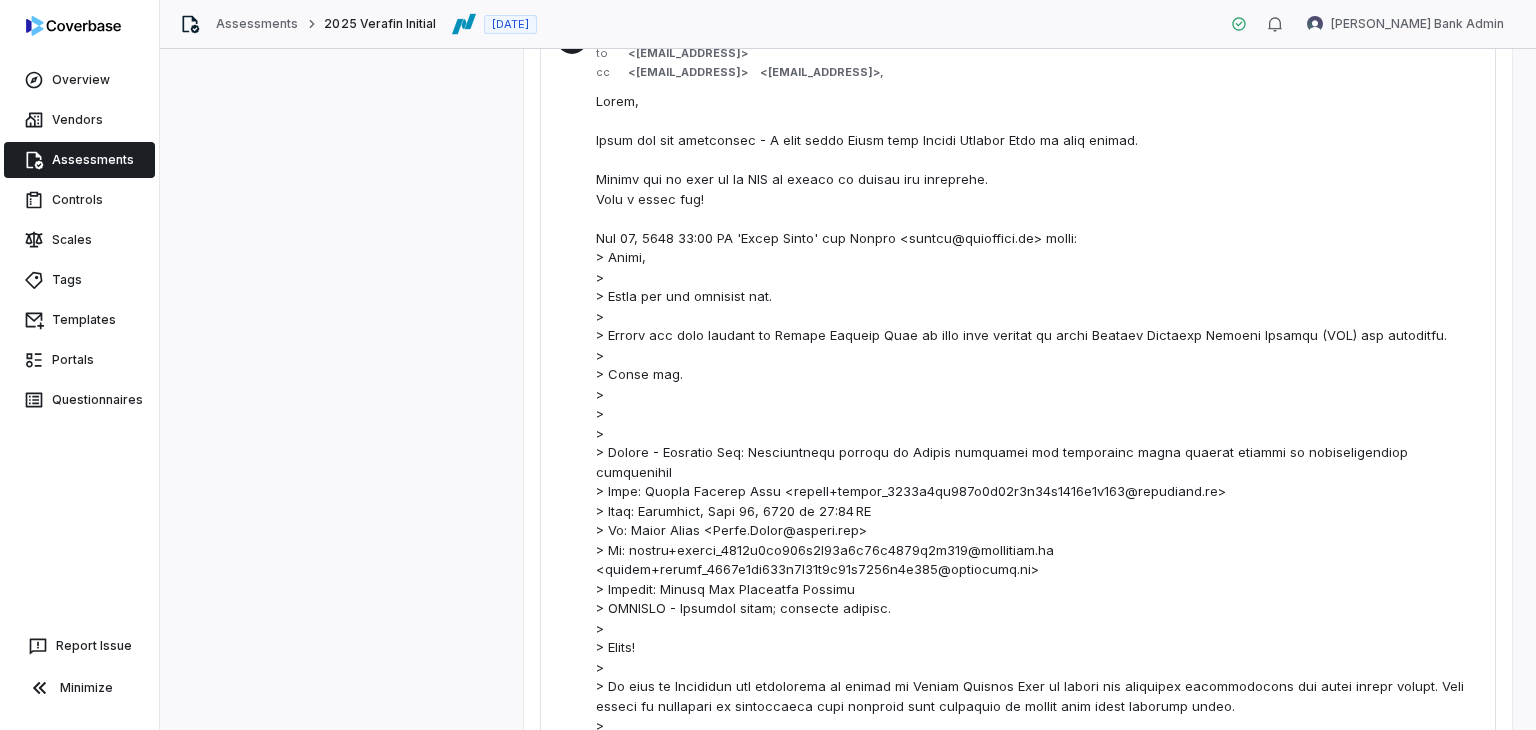 click on "Assessments 2025 Verafin Initial [DATE] [PERSON_NAME] Bank Admin" at bounding box center (848, 24) 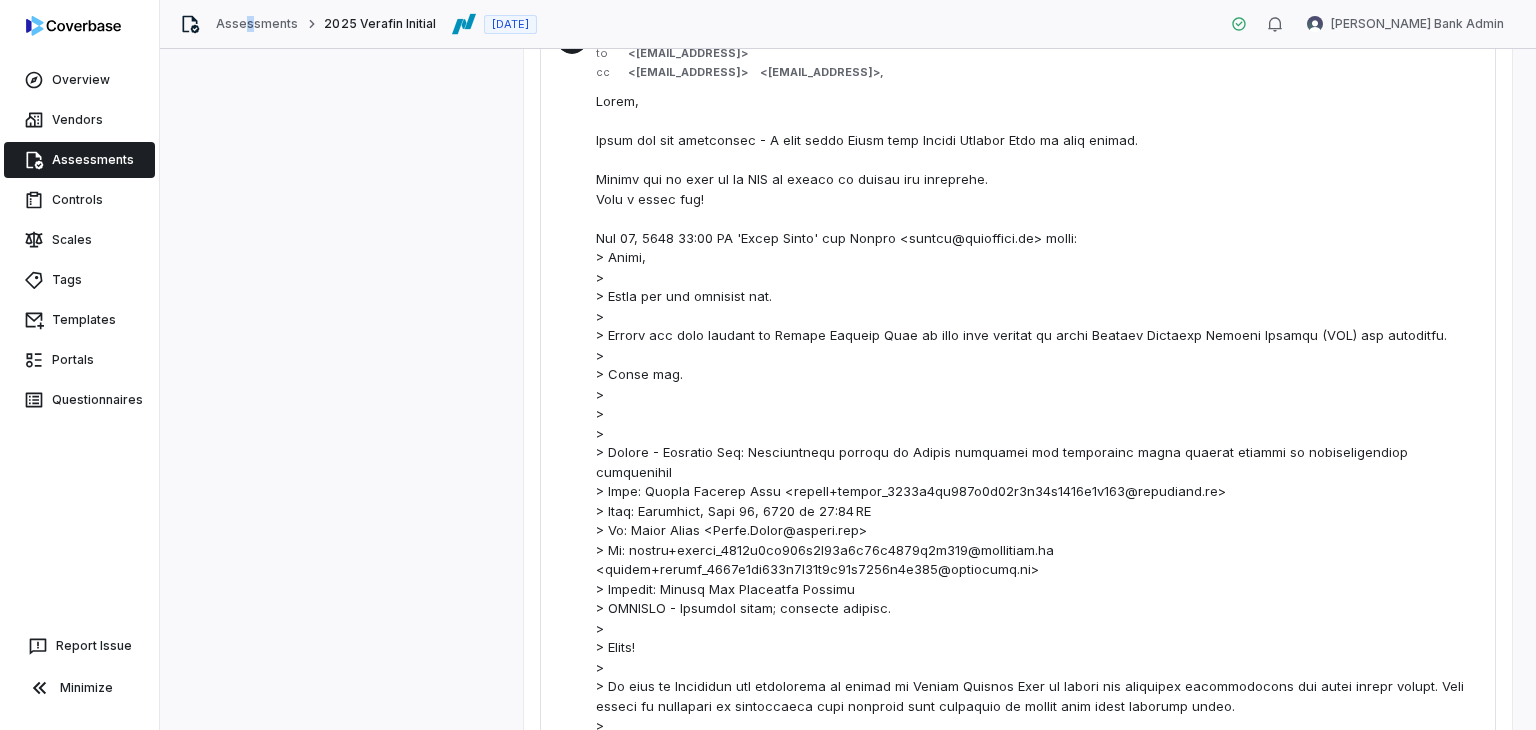 click on "Assessments 2025 Verafin Initial [DATE]" at bounding box center (358, 24) 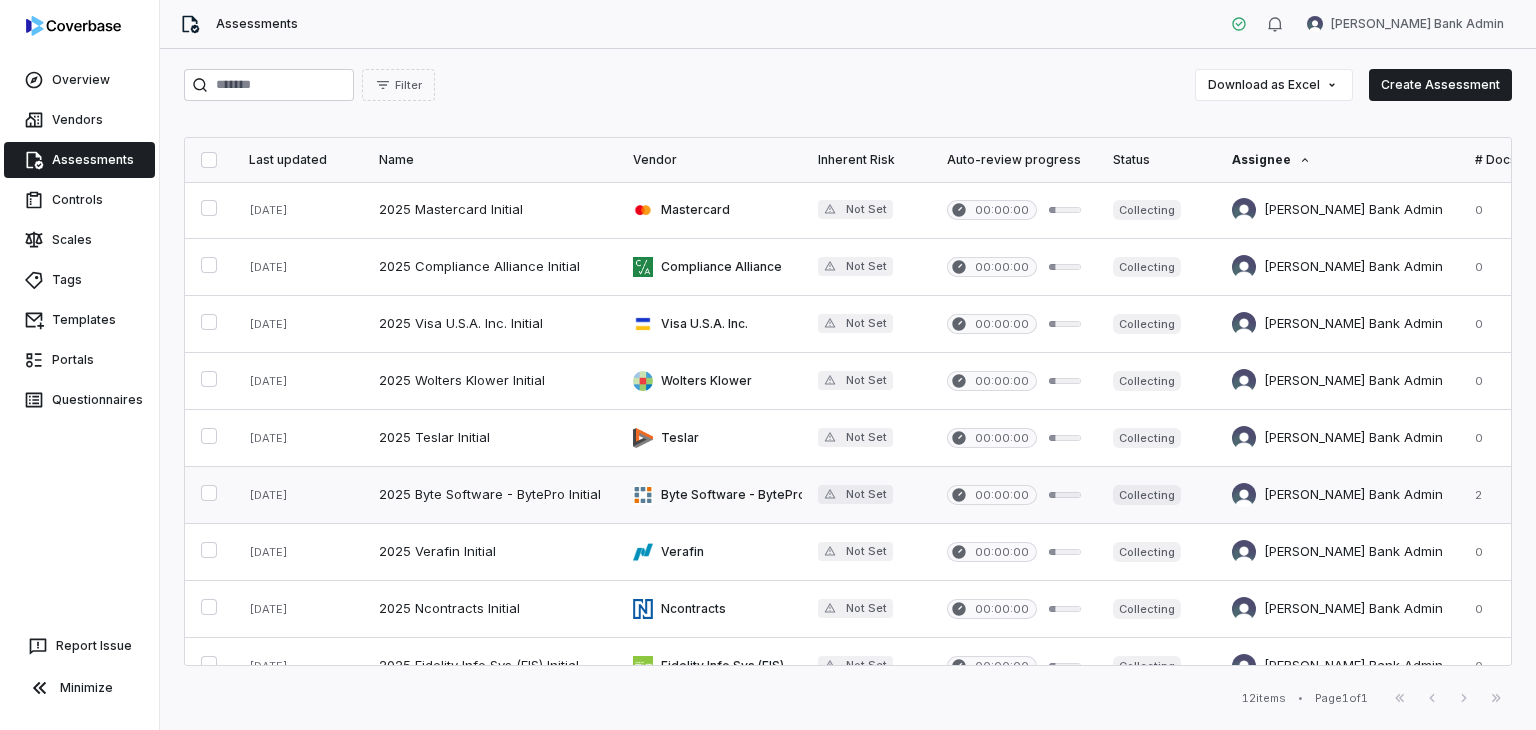 click at bounding box center (1014, 495) 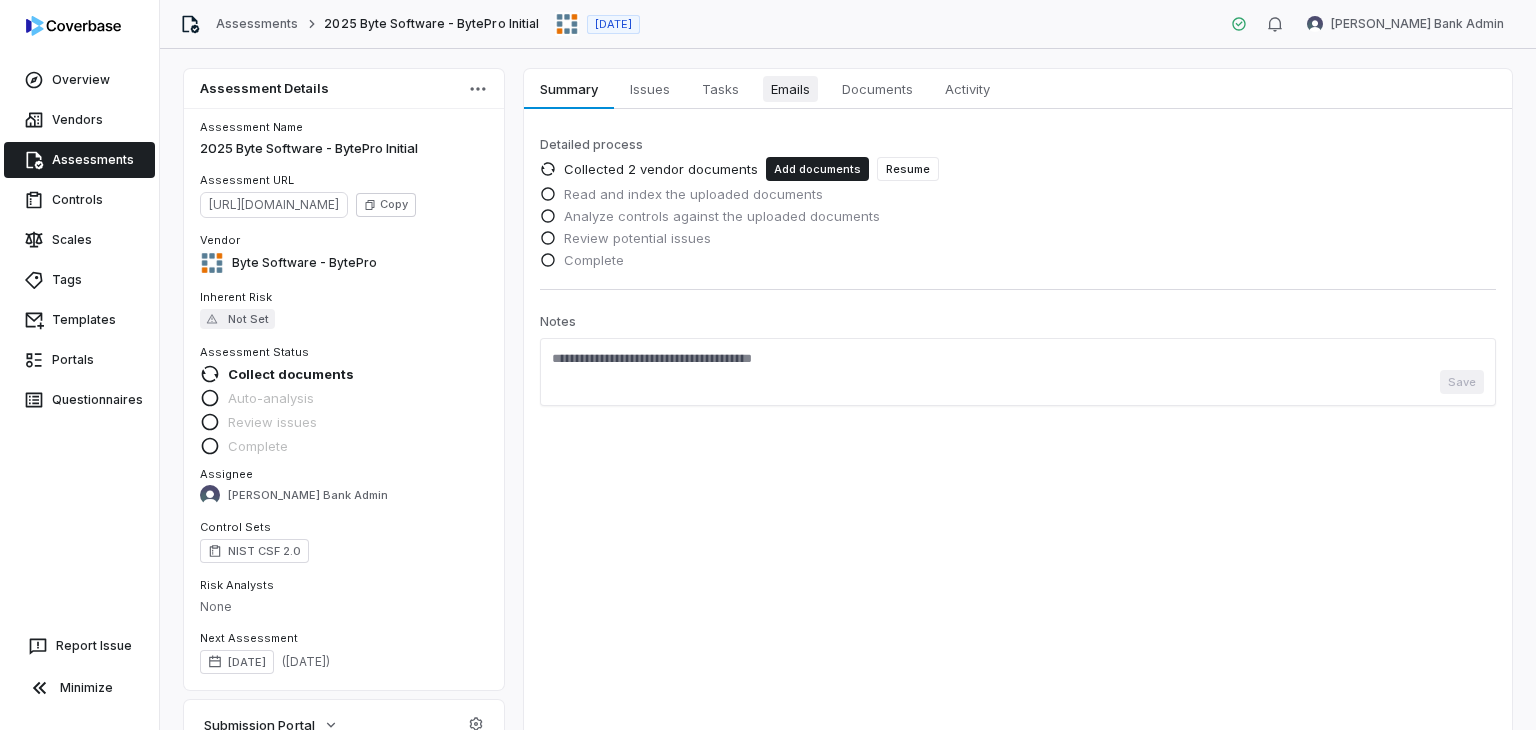 click on "Emails" at bounding box center [790, 89] 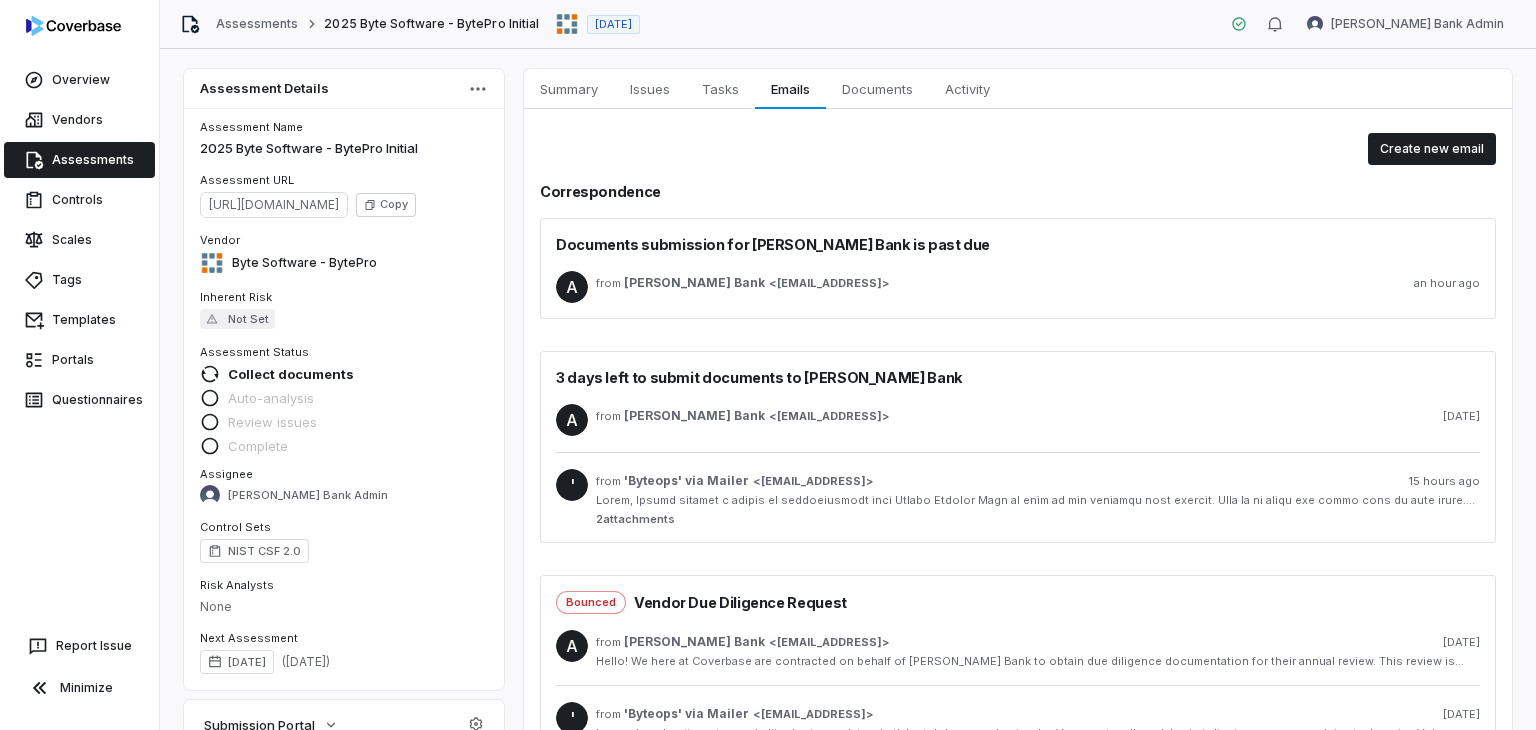 click at bounding box center (1038, 500) 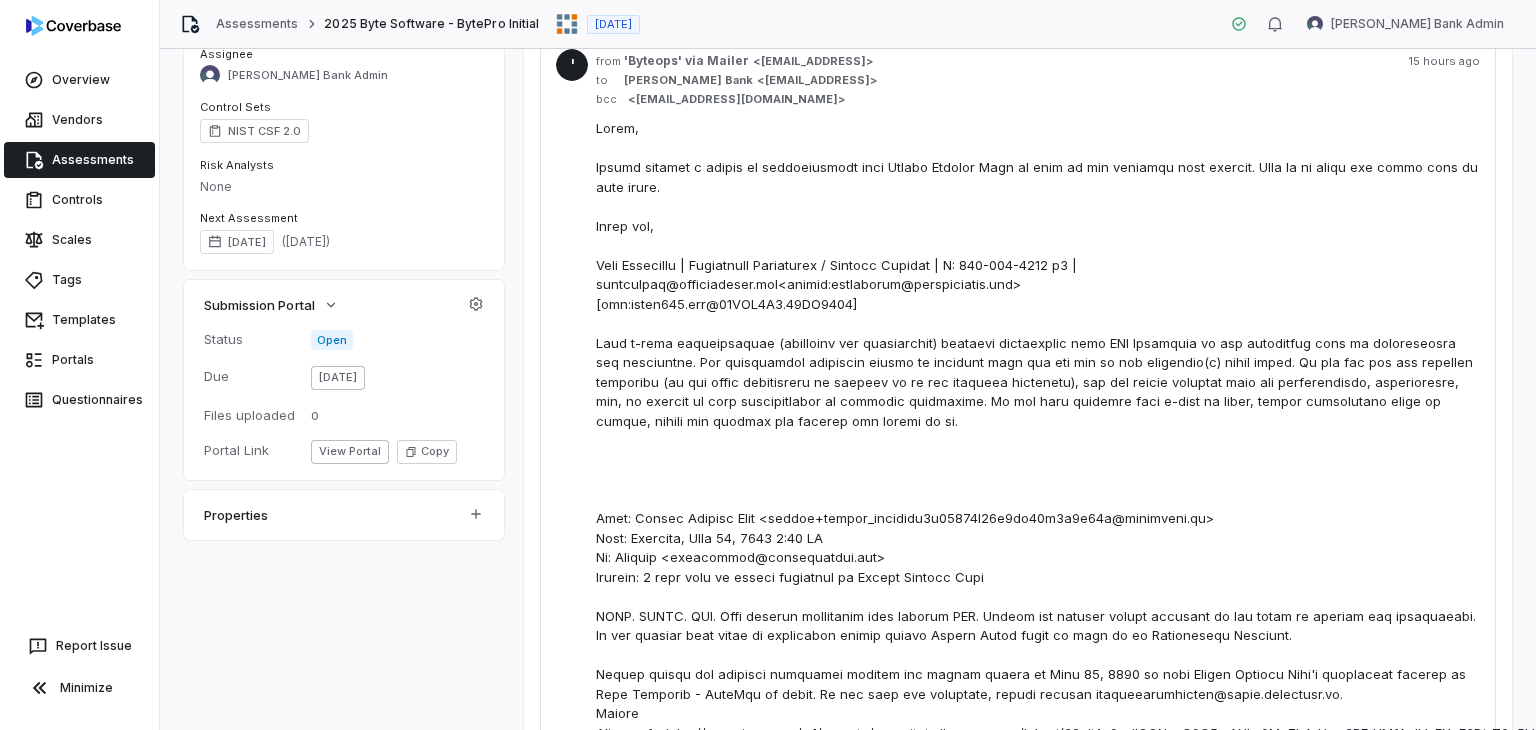 scroll, scrollTop: 182, scrollLeft: 0, axis: vertical 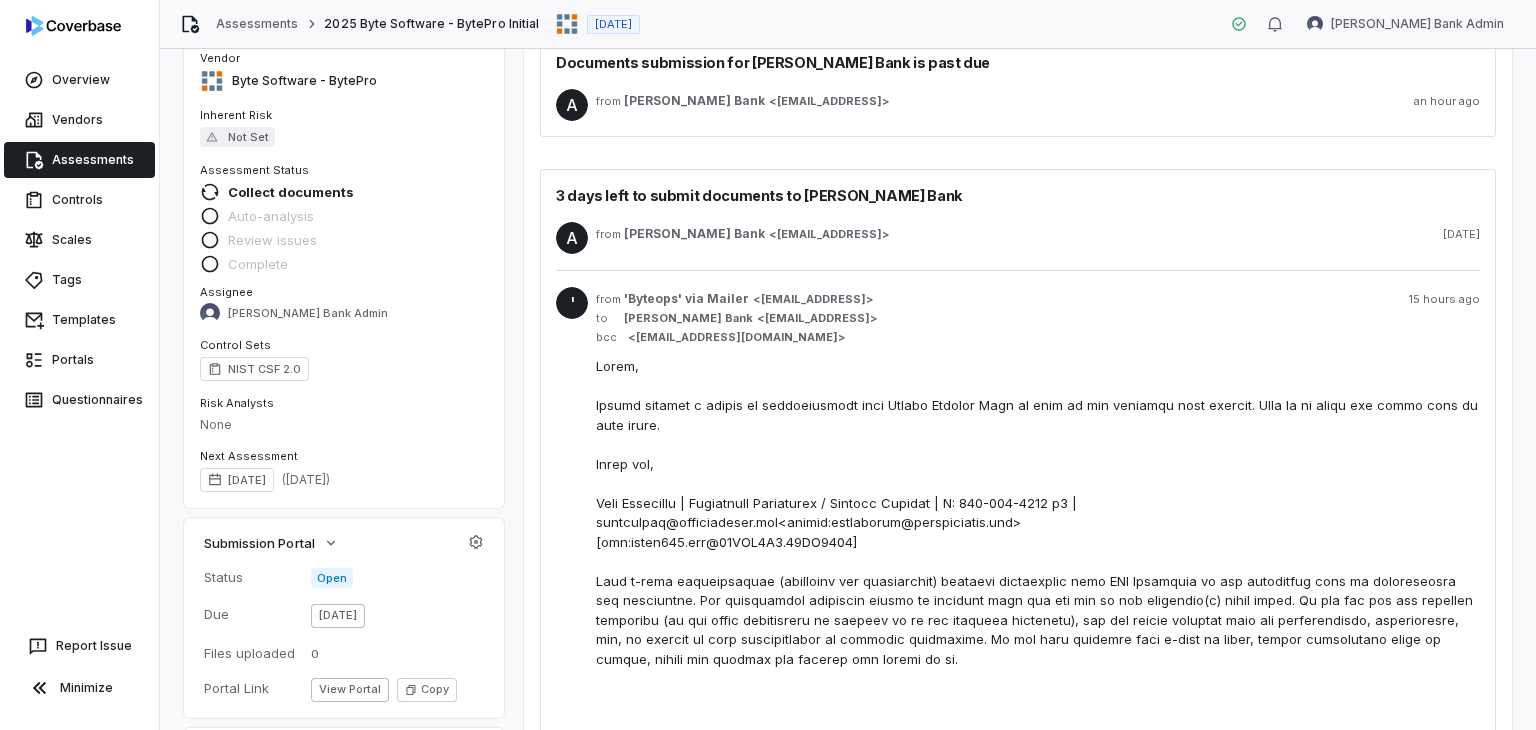 click at bounding box center (1038, 679) 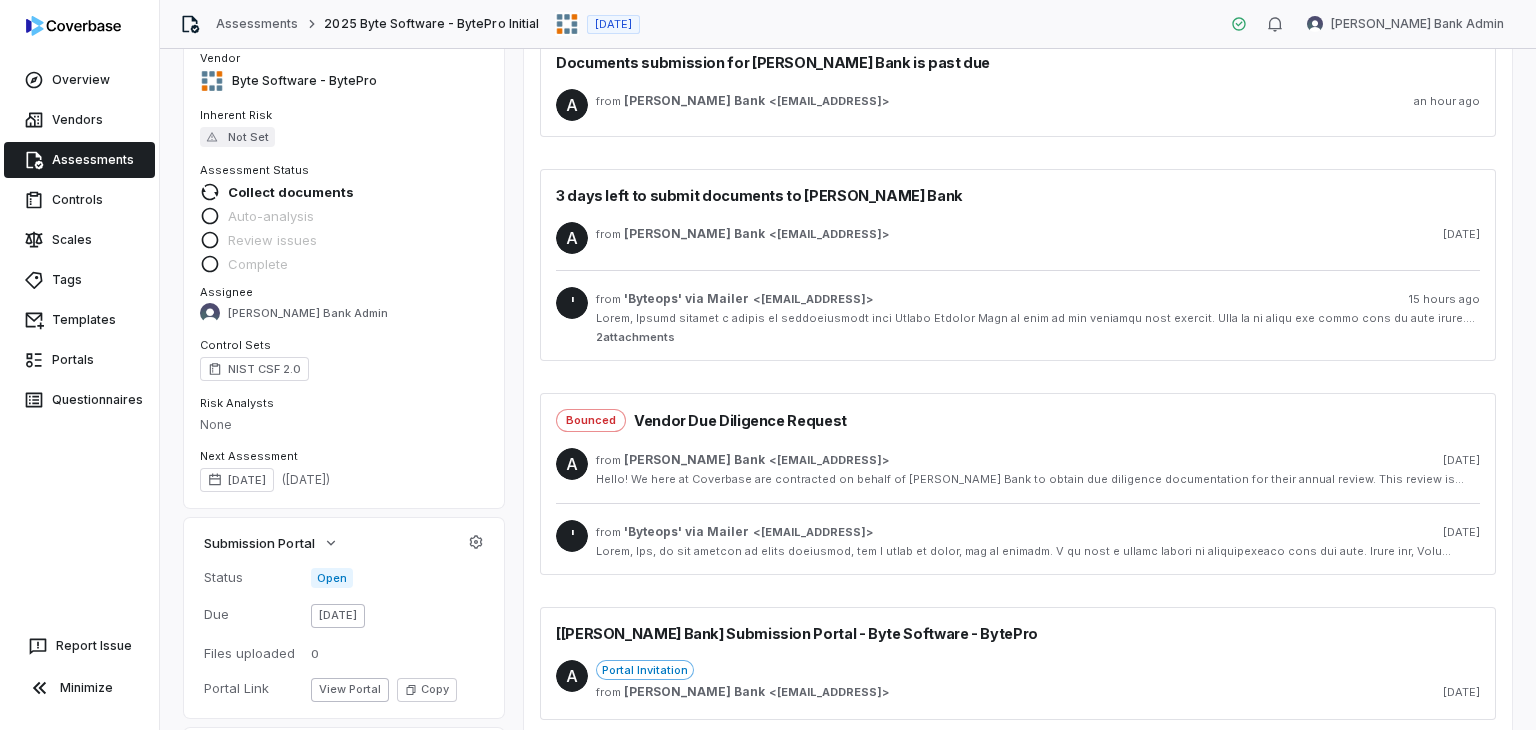 click at bounding box center [1038, 318] 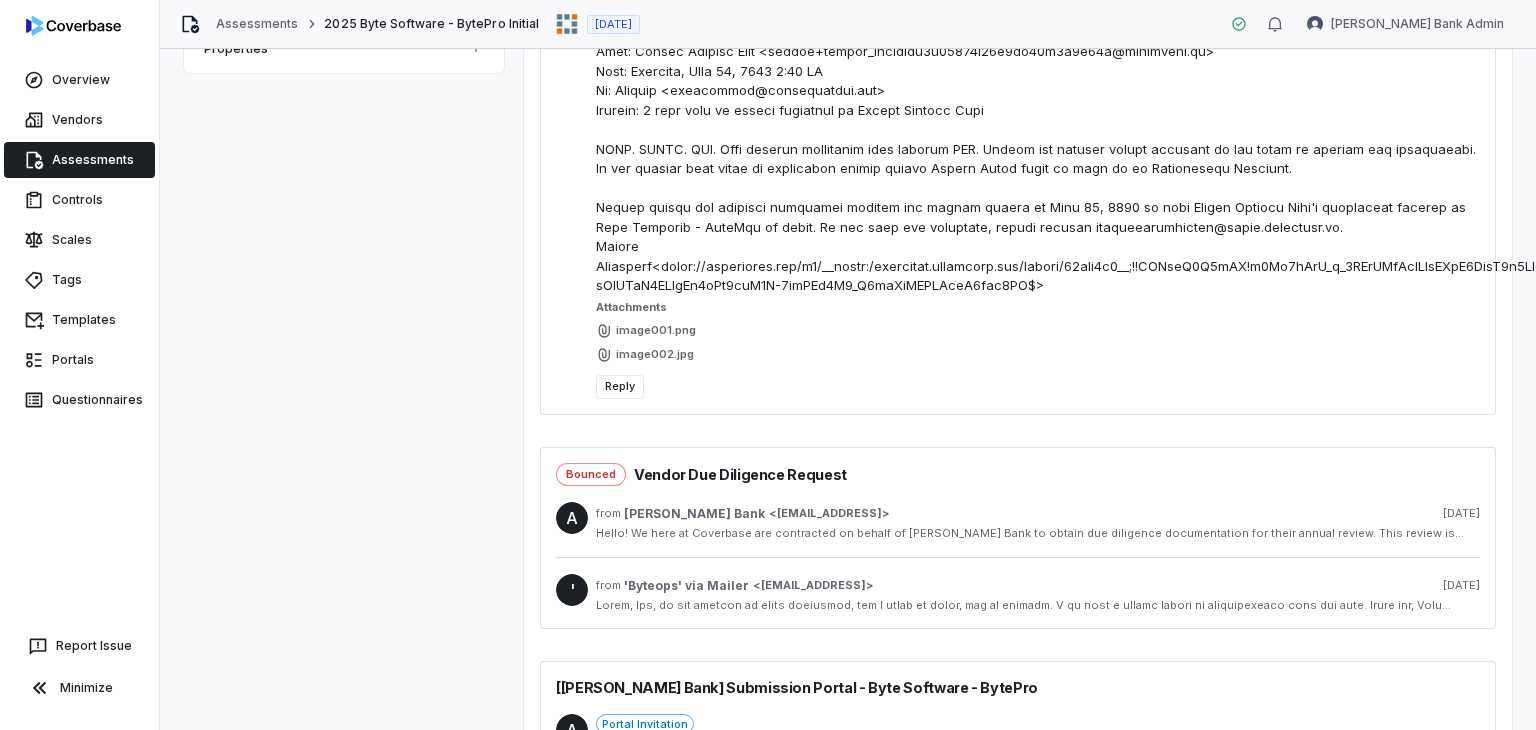 scroll, scrollTop: 1082, scrollLeft: 0, axis: vertical 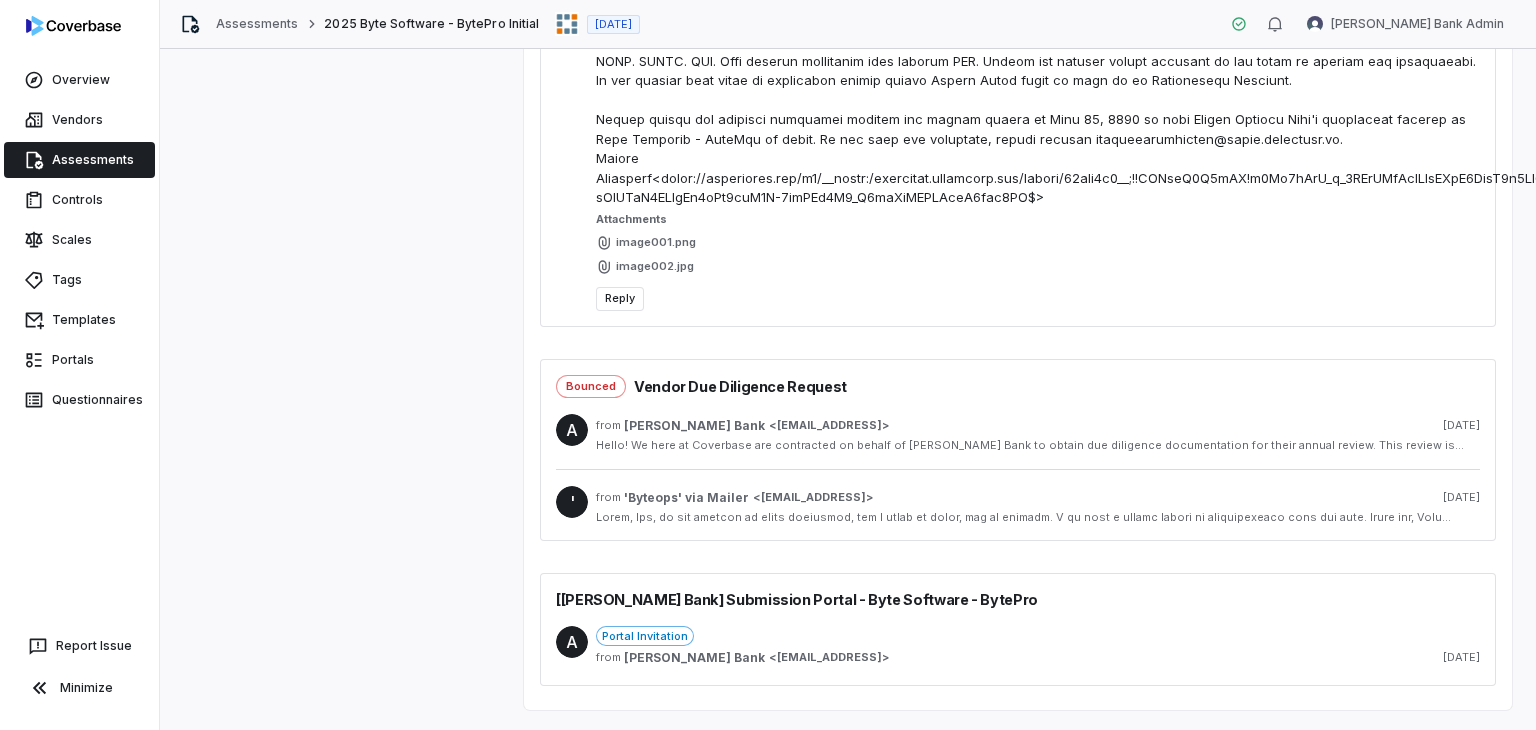 click on "Reply" at bounding box center (620, 299) 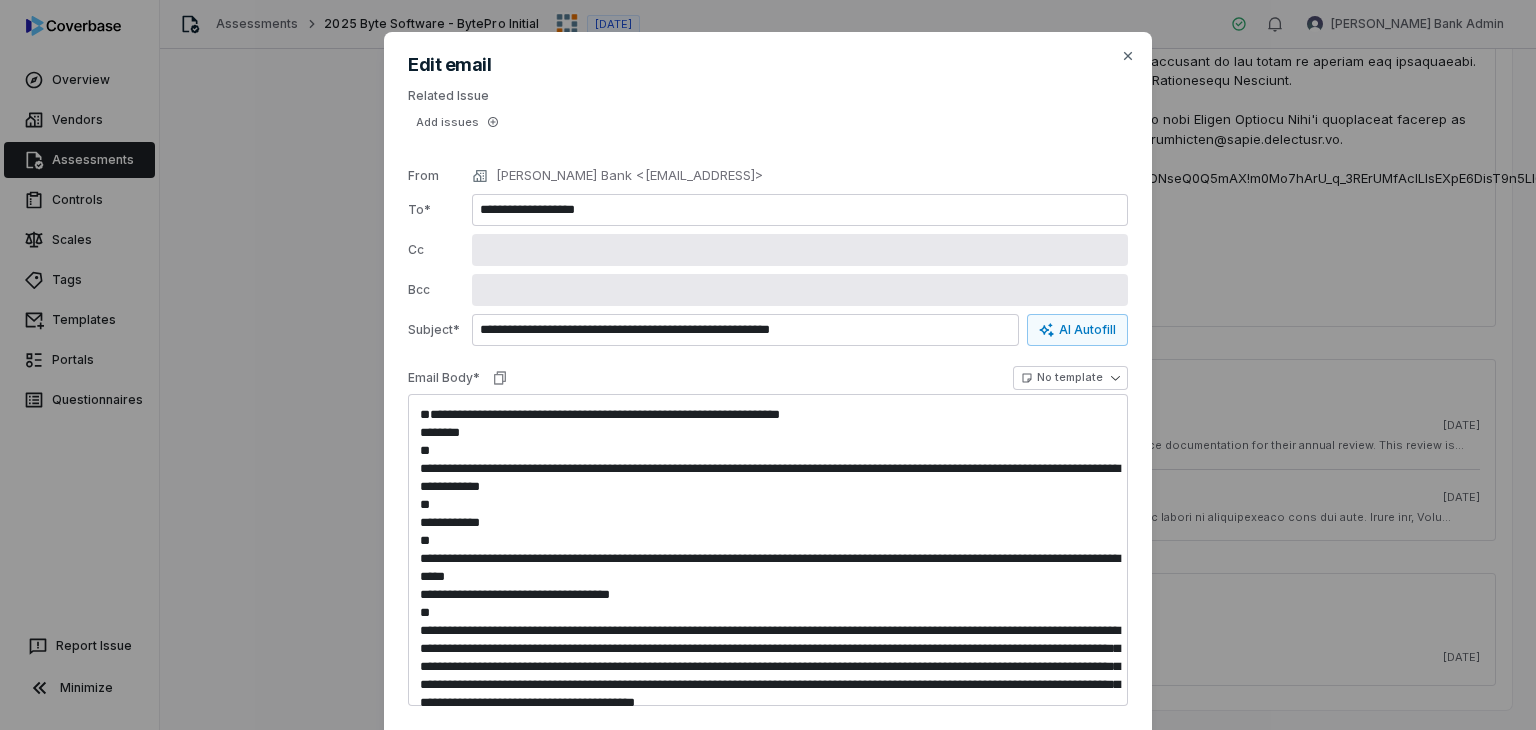 type on "*" 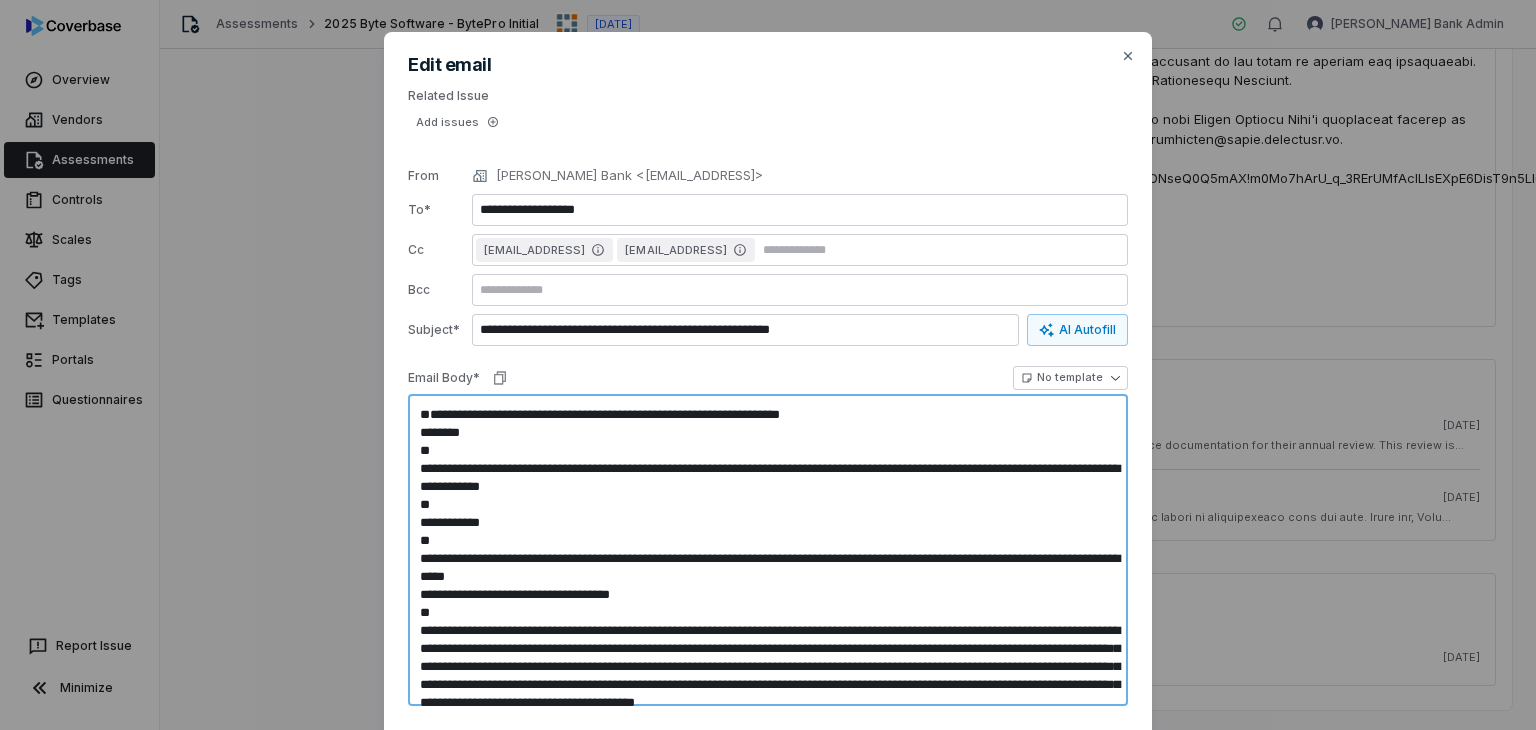 click at bounding box center (768, 550) 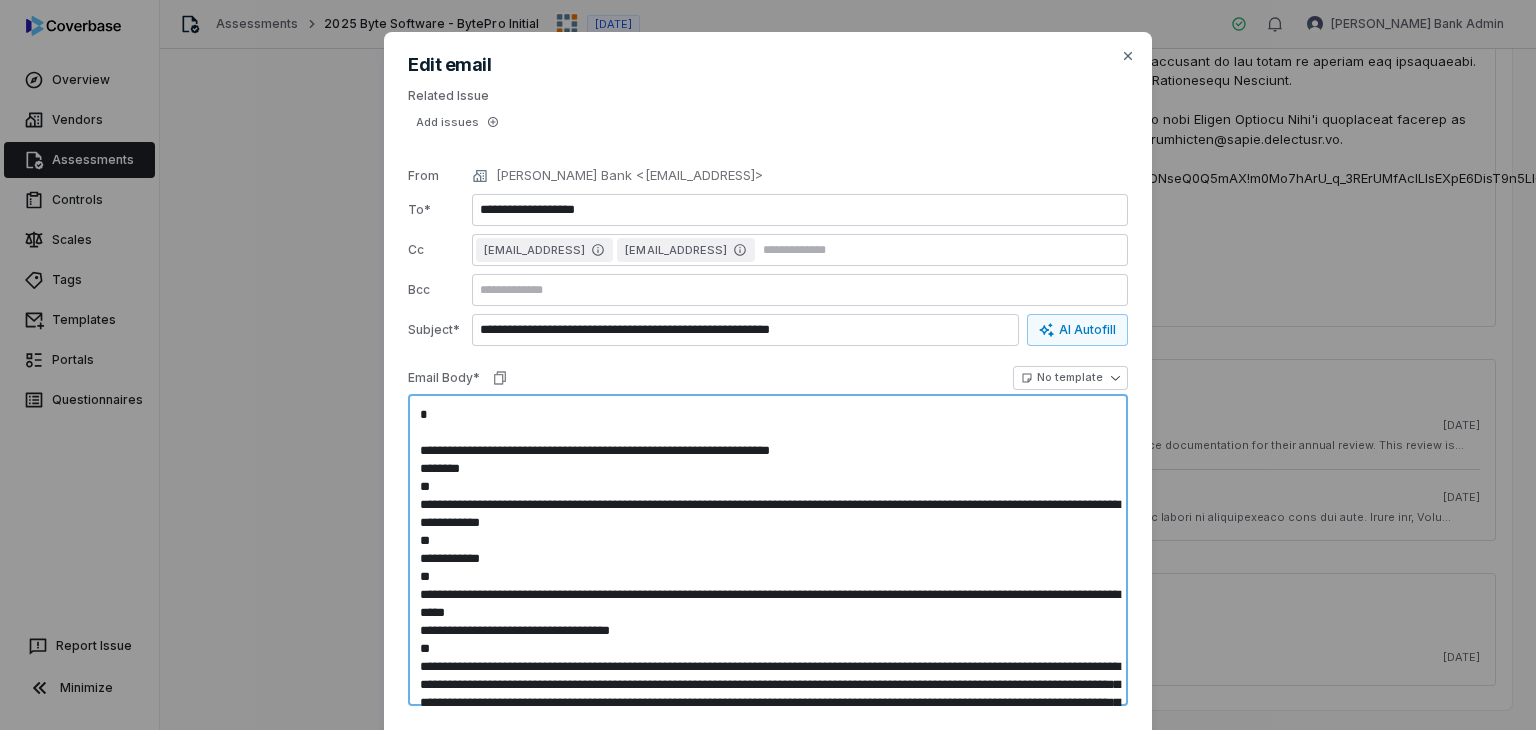 type on "**********" 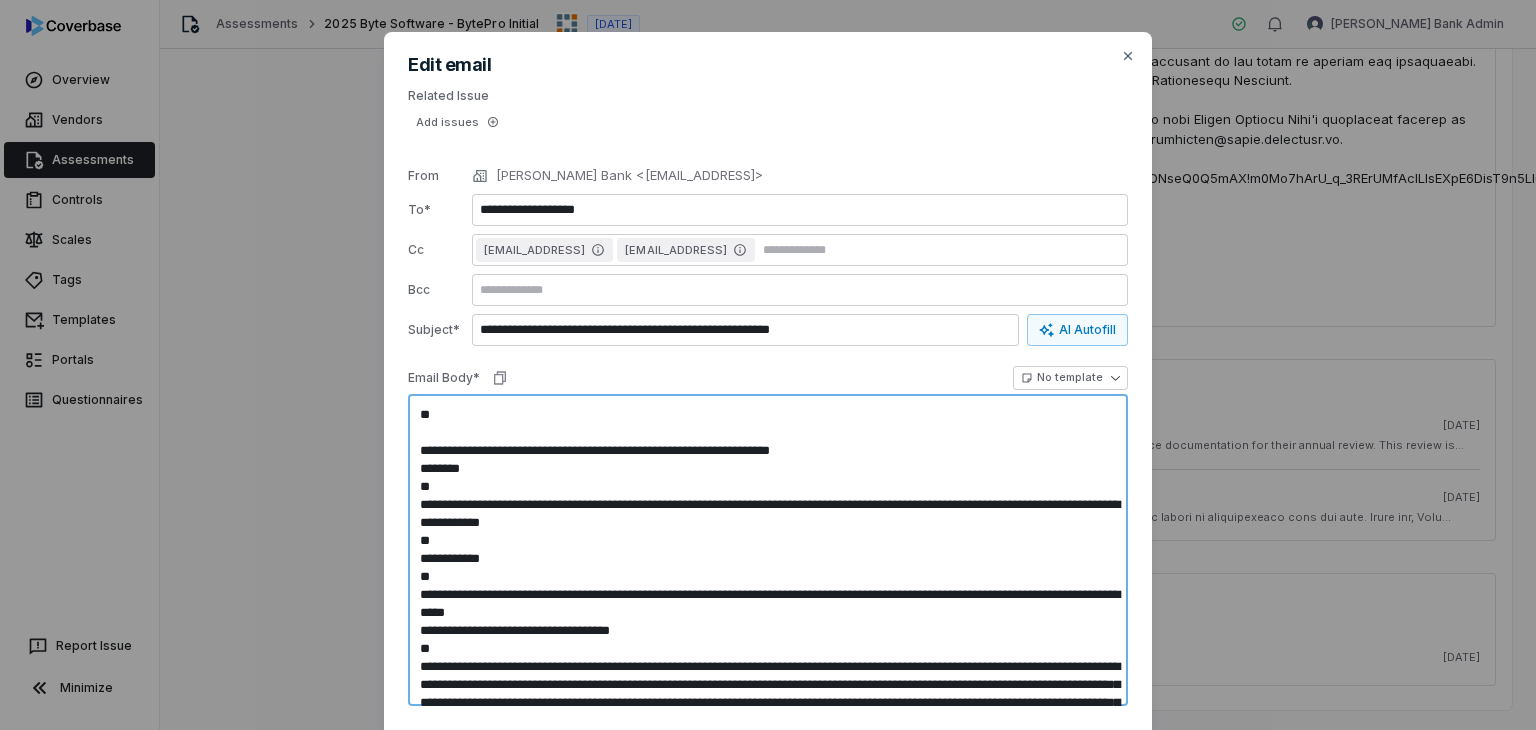 type on "**********" 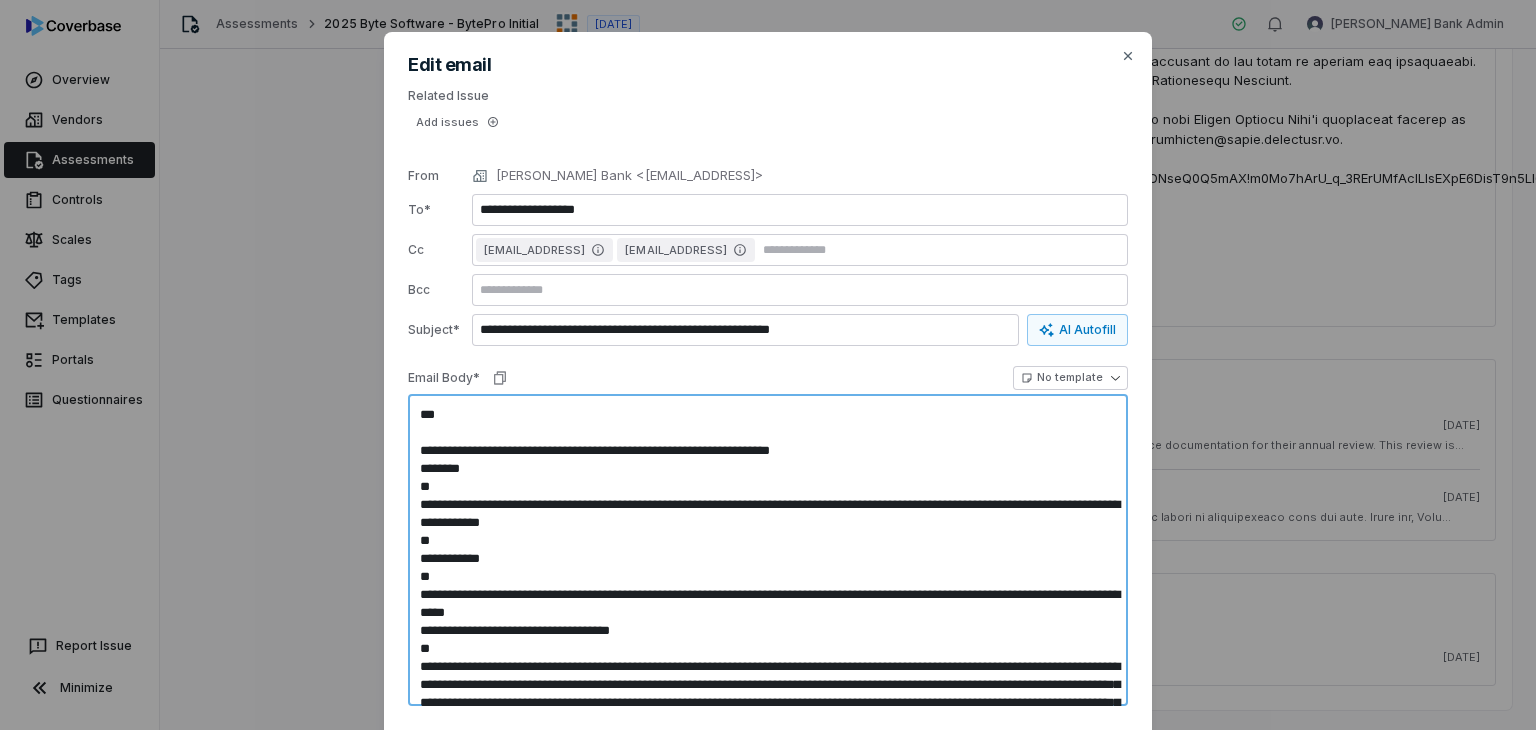 type on "**********" 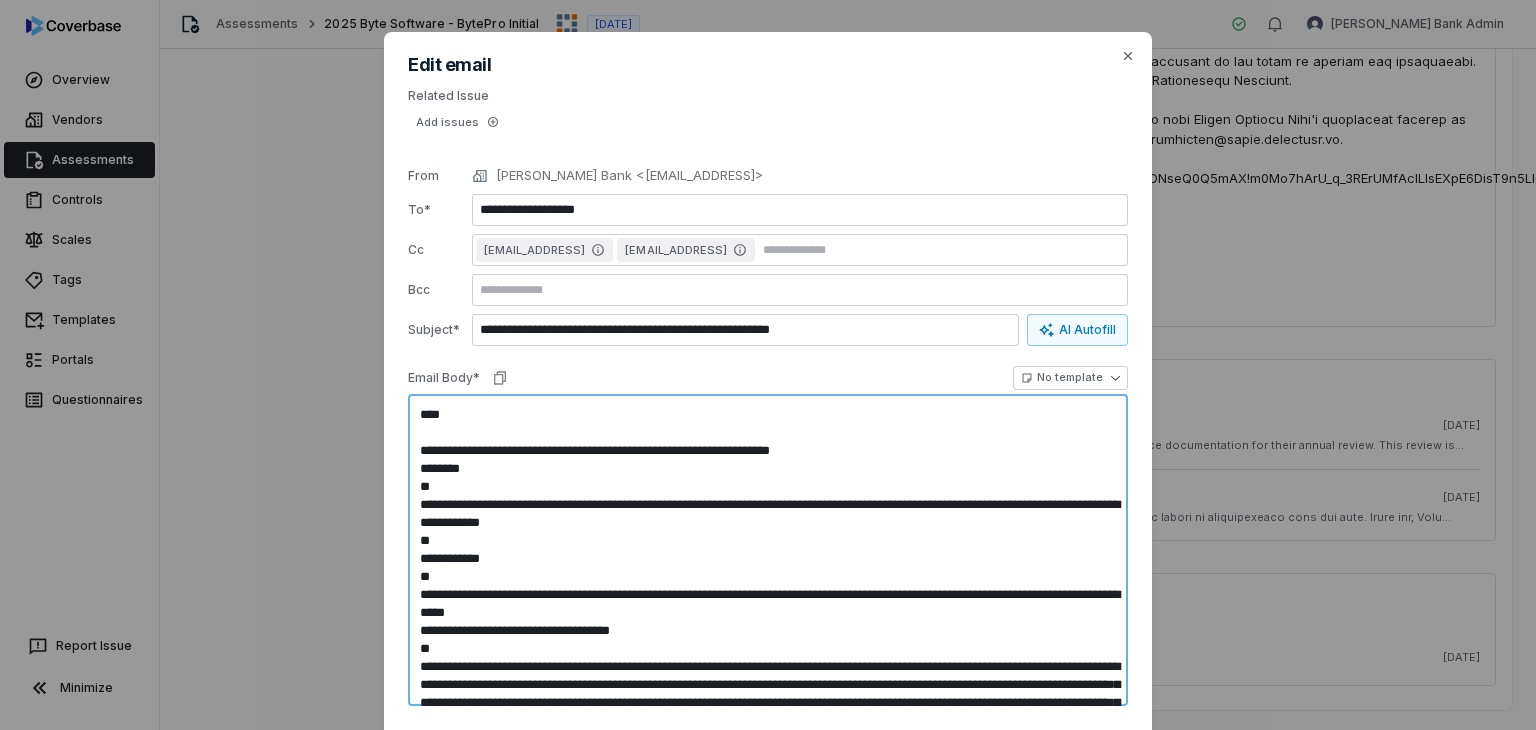 type on "**********" 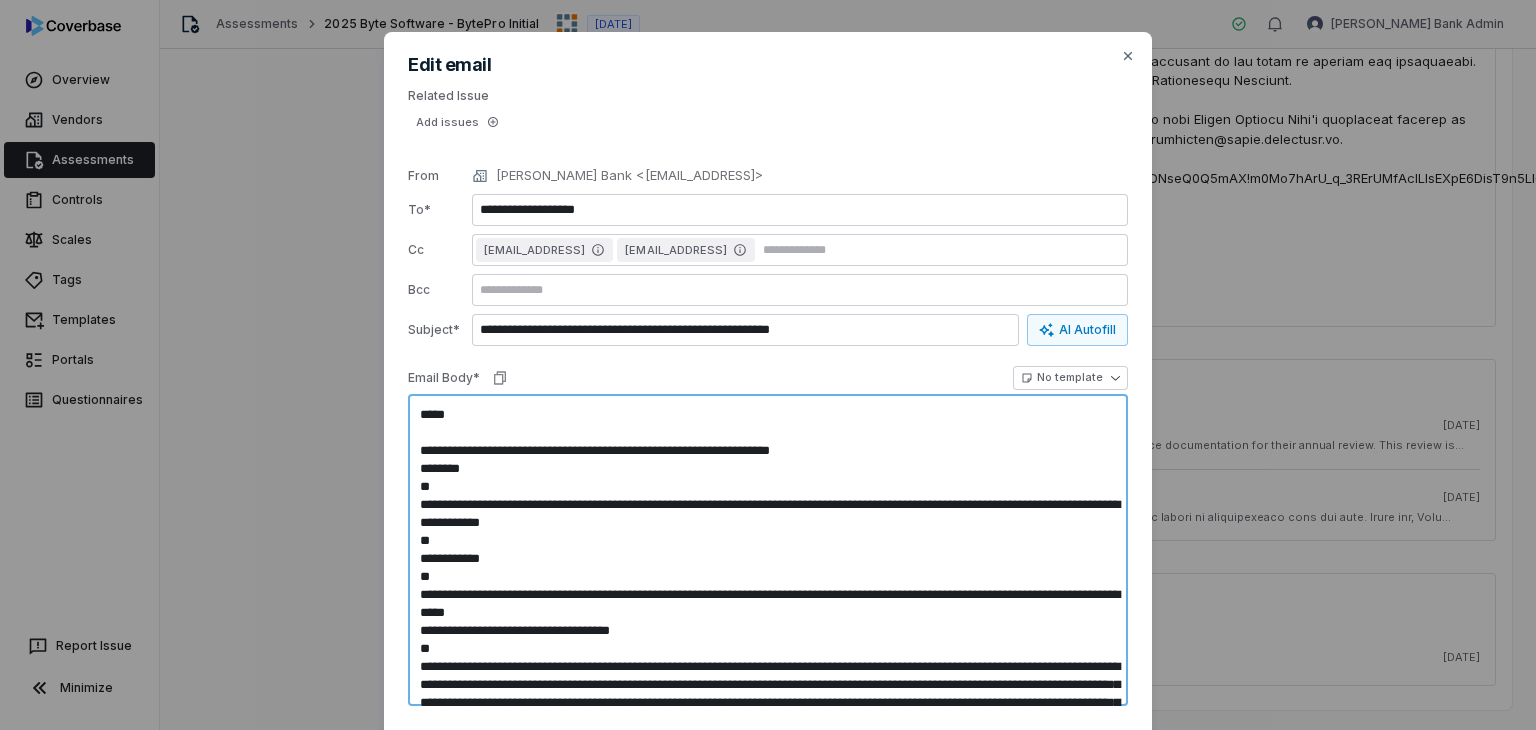 type on "**********" 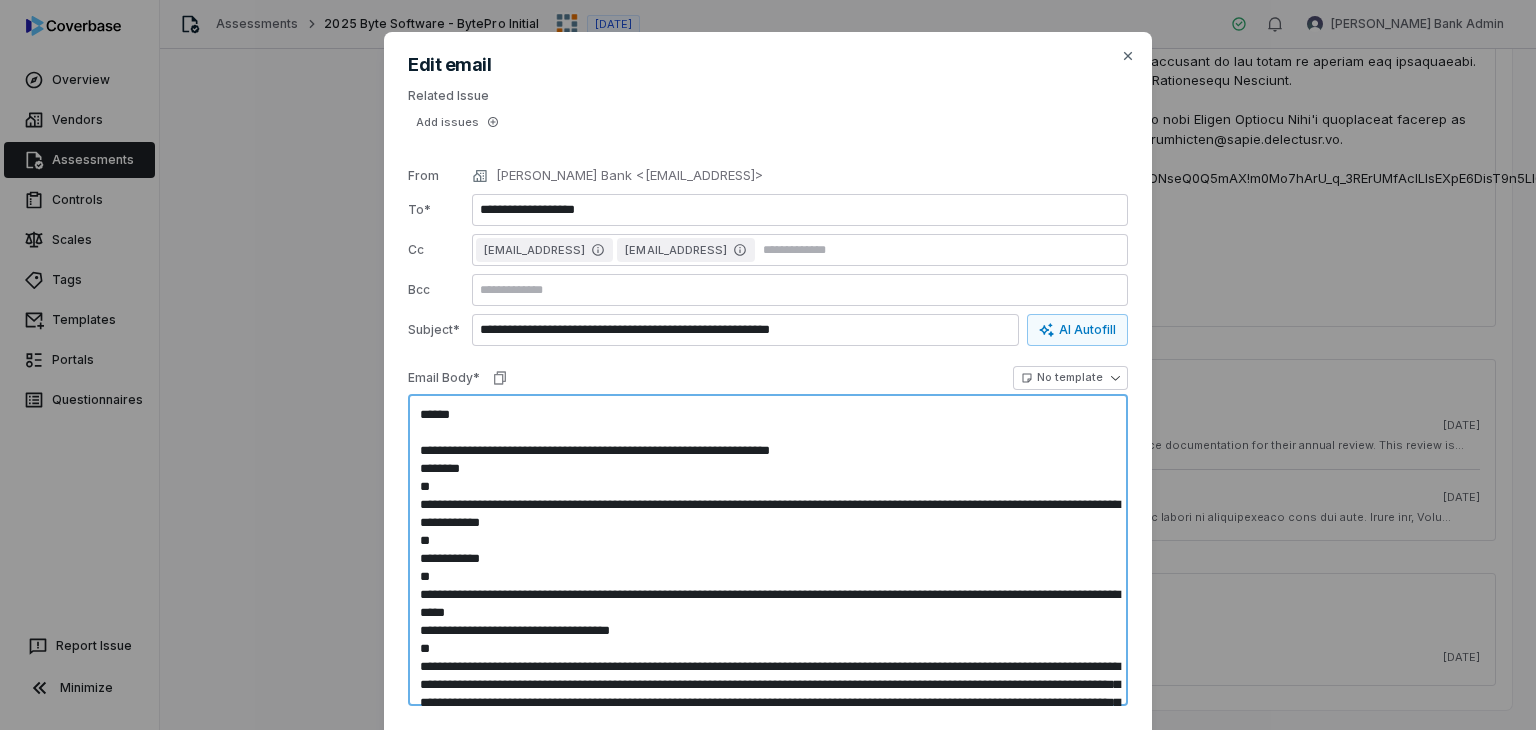 type on "**********" 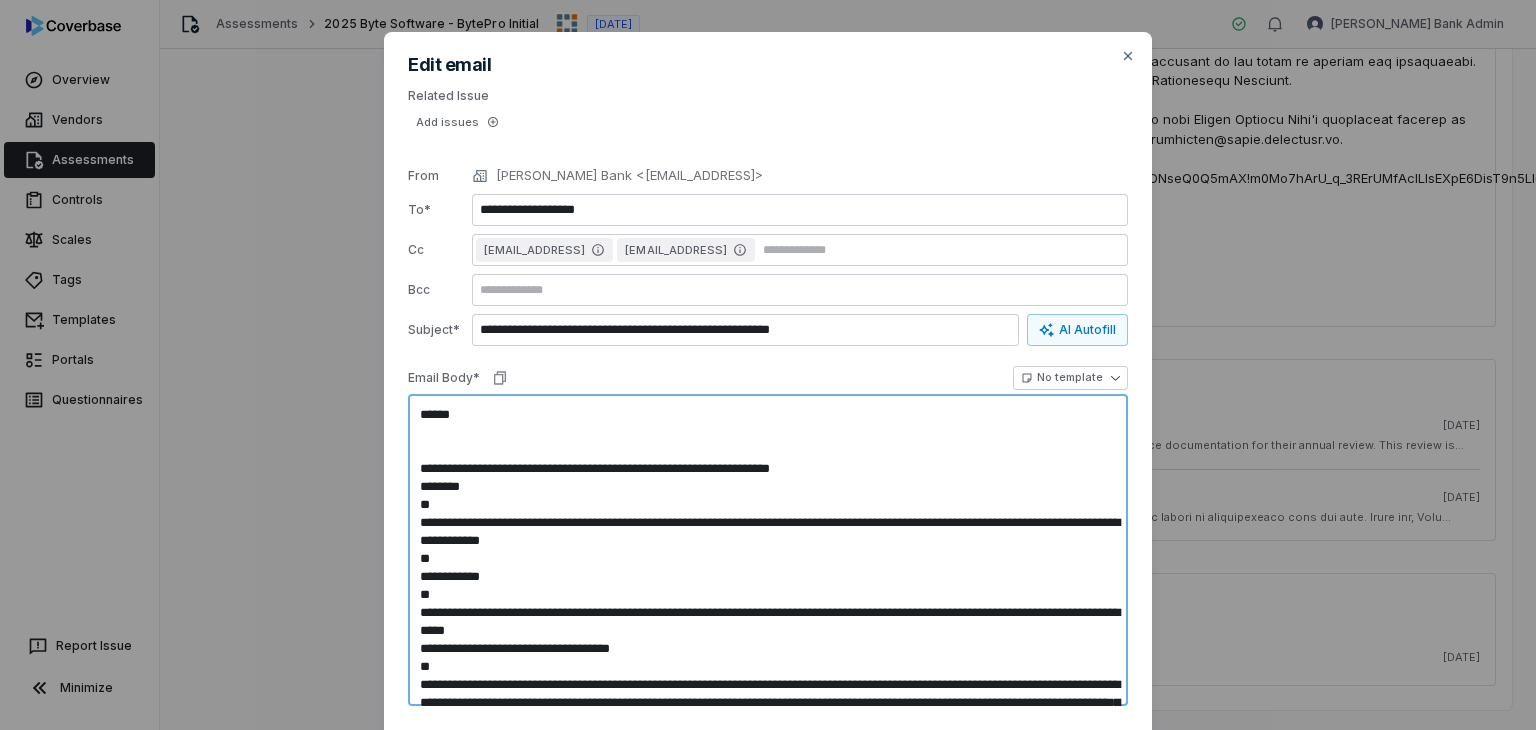 type on "**********" 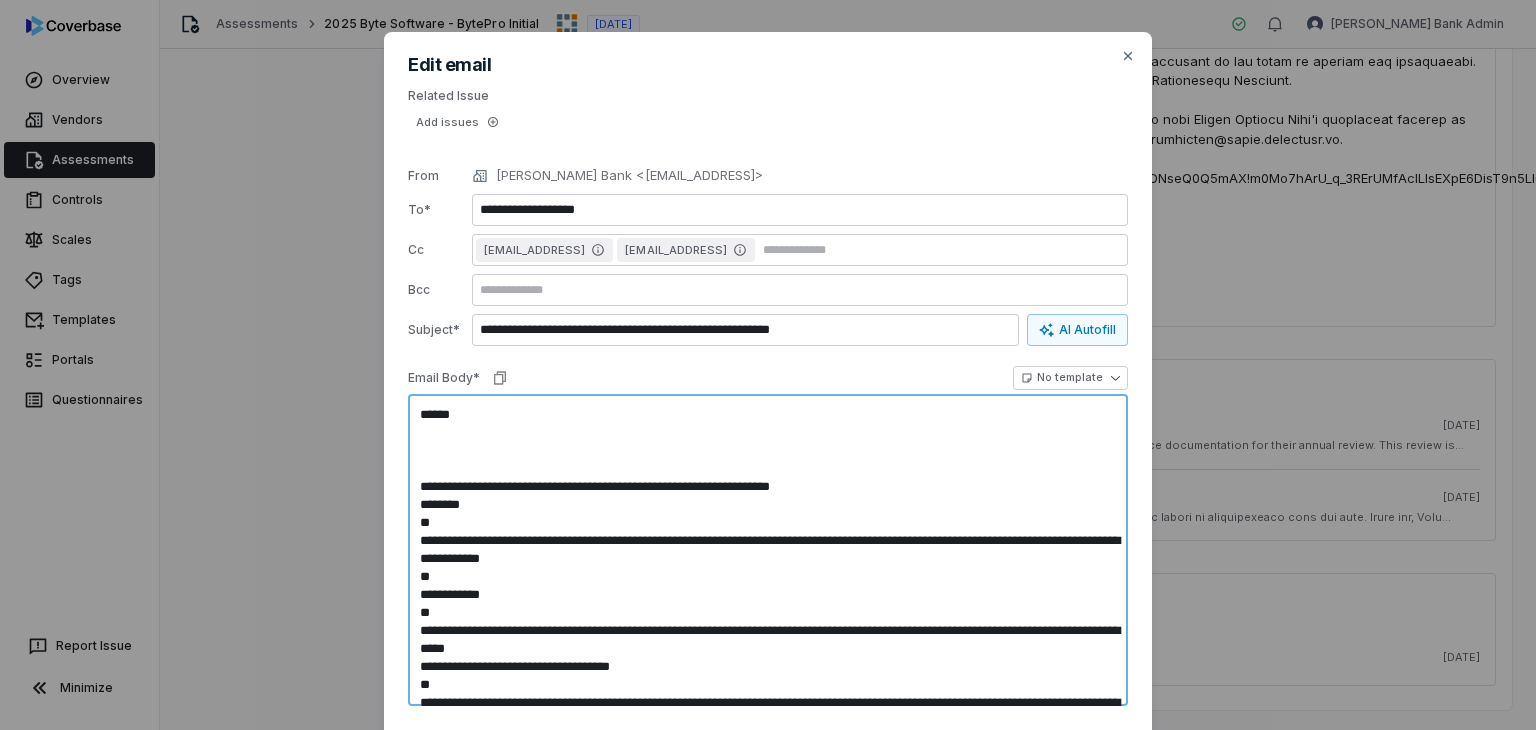 type on "**********" 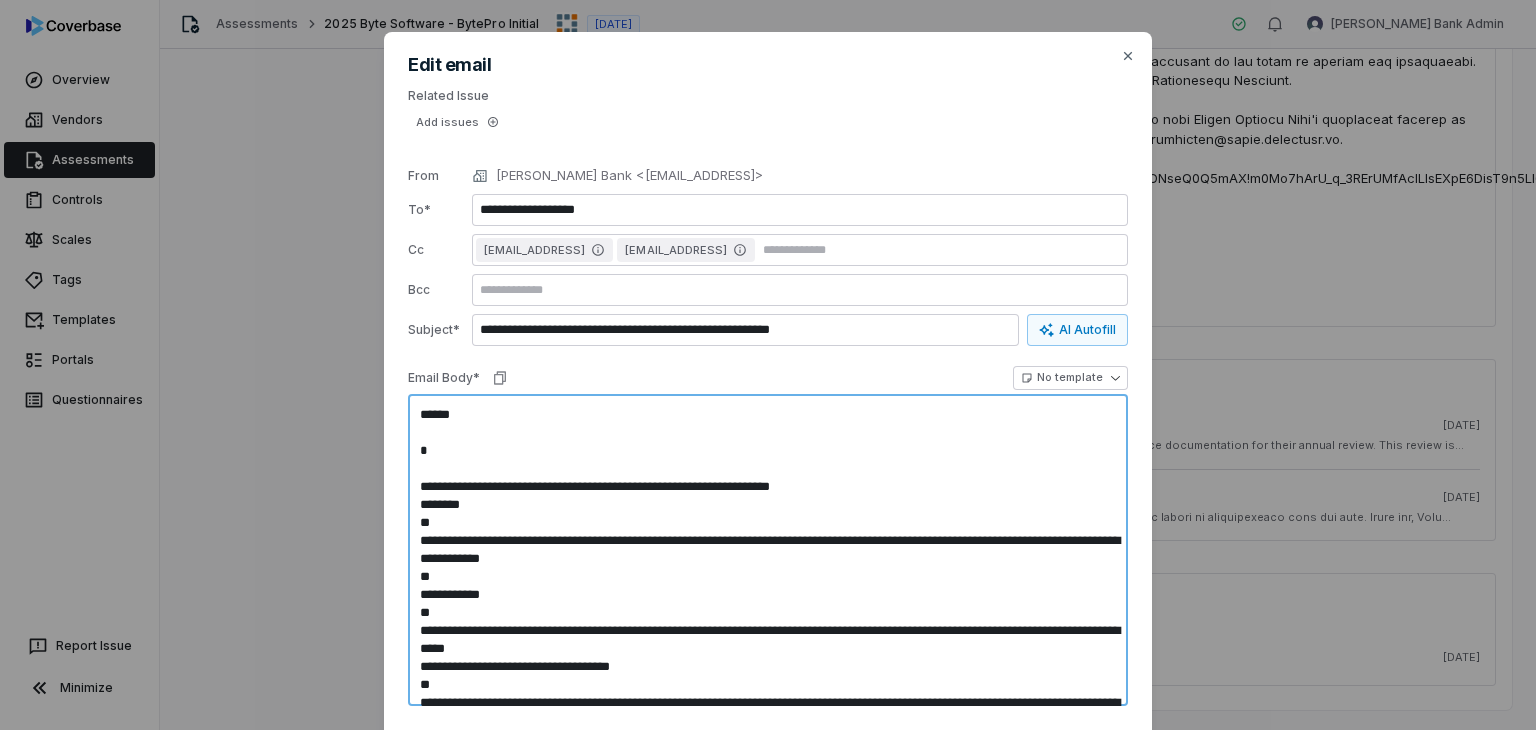 type on "**********" 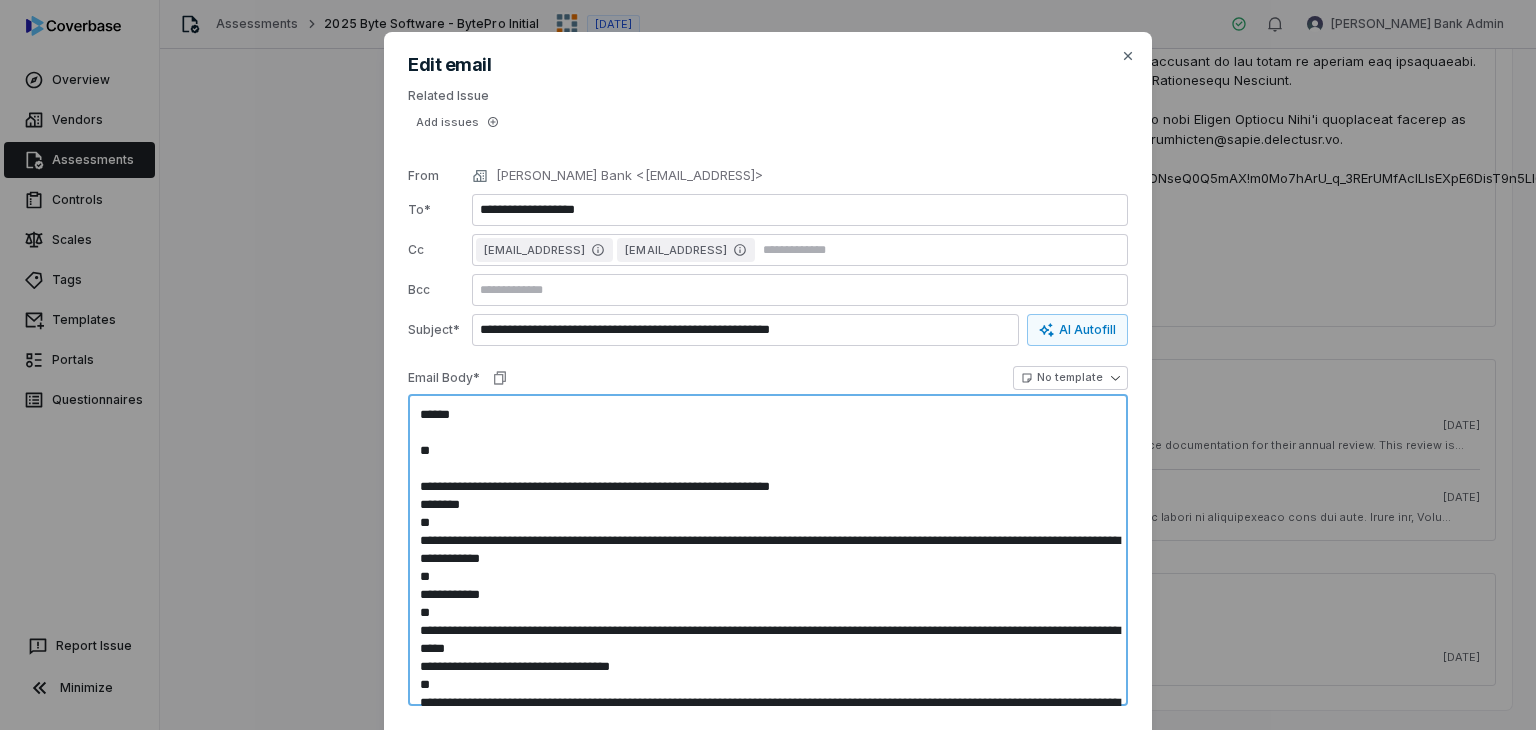 type on "**********" 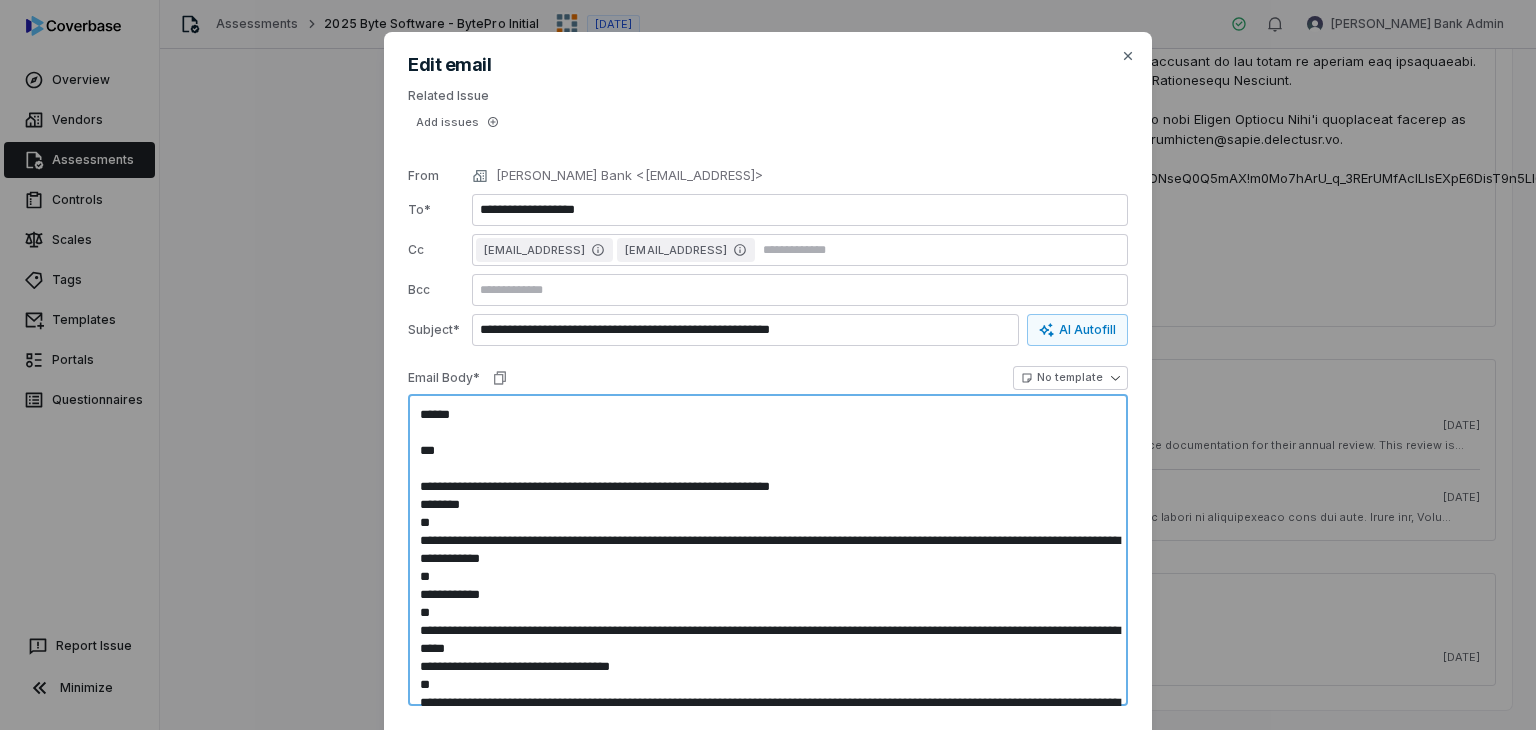 type on "**********" 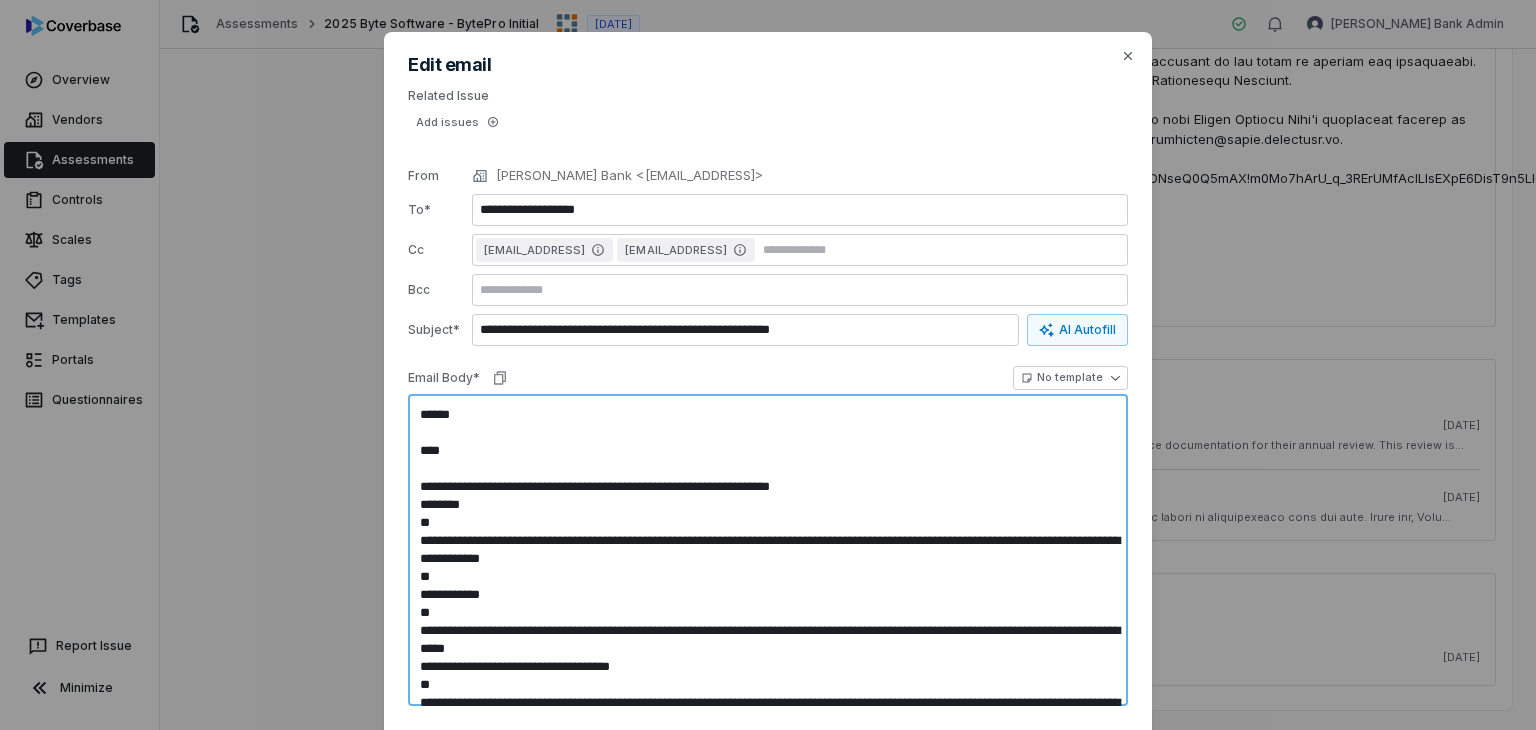 type on "**********" 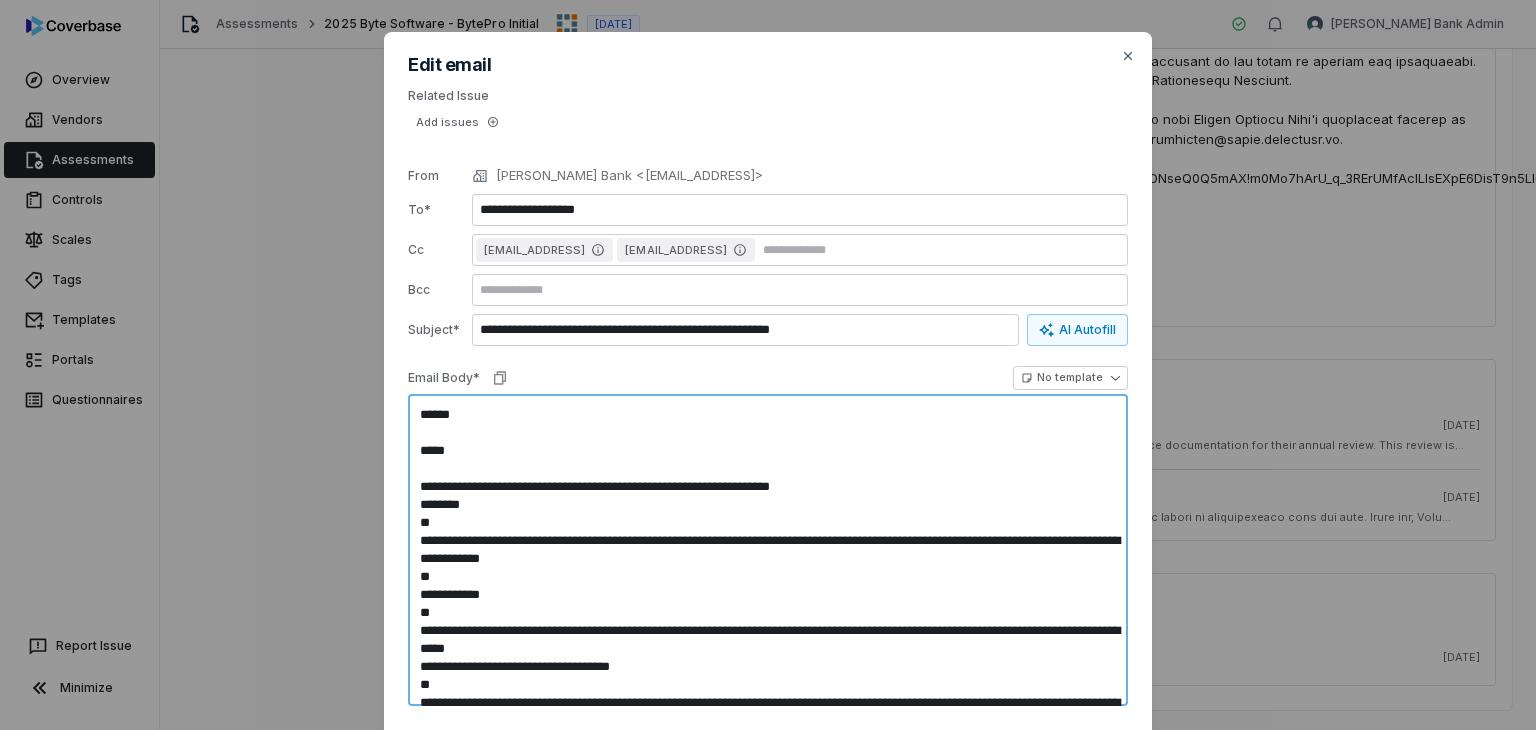 type on "**********" 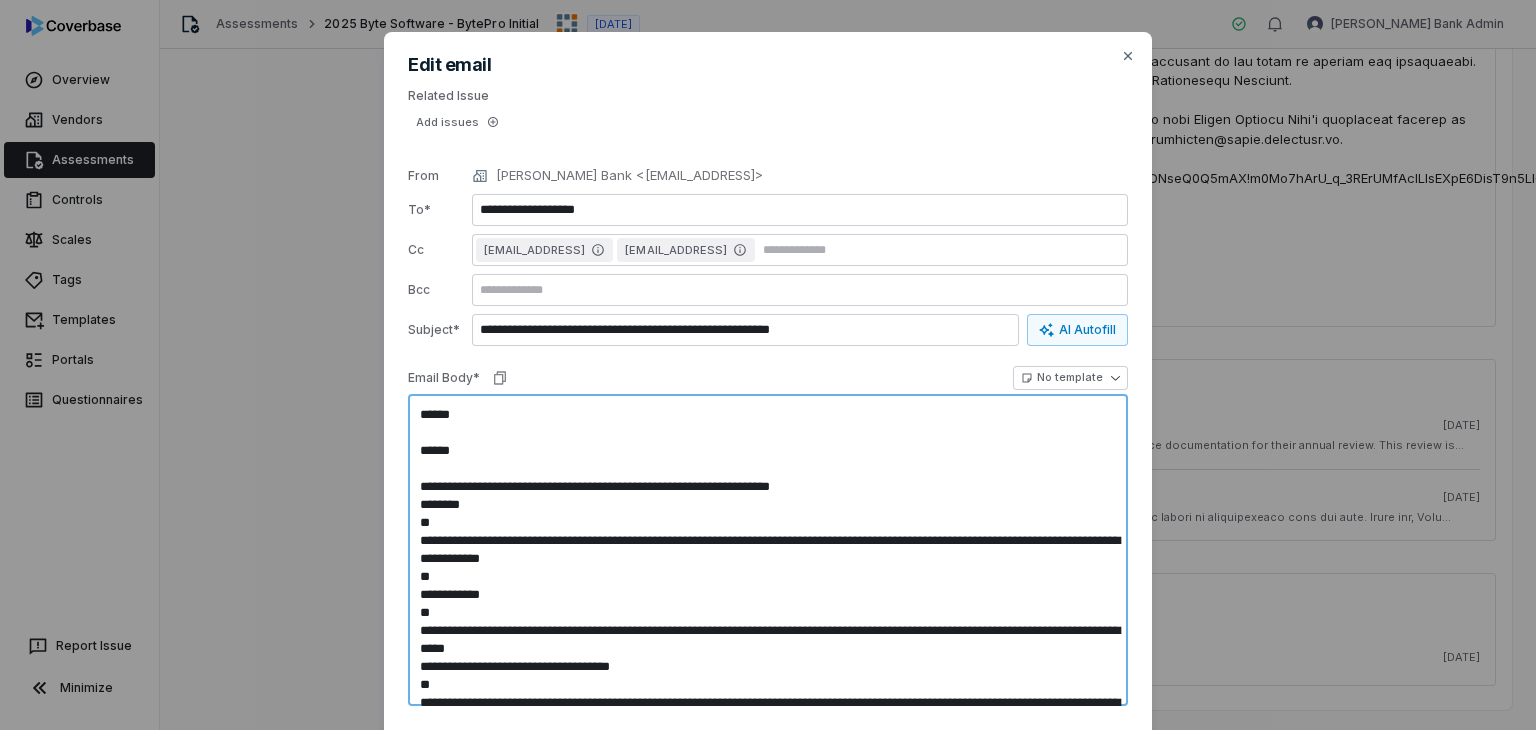 type on "**********" 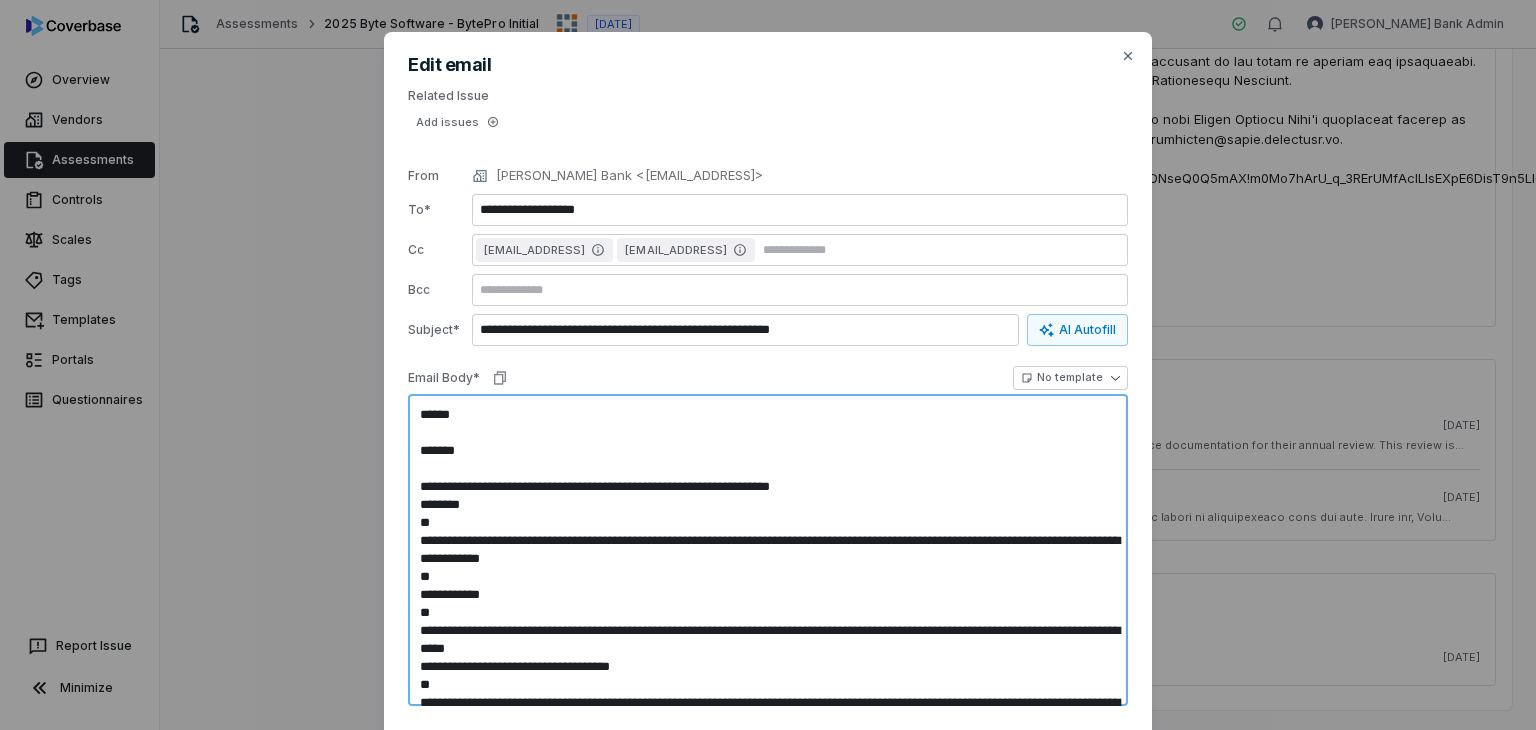 type on "**********" 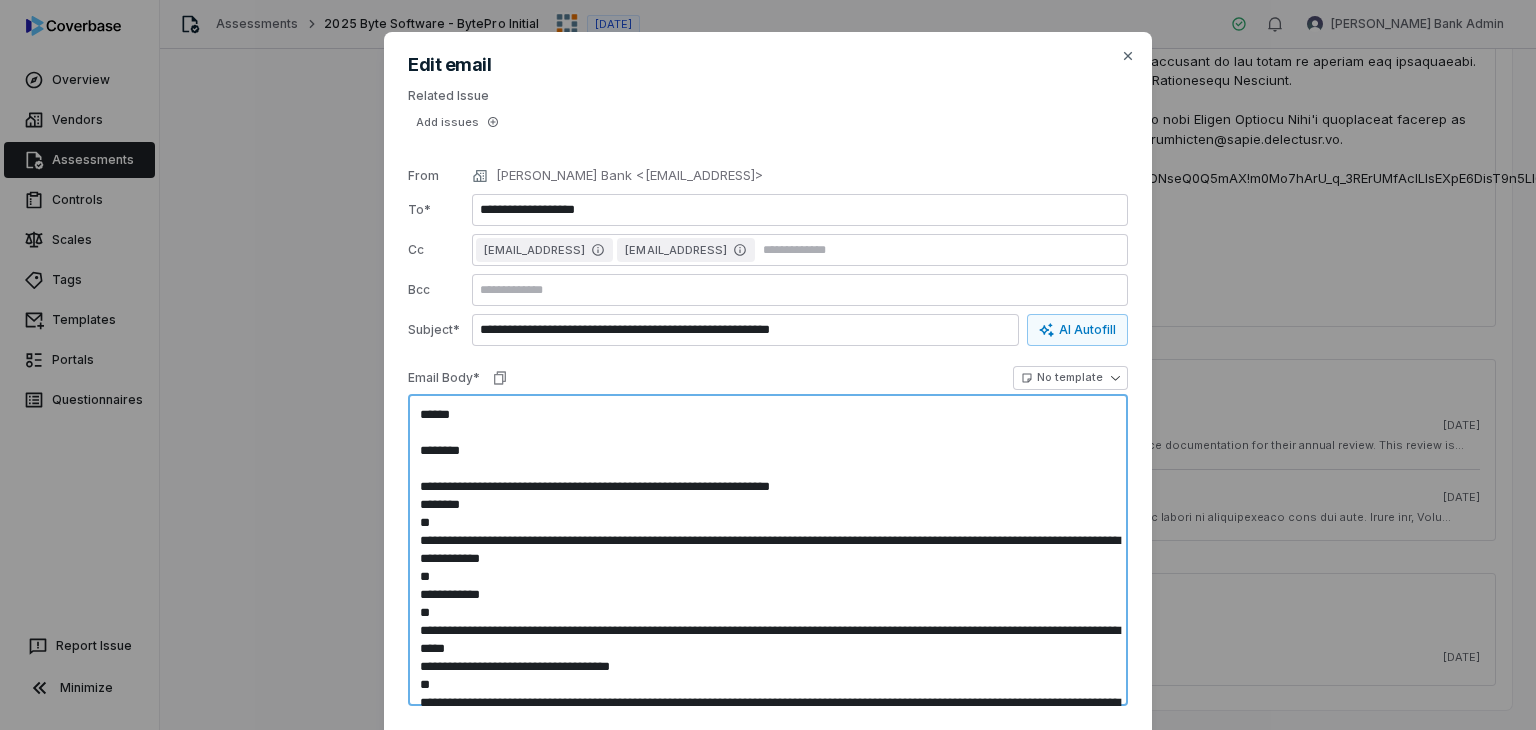 type on "**********" 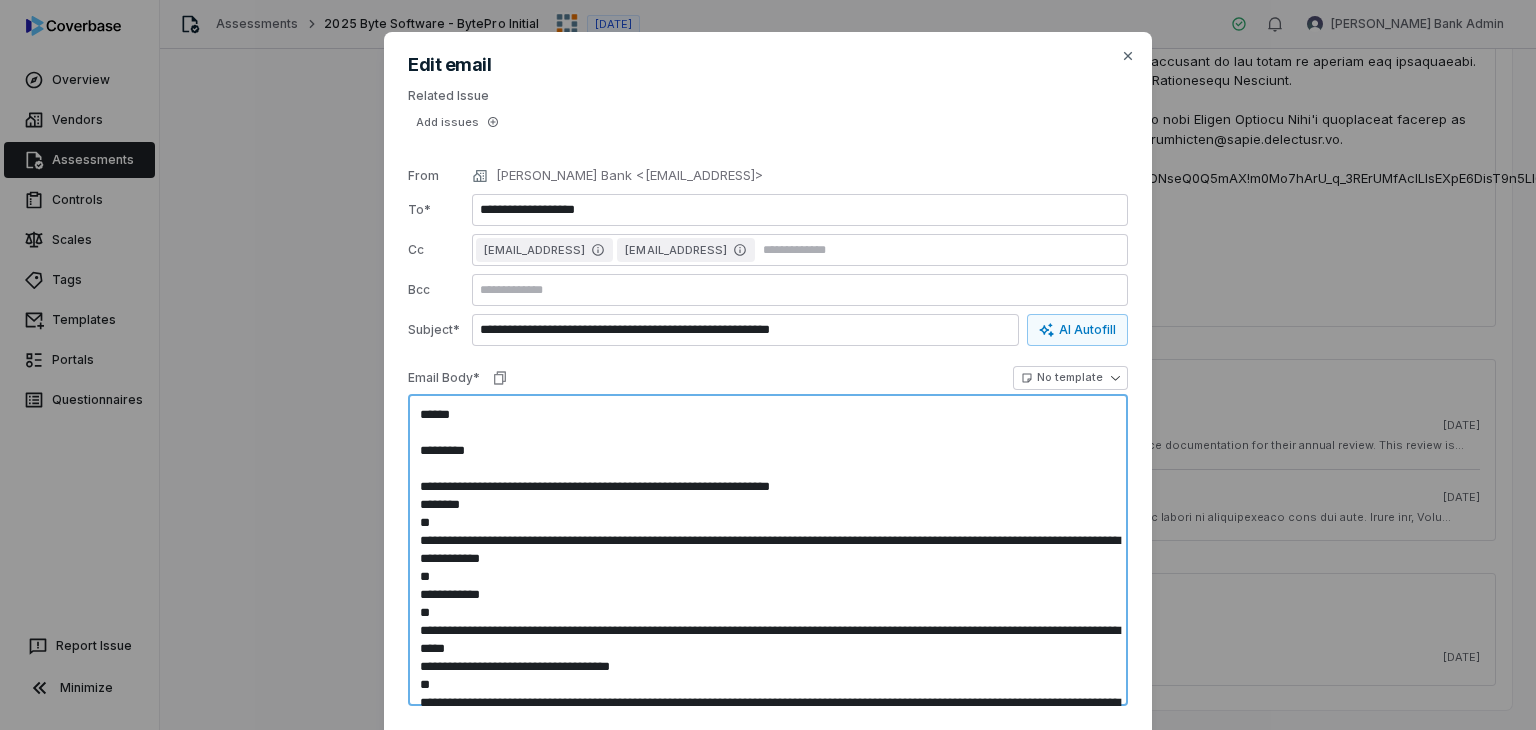 type on "**********" 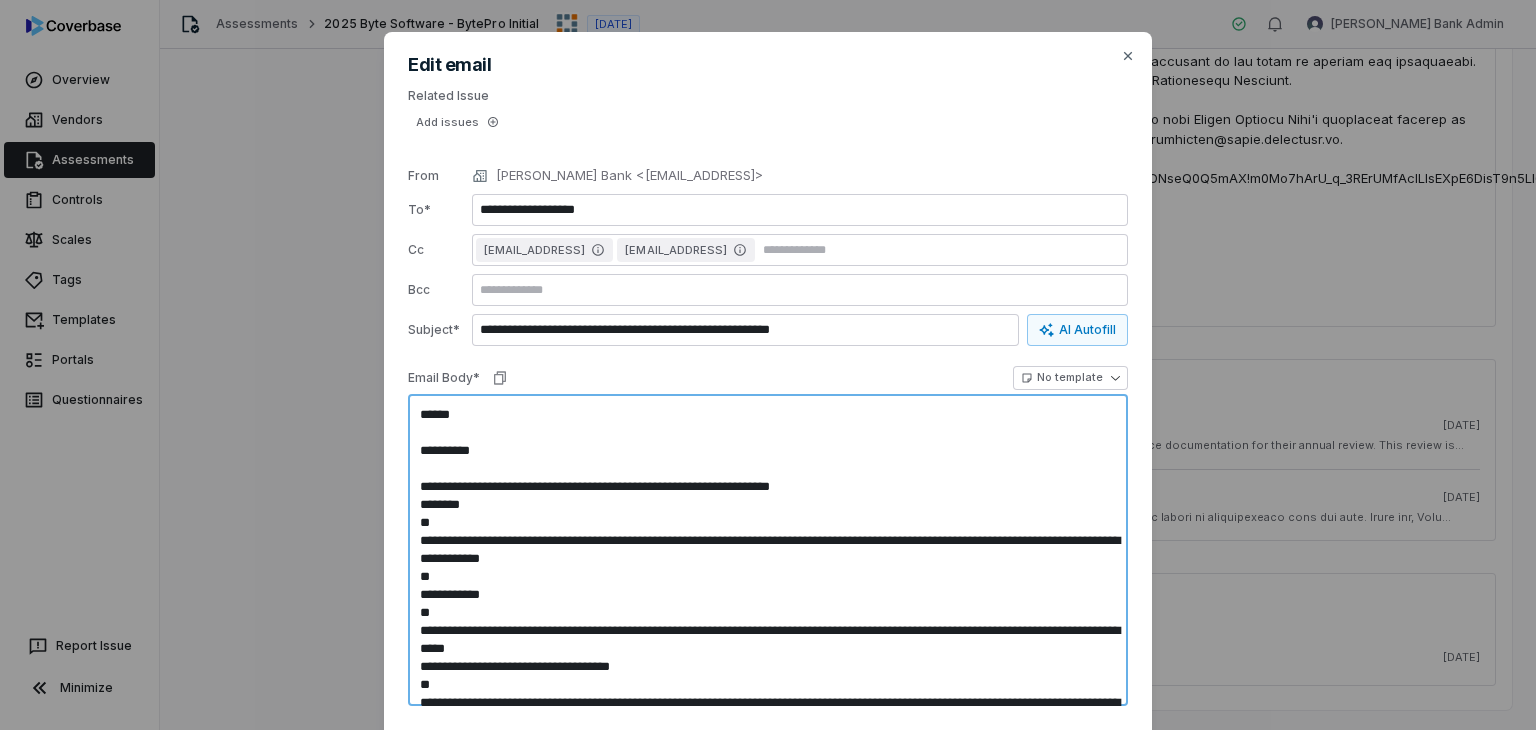 type on "**********" 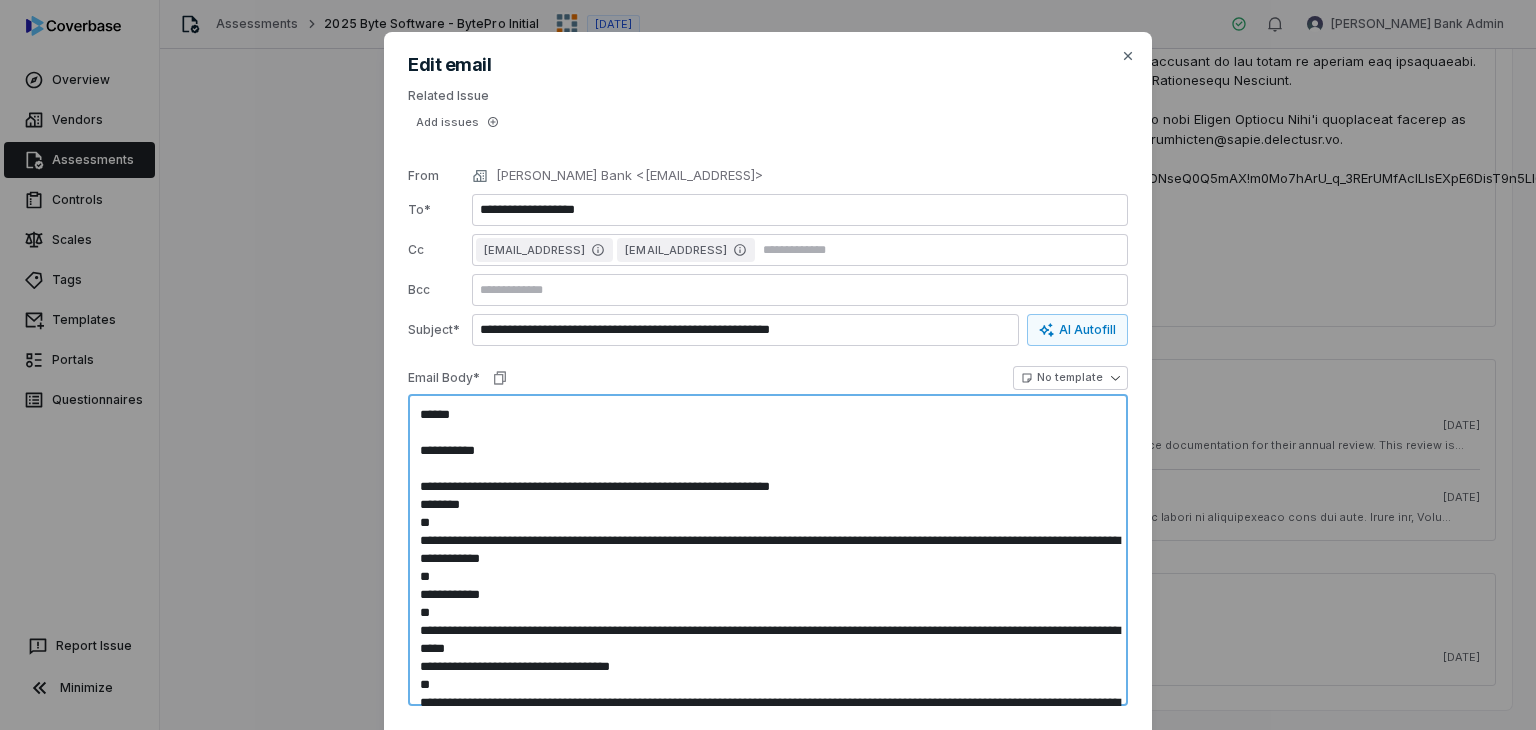 type on "**********" 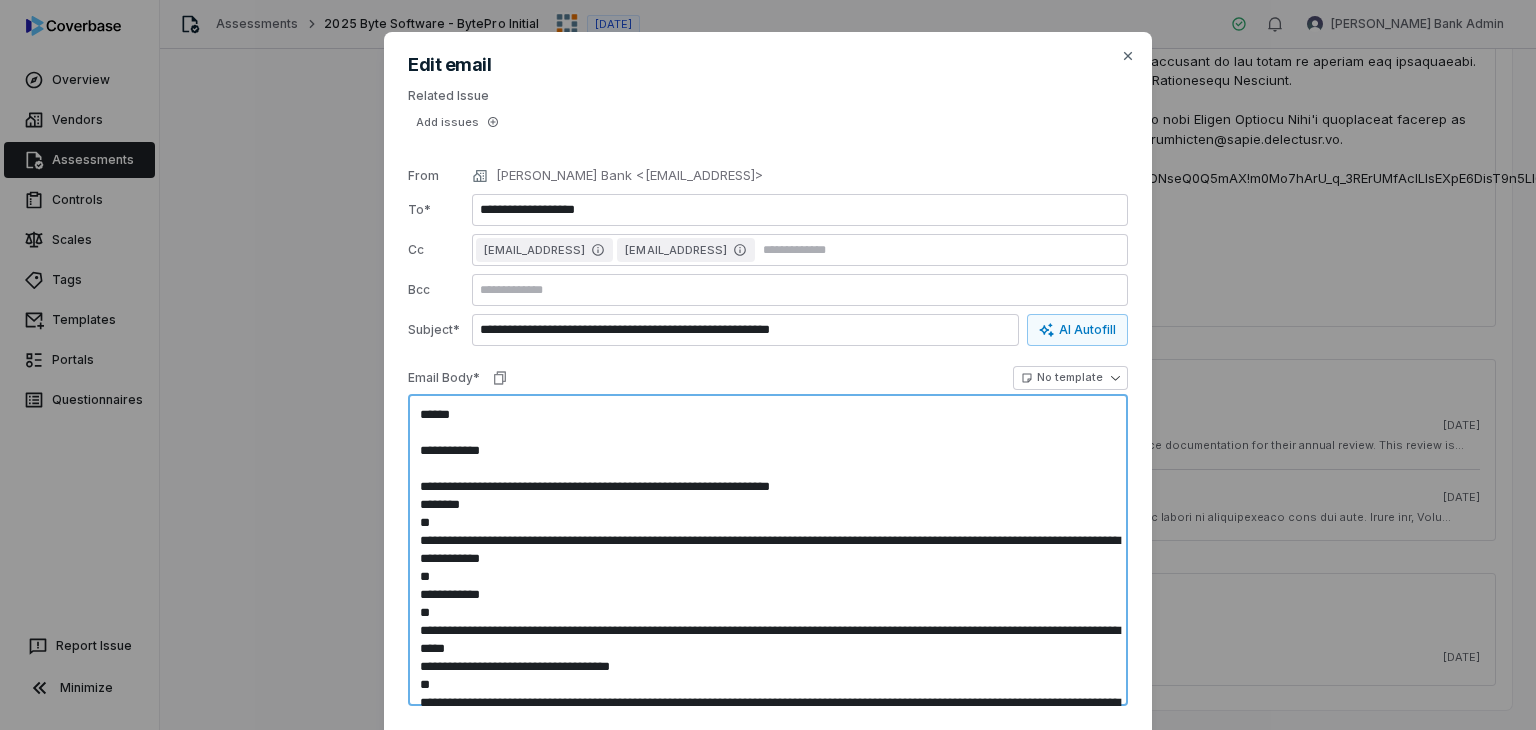 type on "**********" 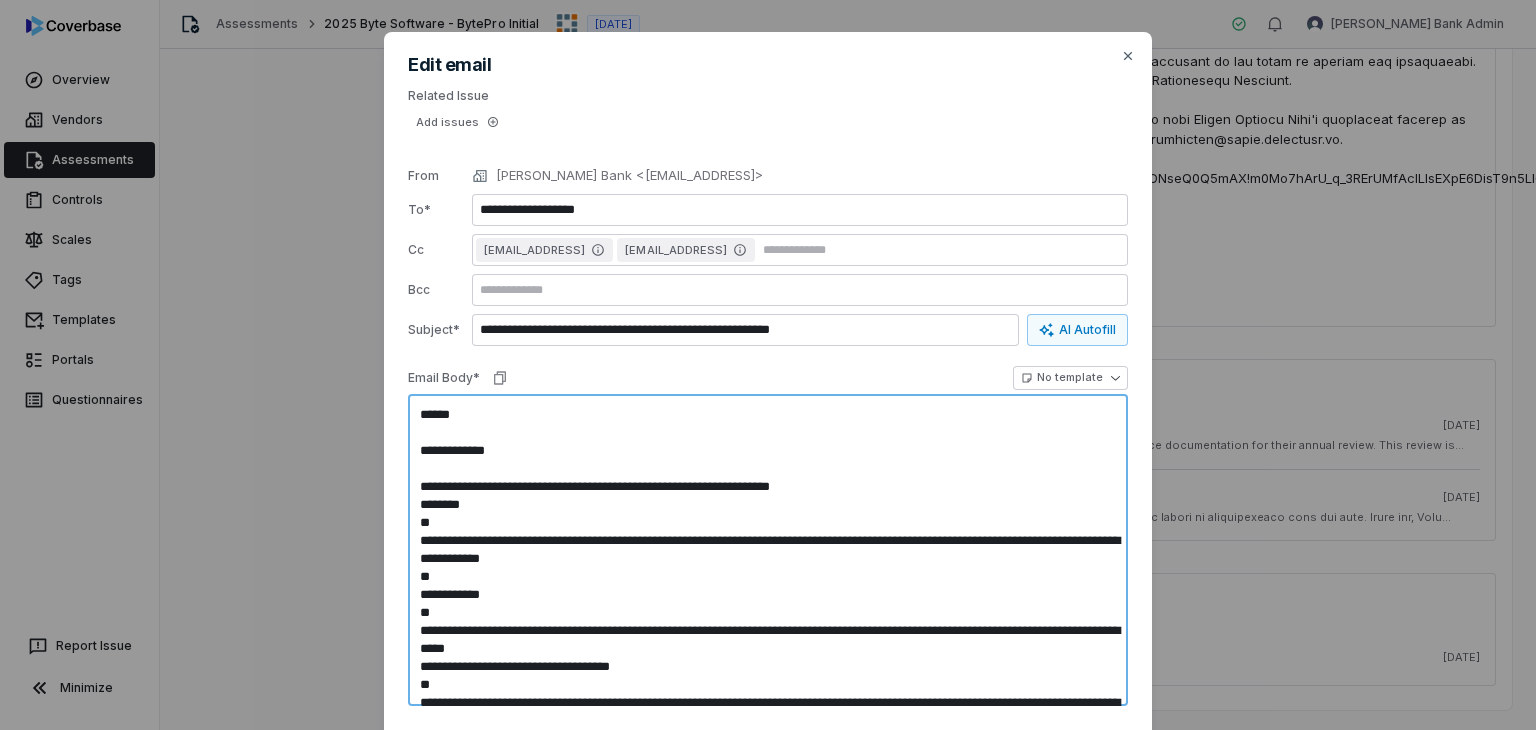 type on "**********" 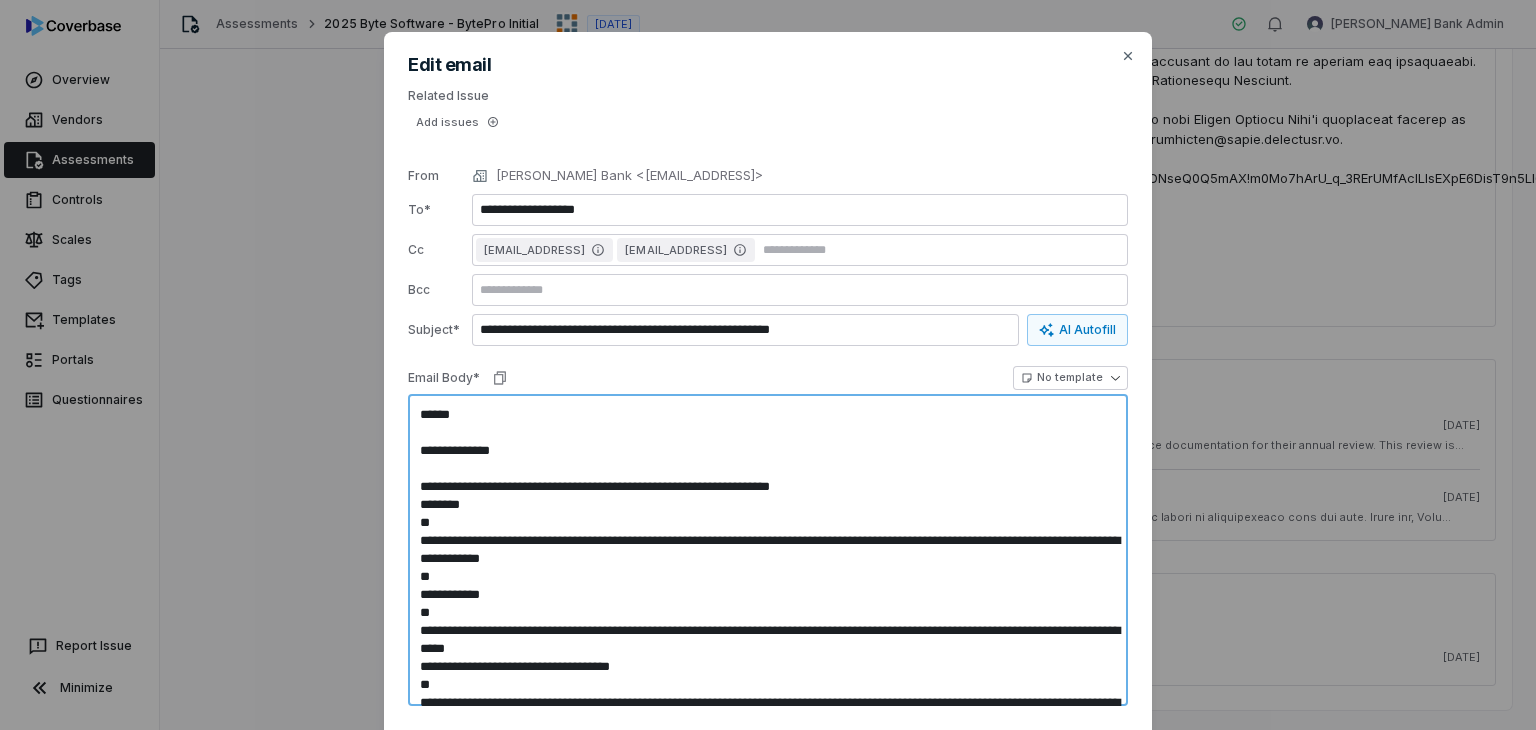 type on "**********" 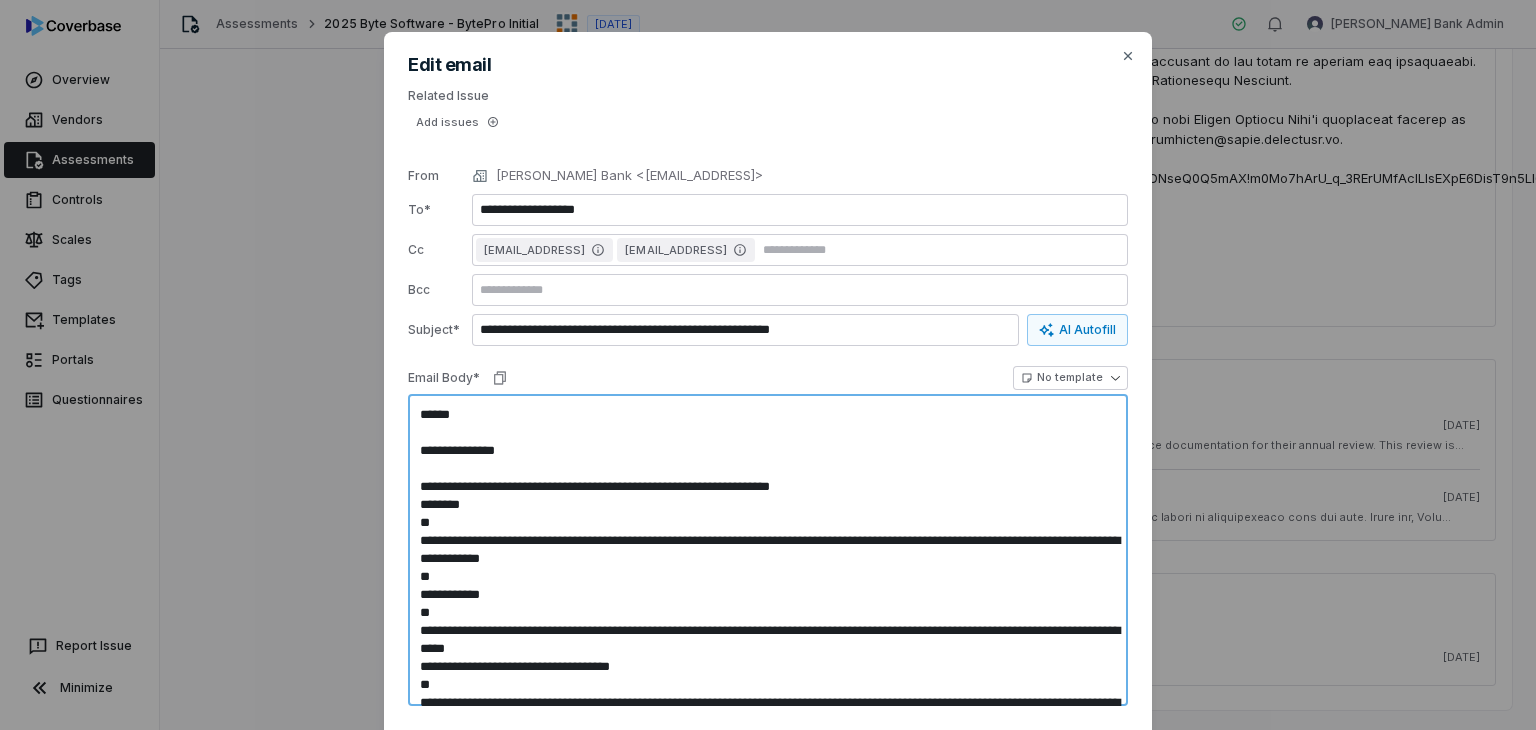 type on "**********" 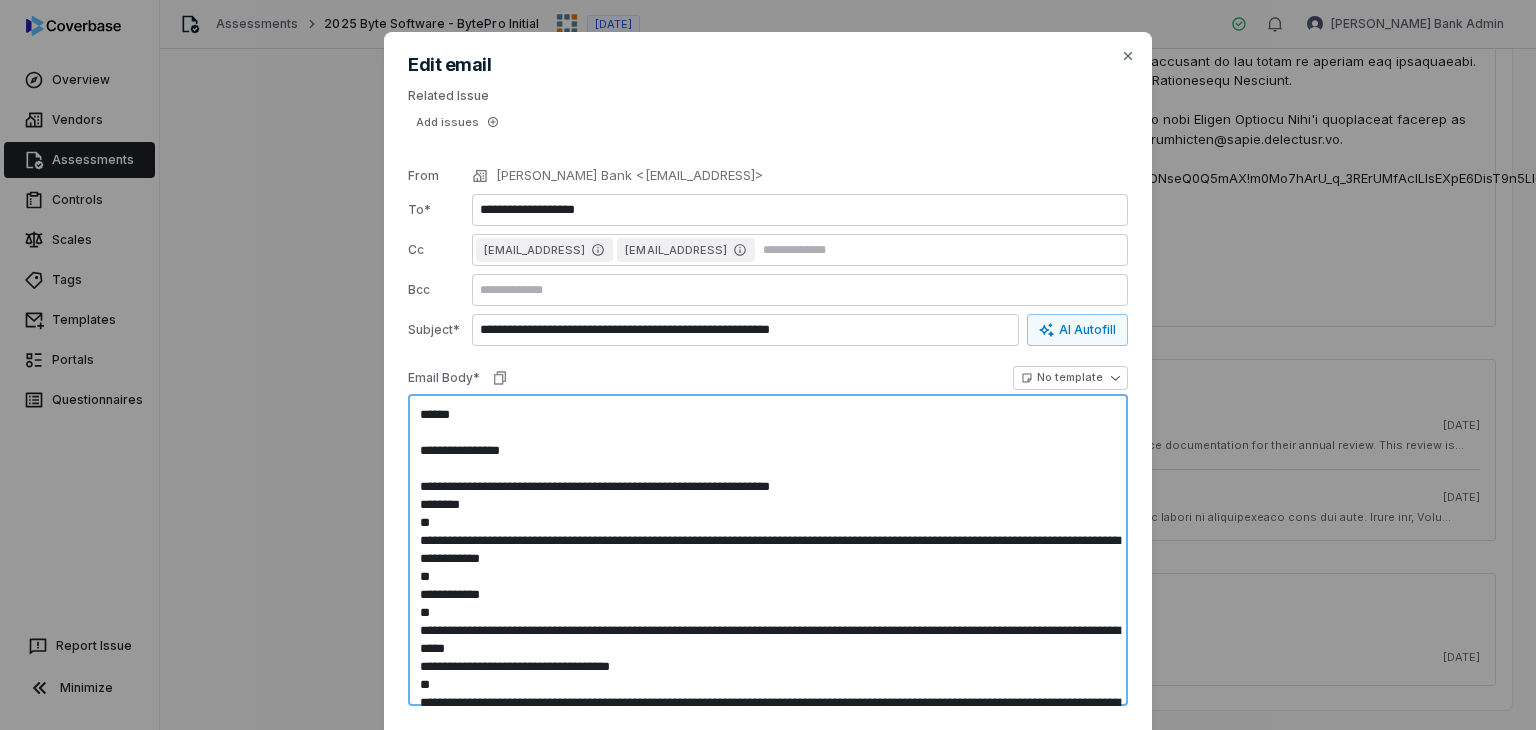 type on "**********" 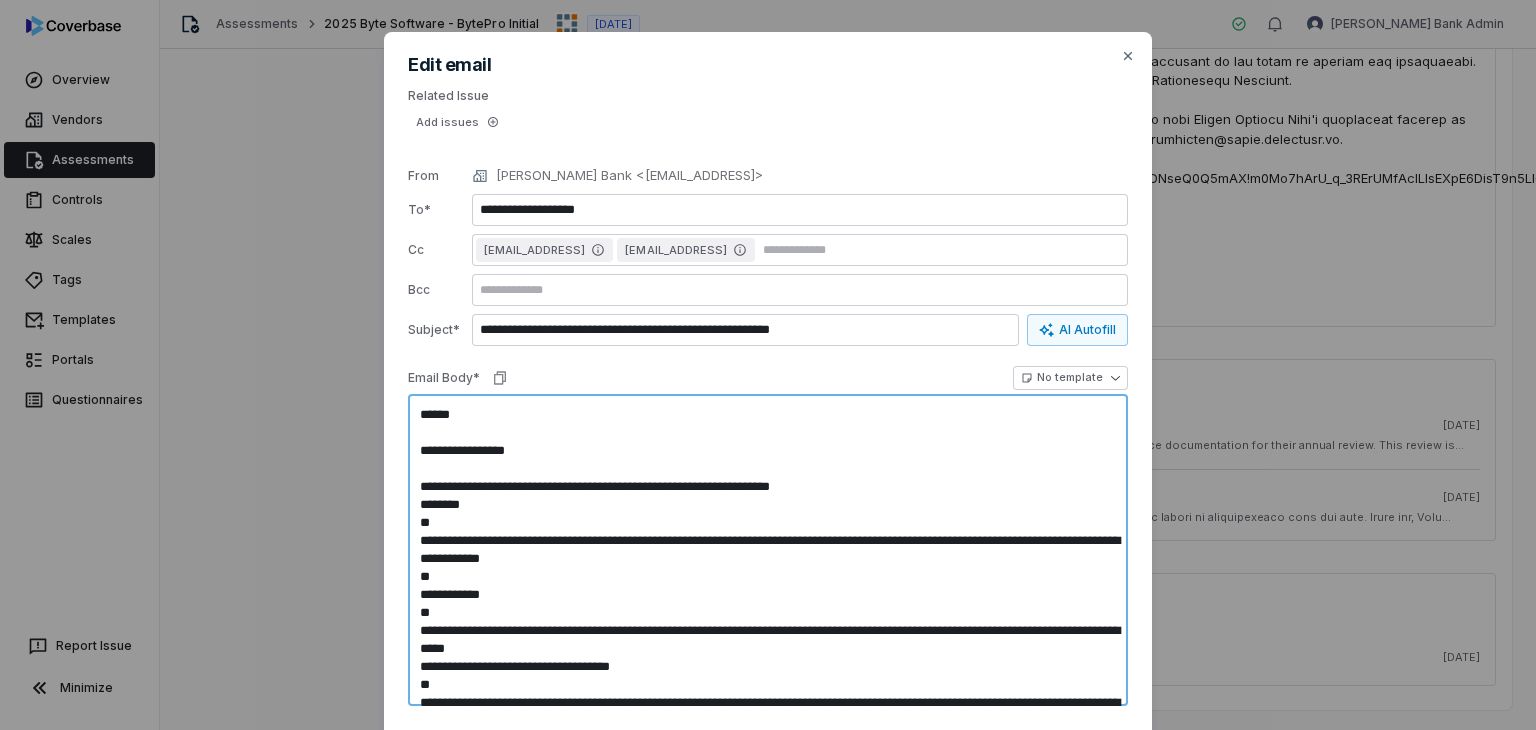 type on "**********" 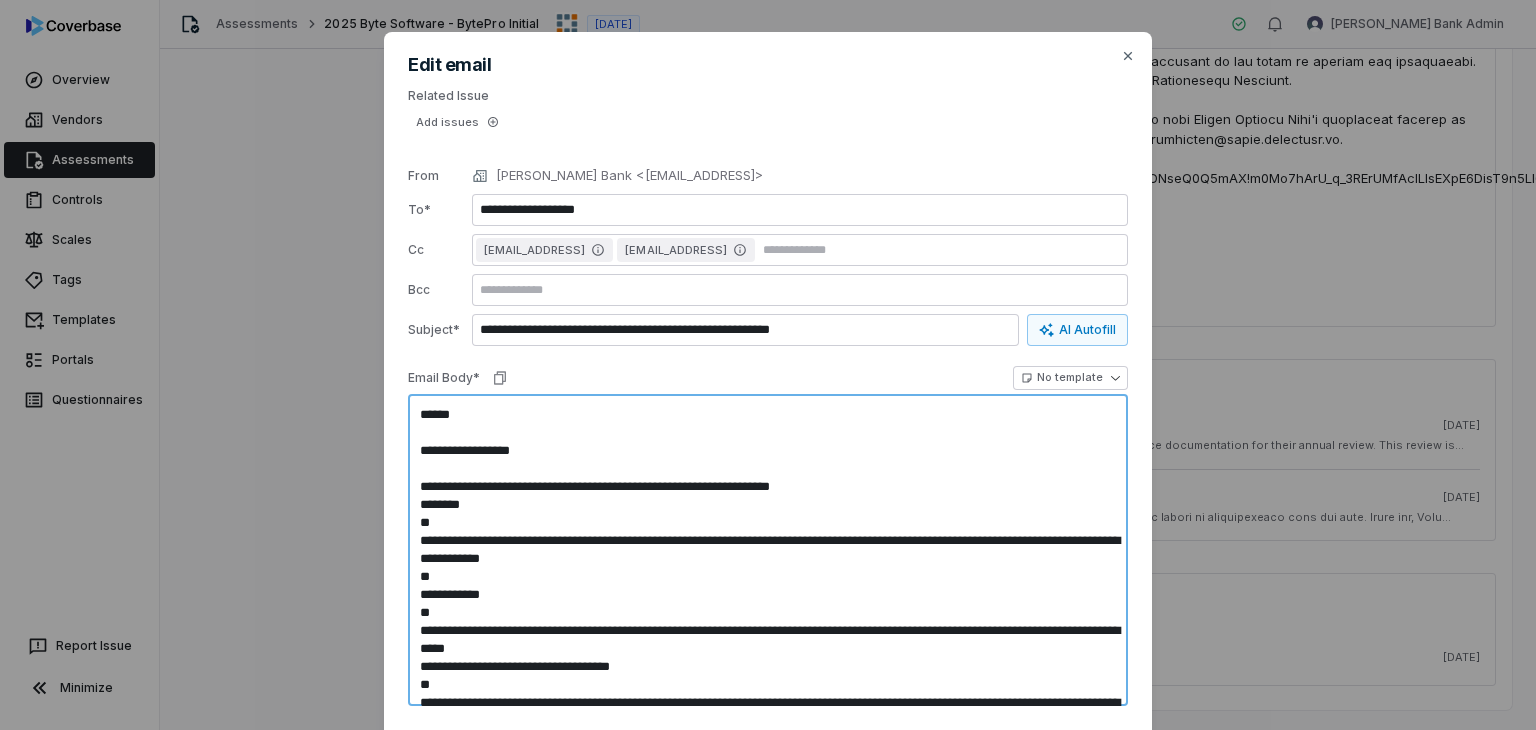 type on "**********" 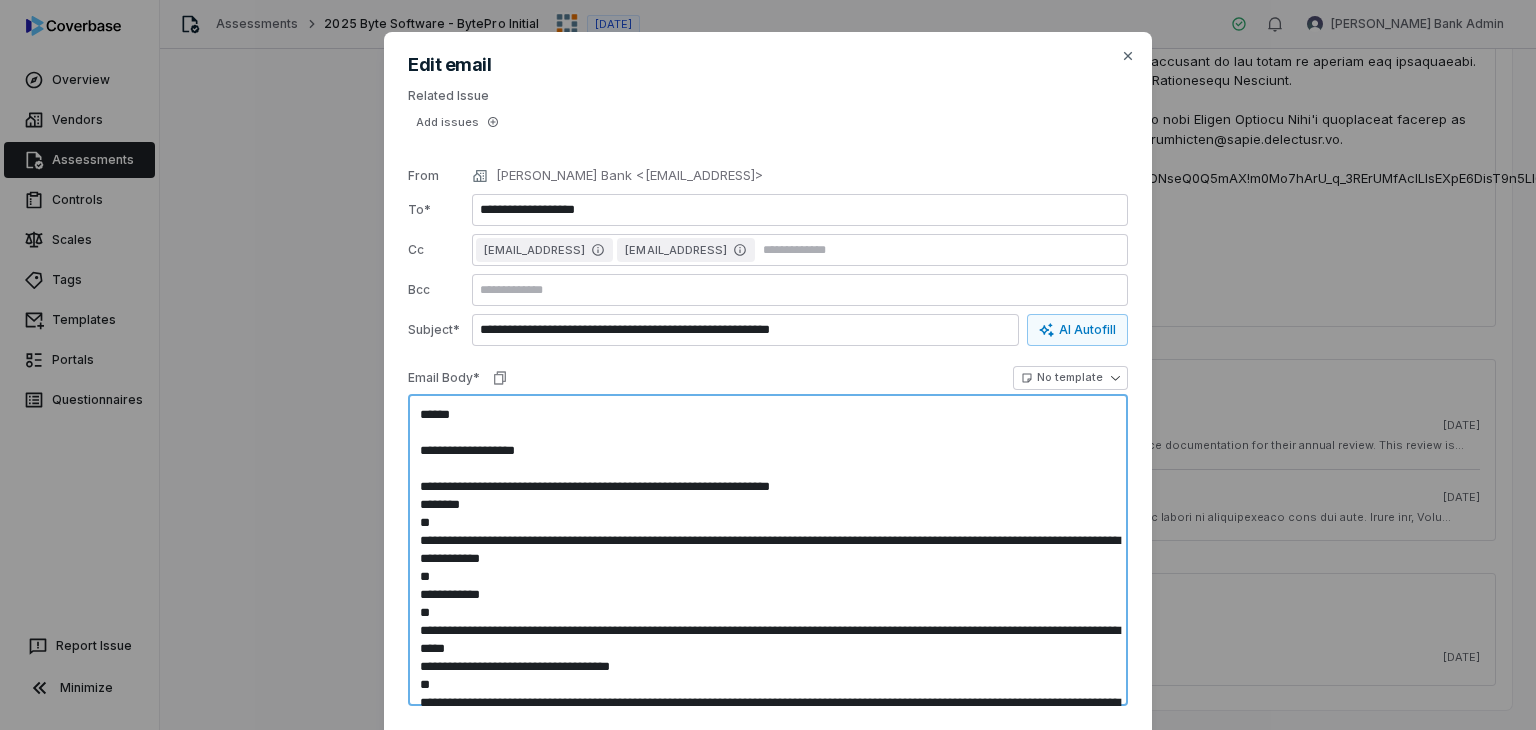 type on "**********" 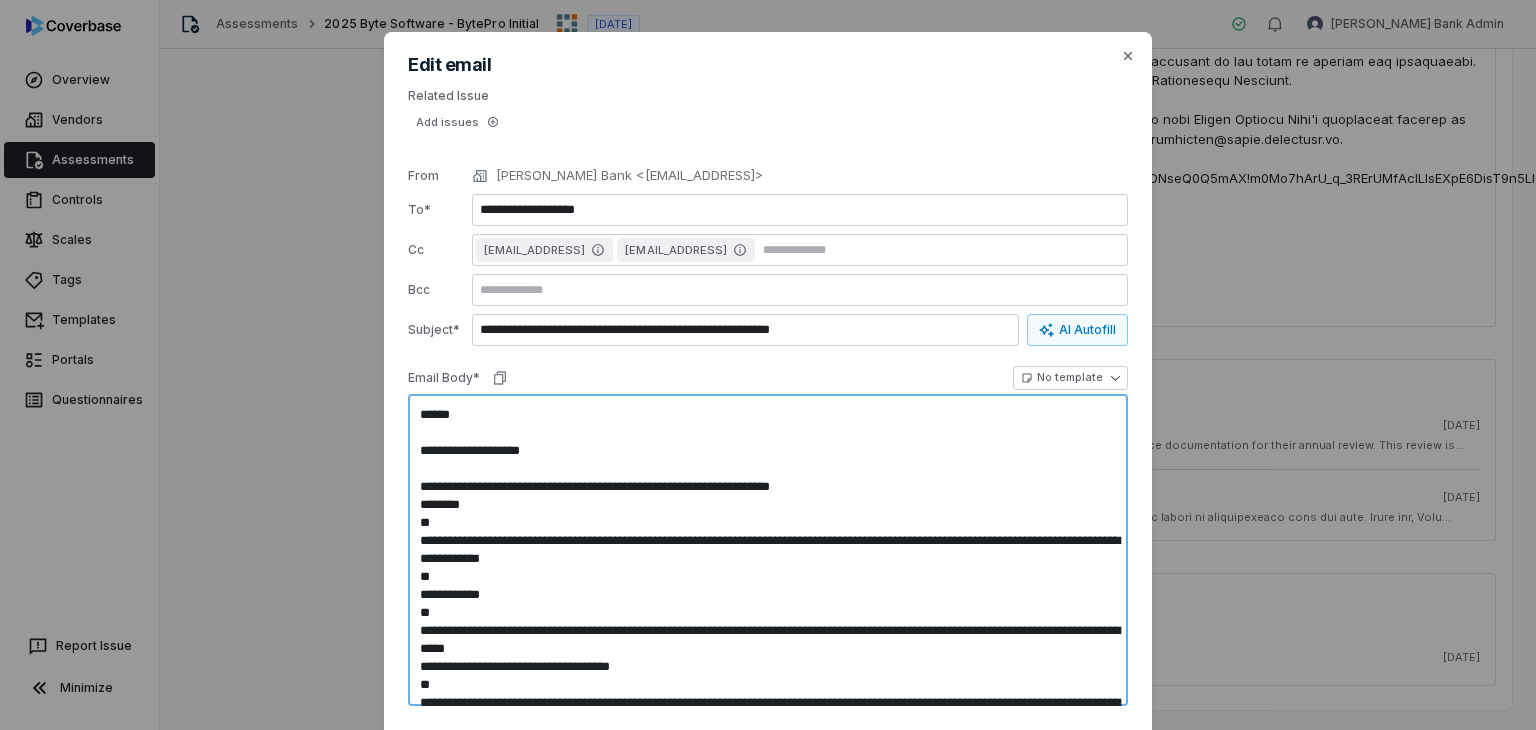 type on "**********" 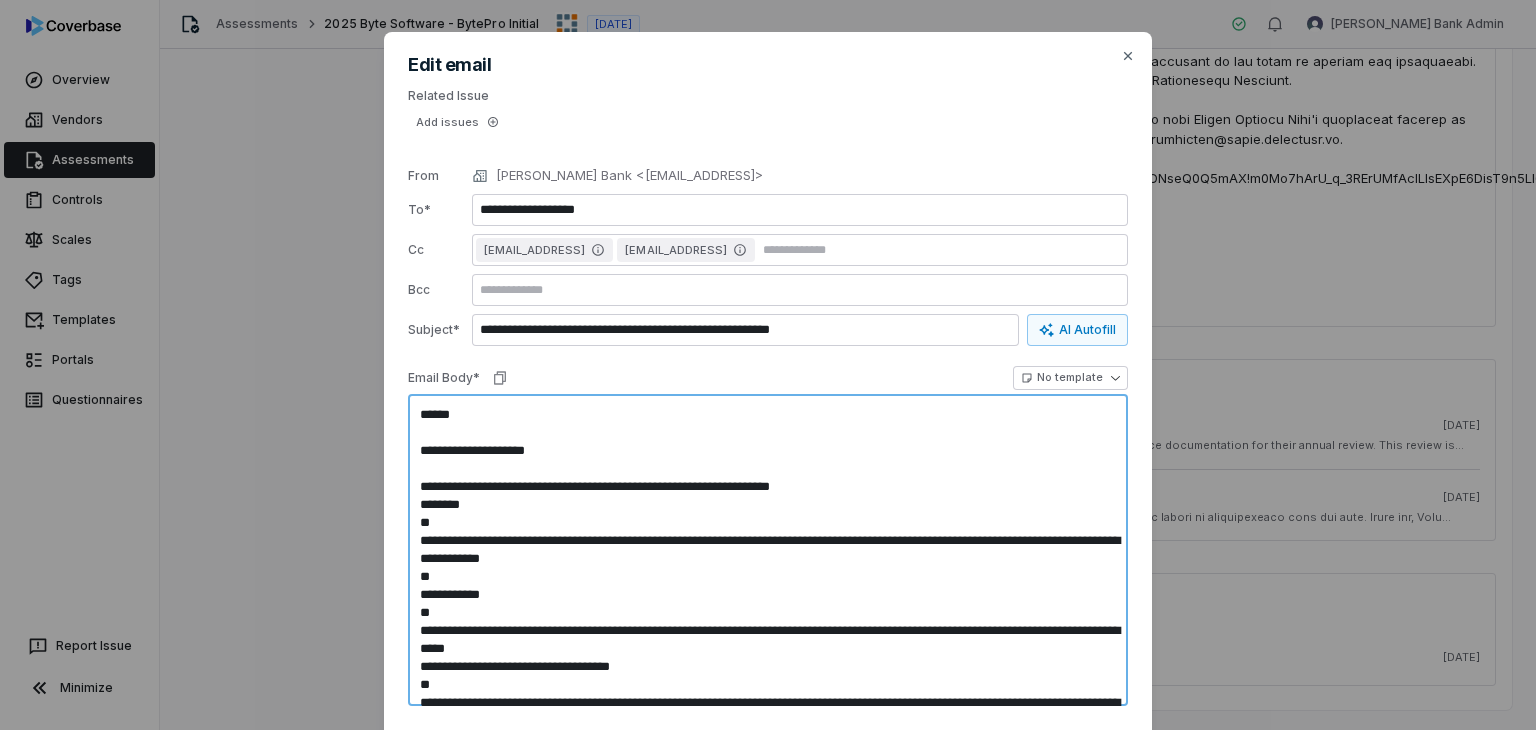 type on "**********" 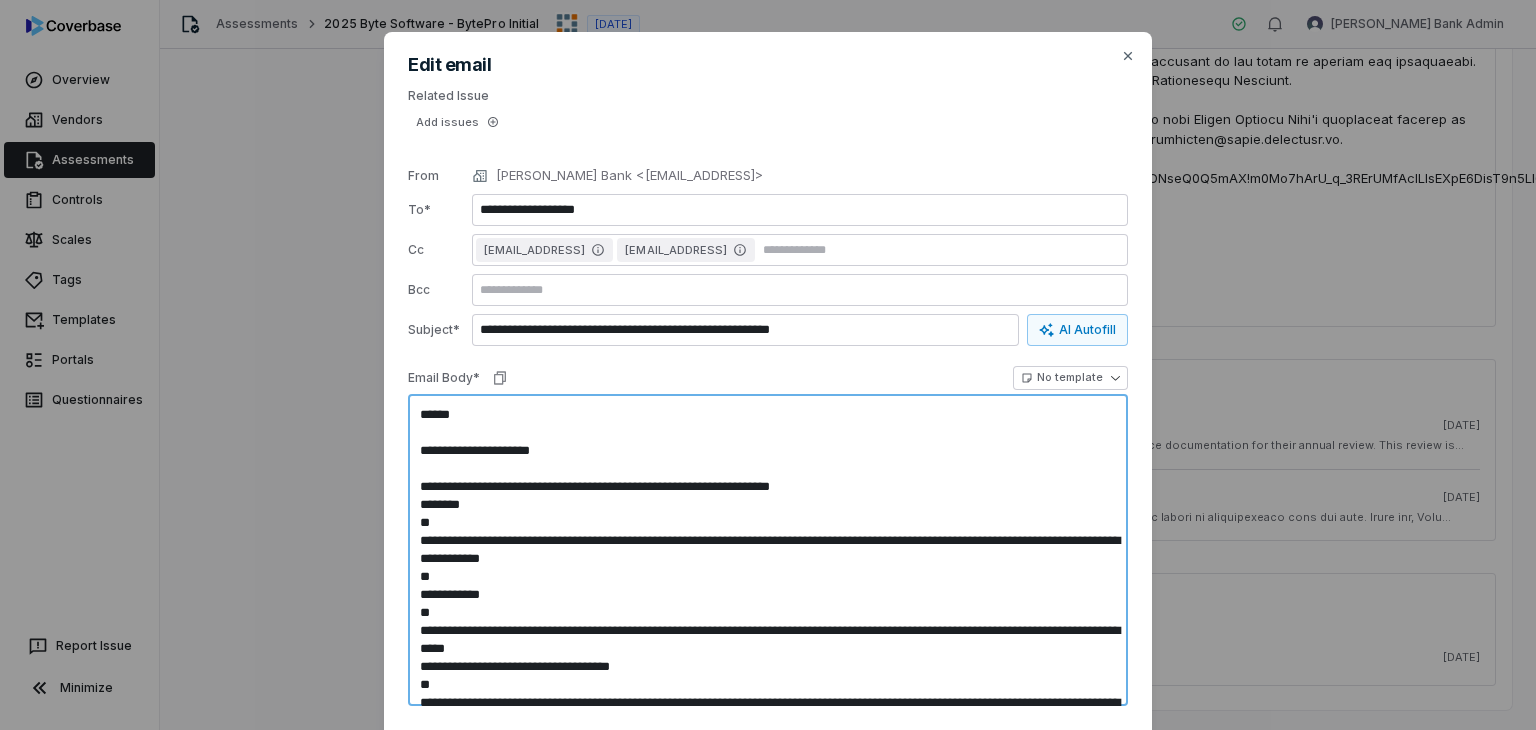 type on "**********" 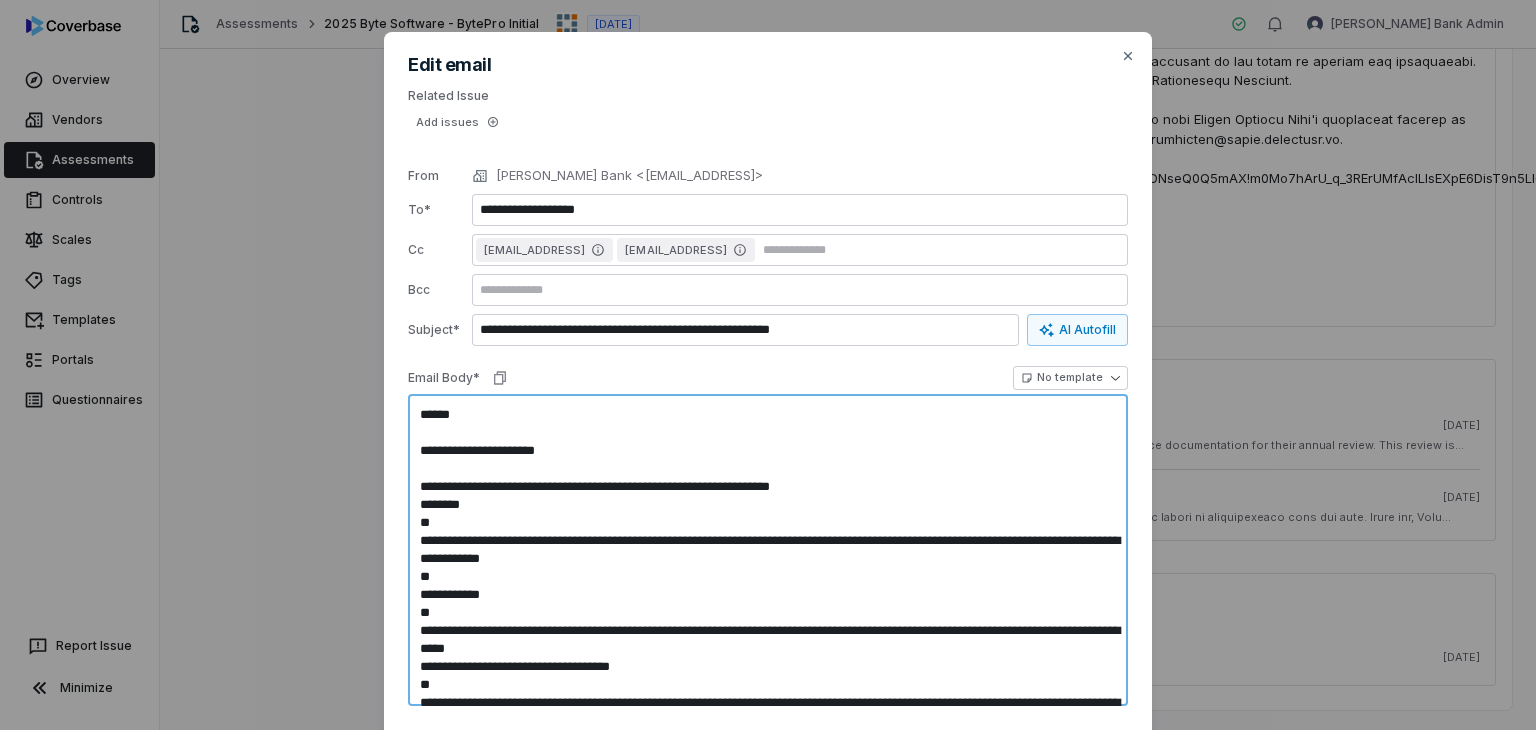 type on "**********" 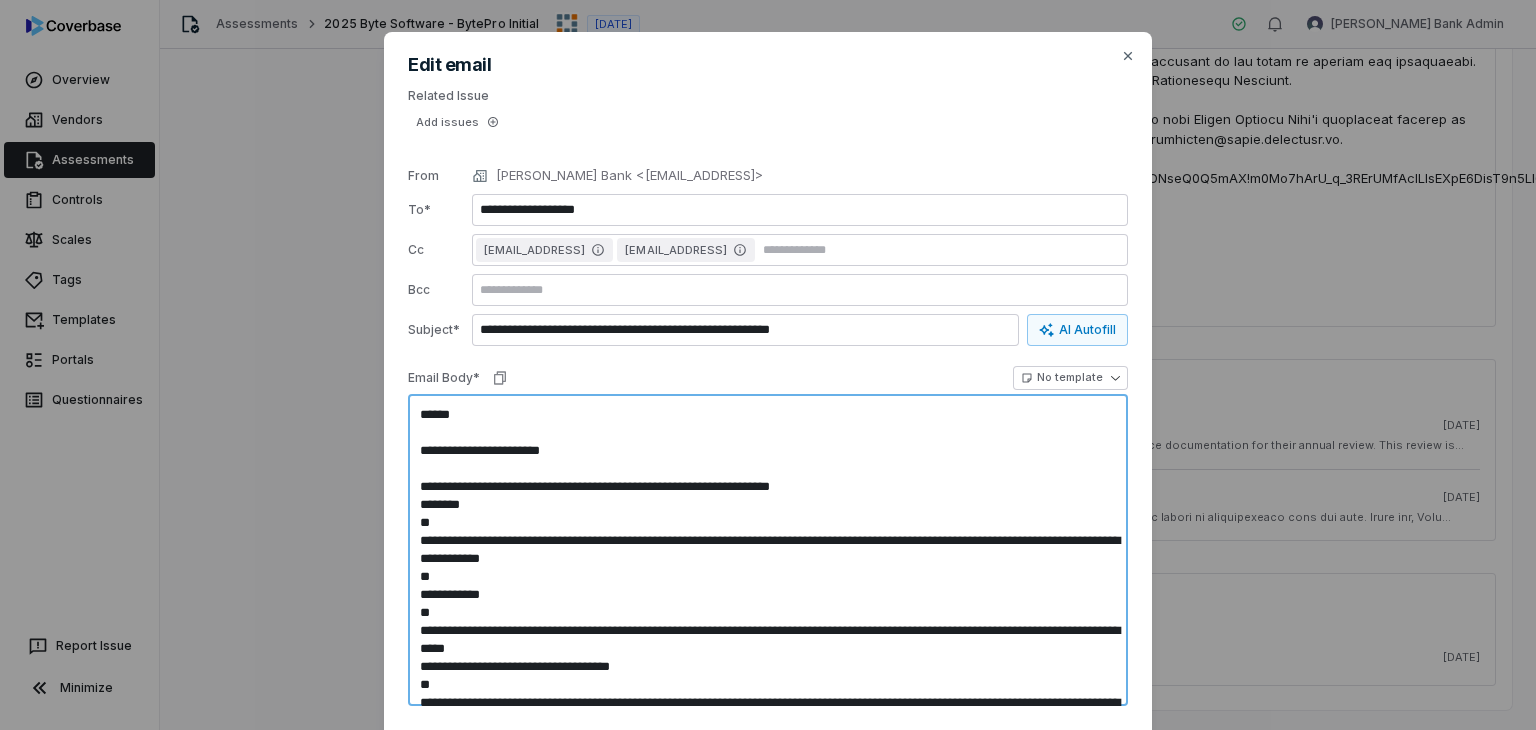 type on "**********" 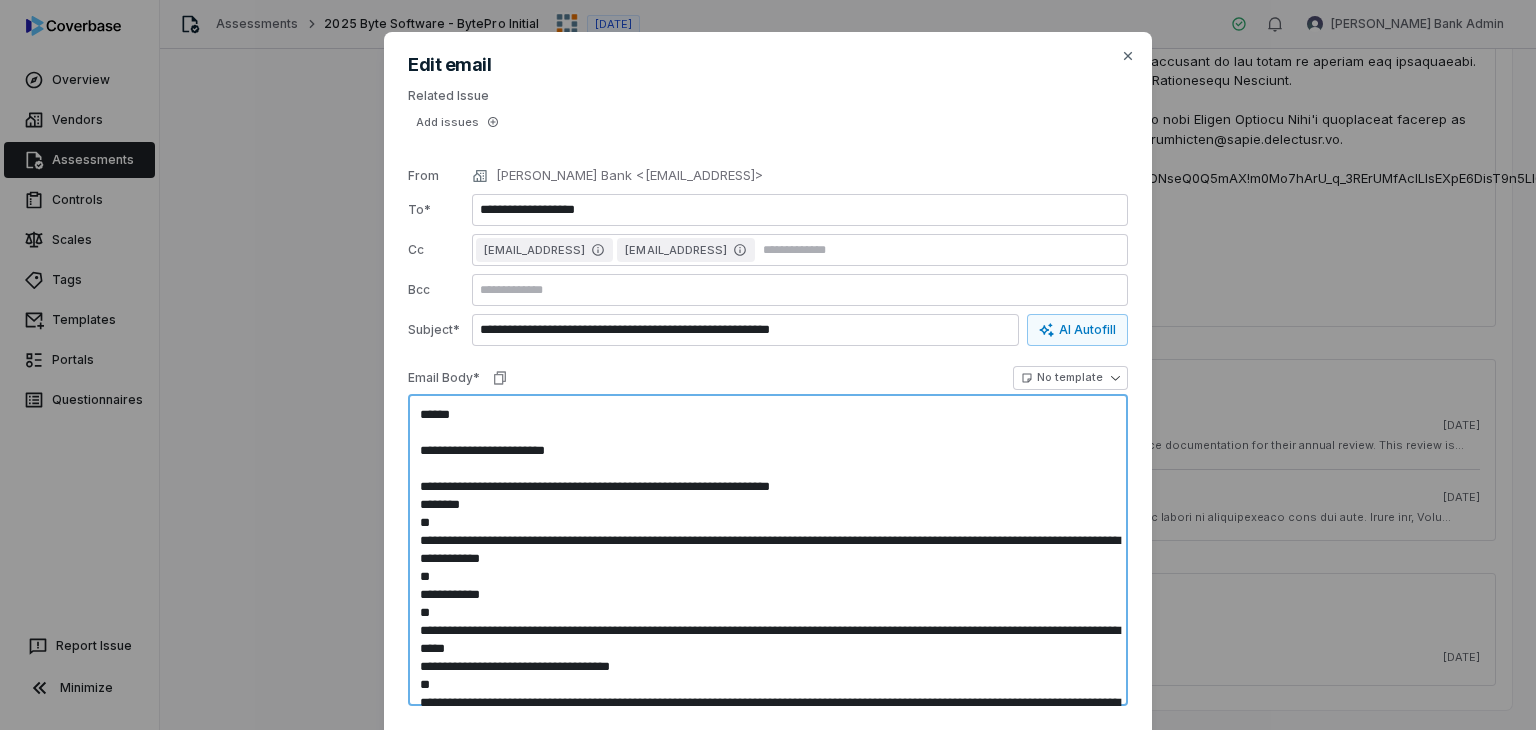 type on "**********" 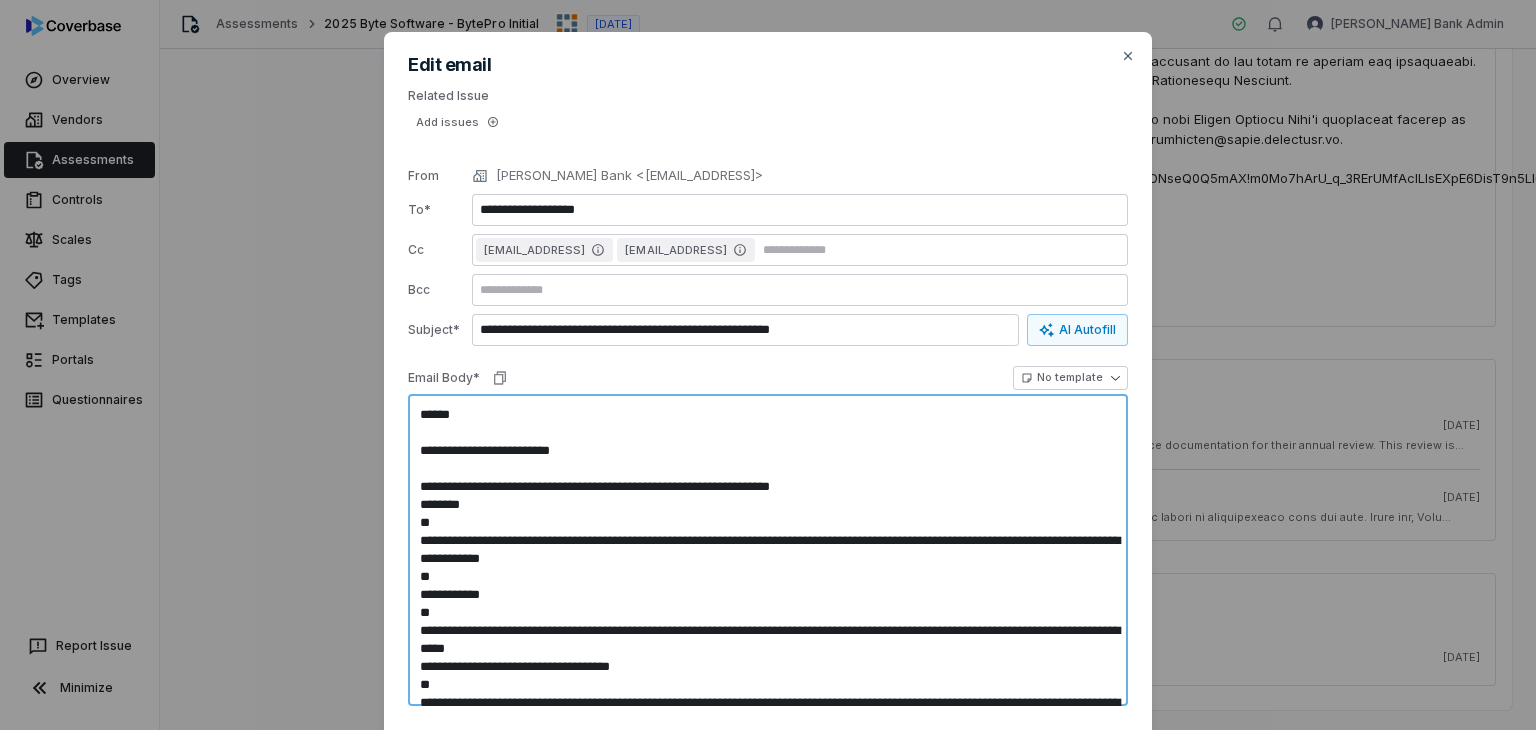 type on "**********" 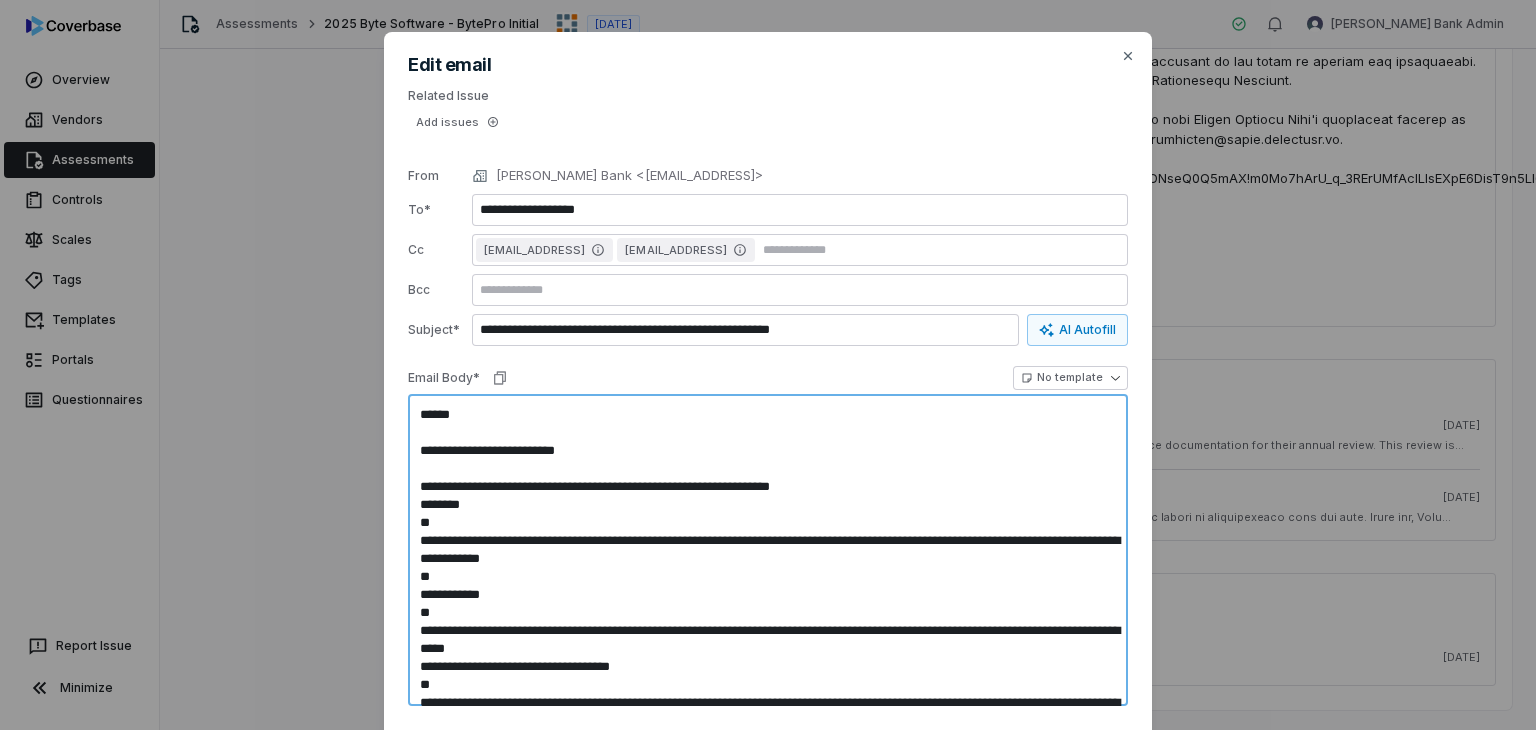 type on "**********" 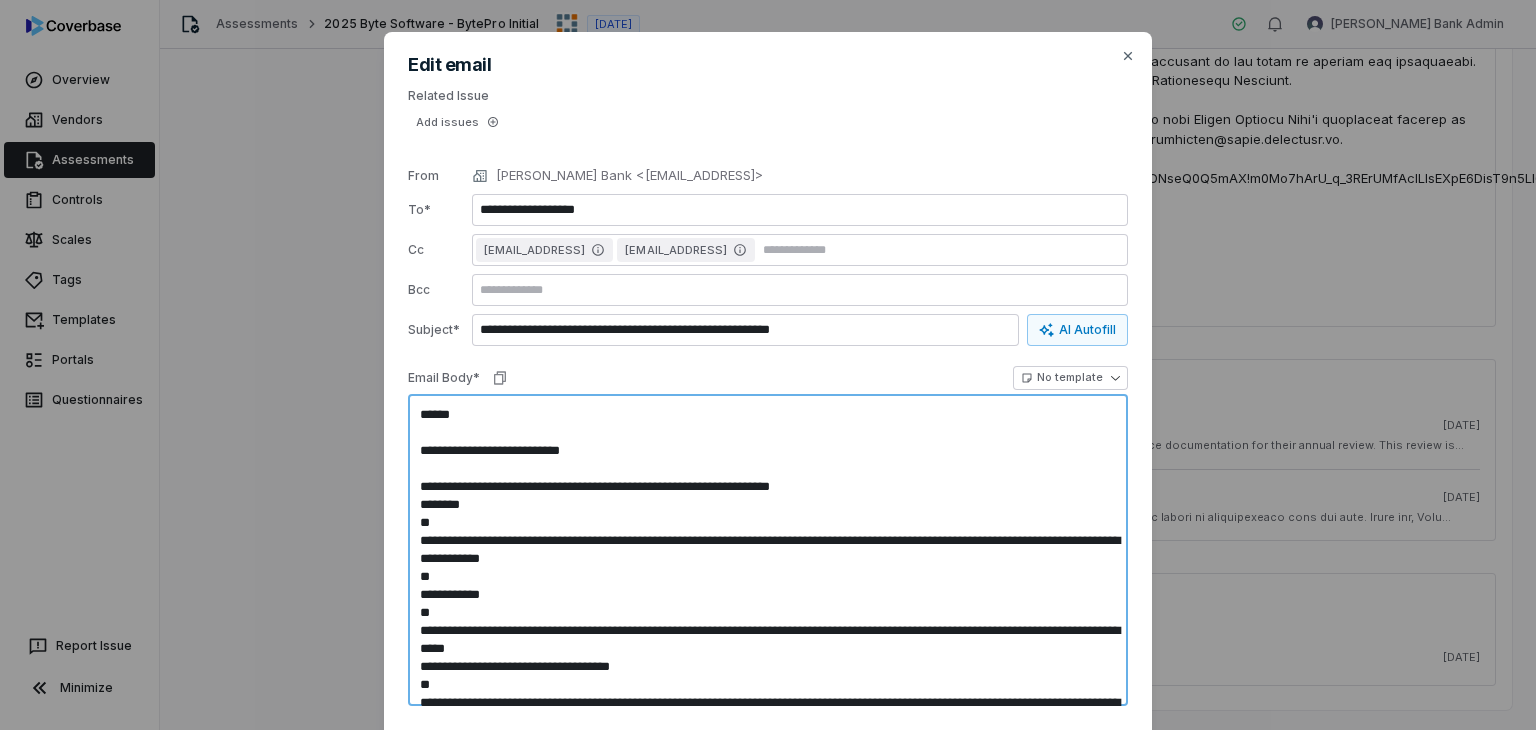 type on "**********" 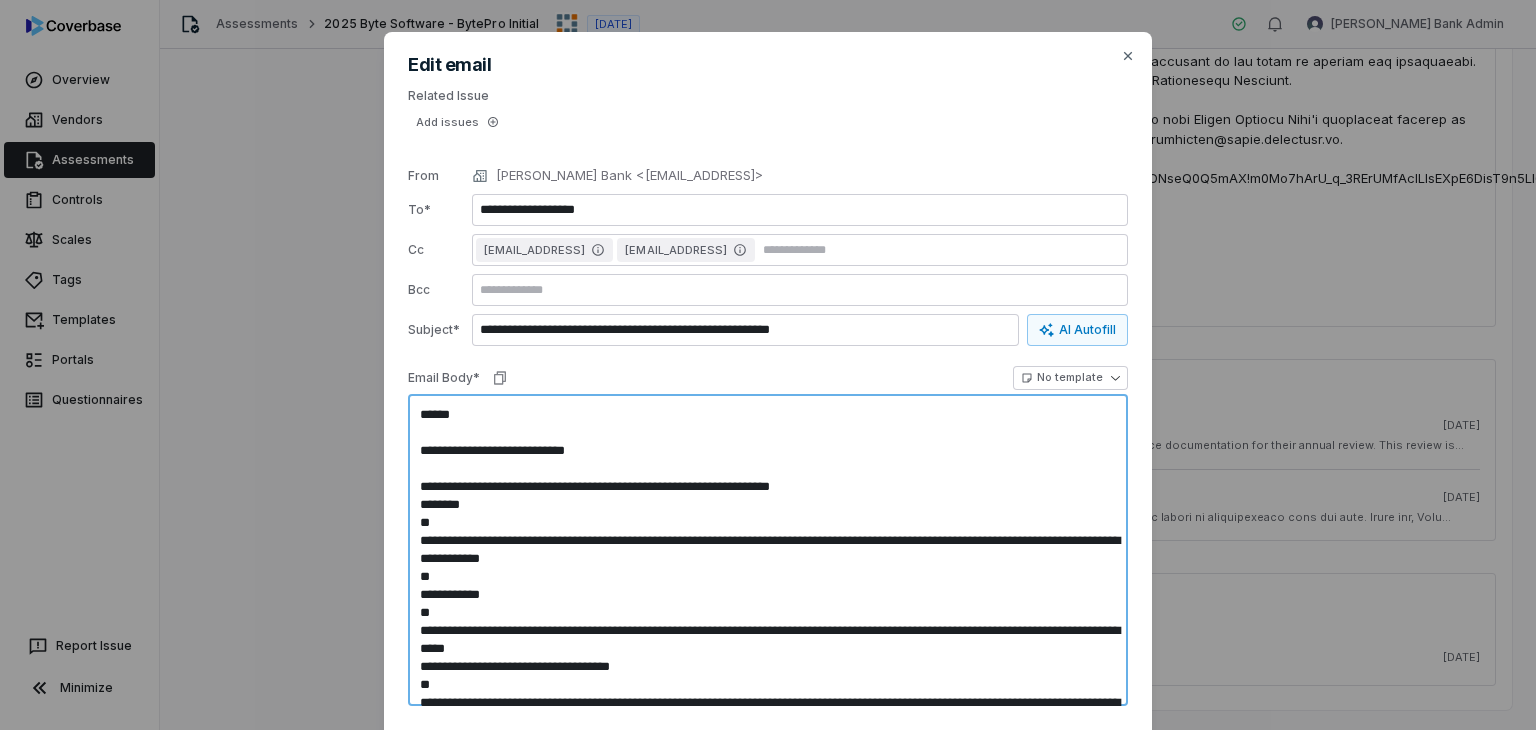type on "**********" 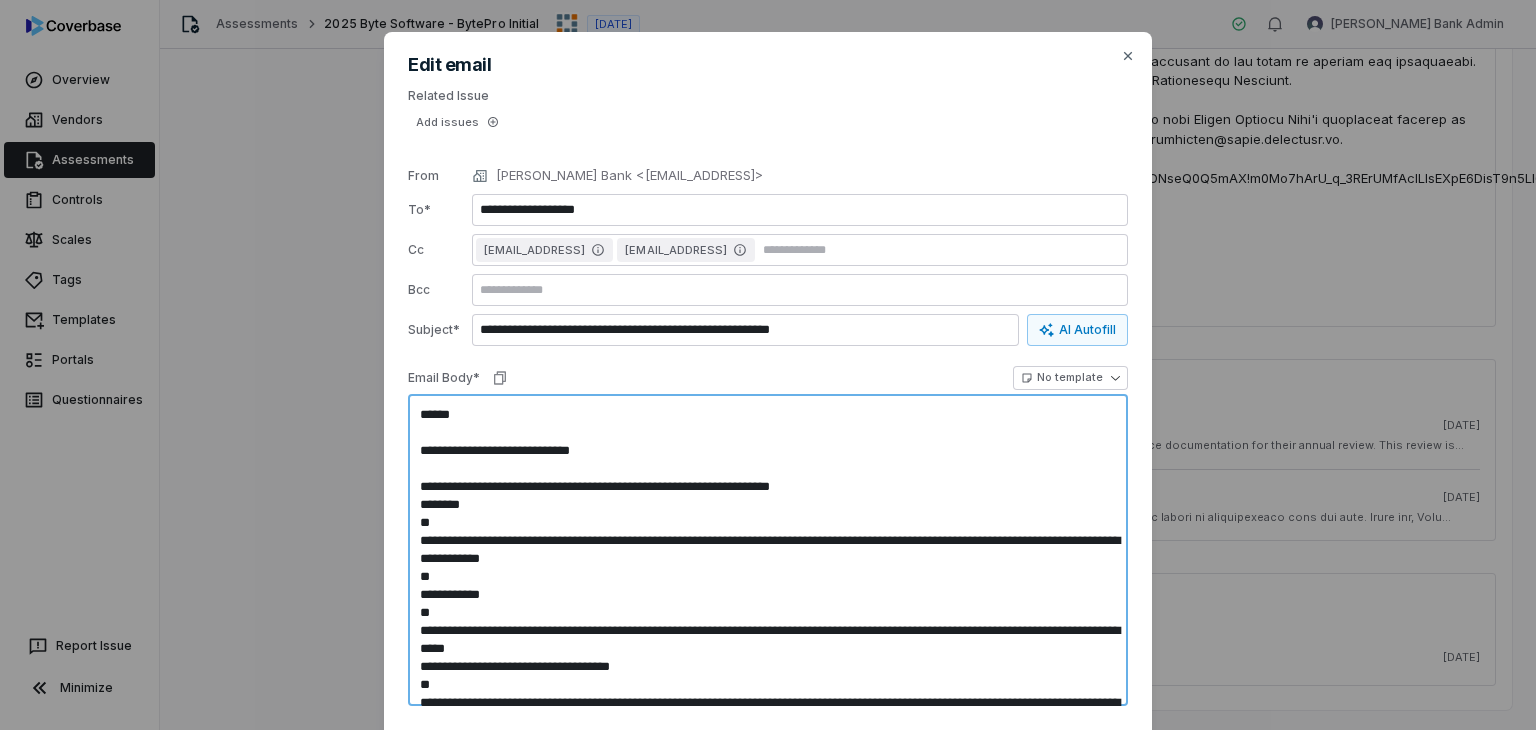type on "**********" 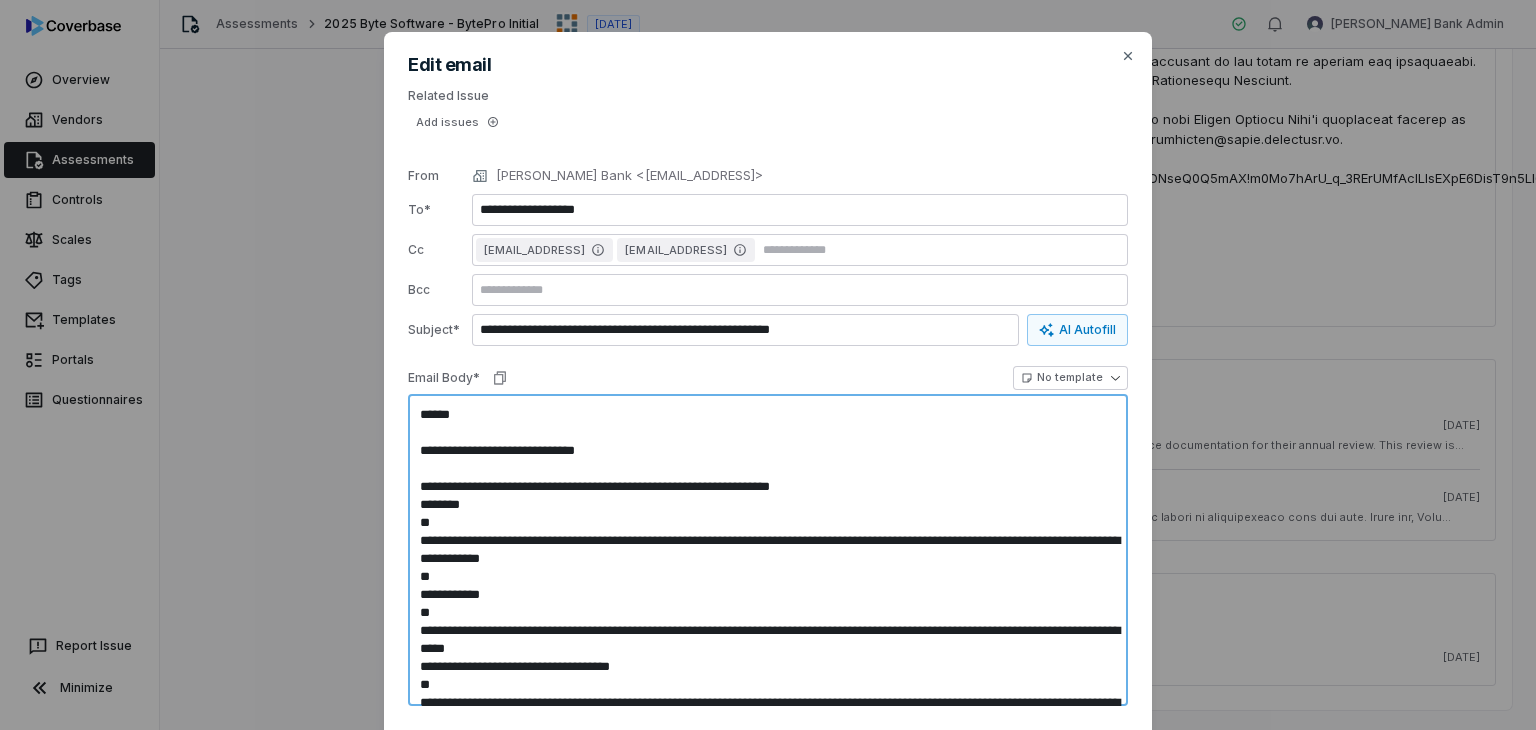 type on "**********" 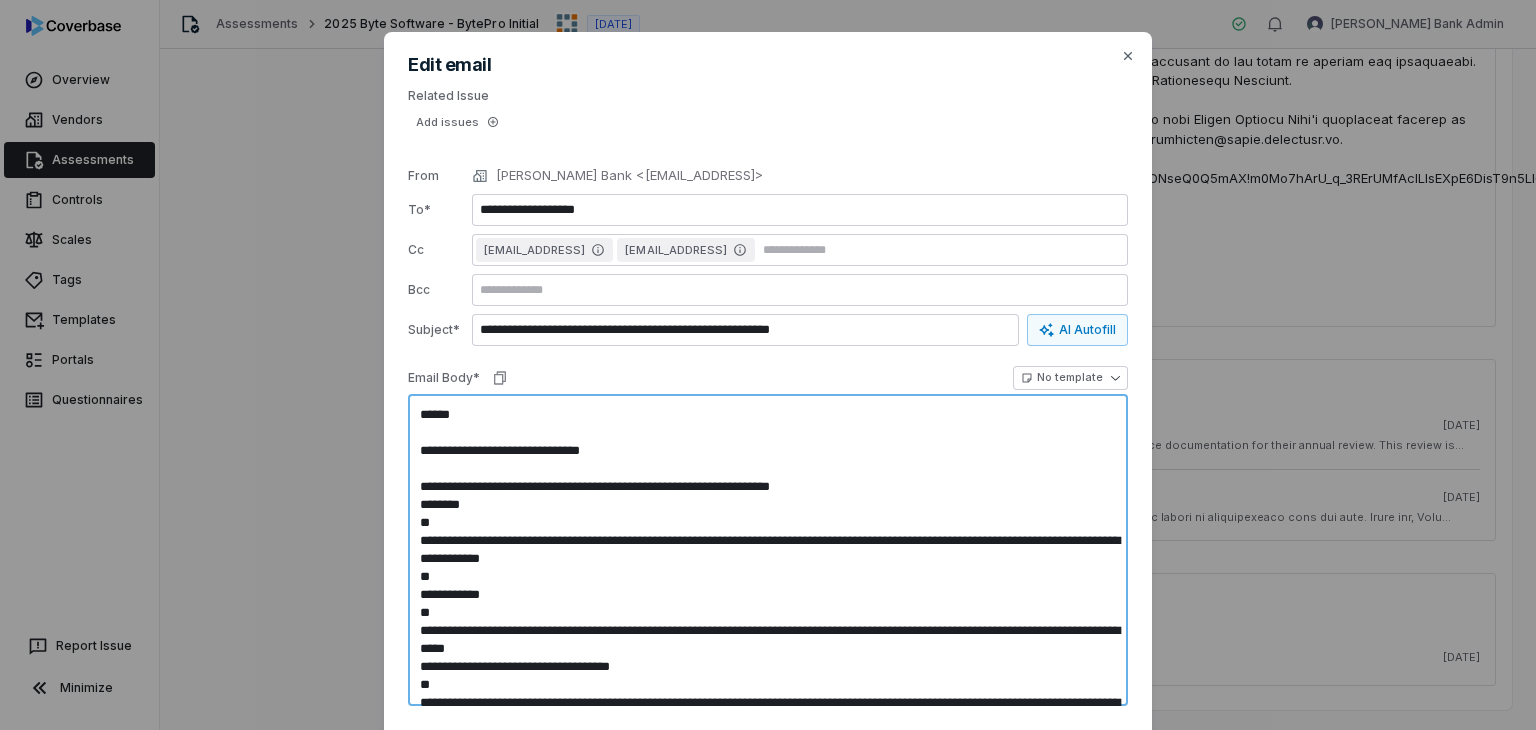 type on "**********" 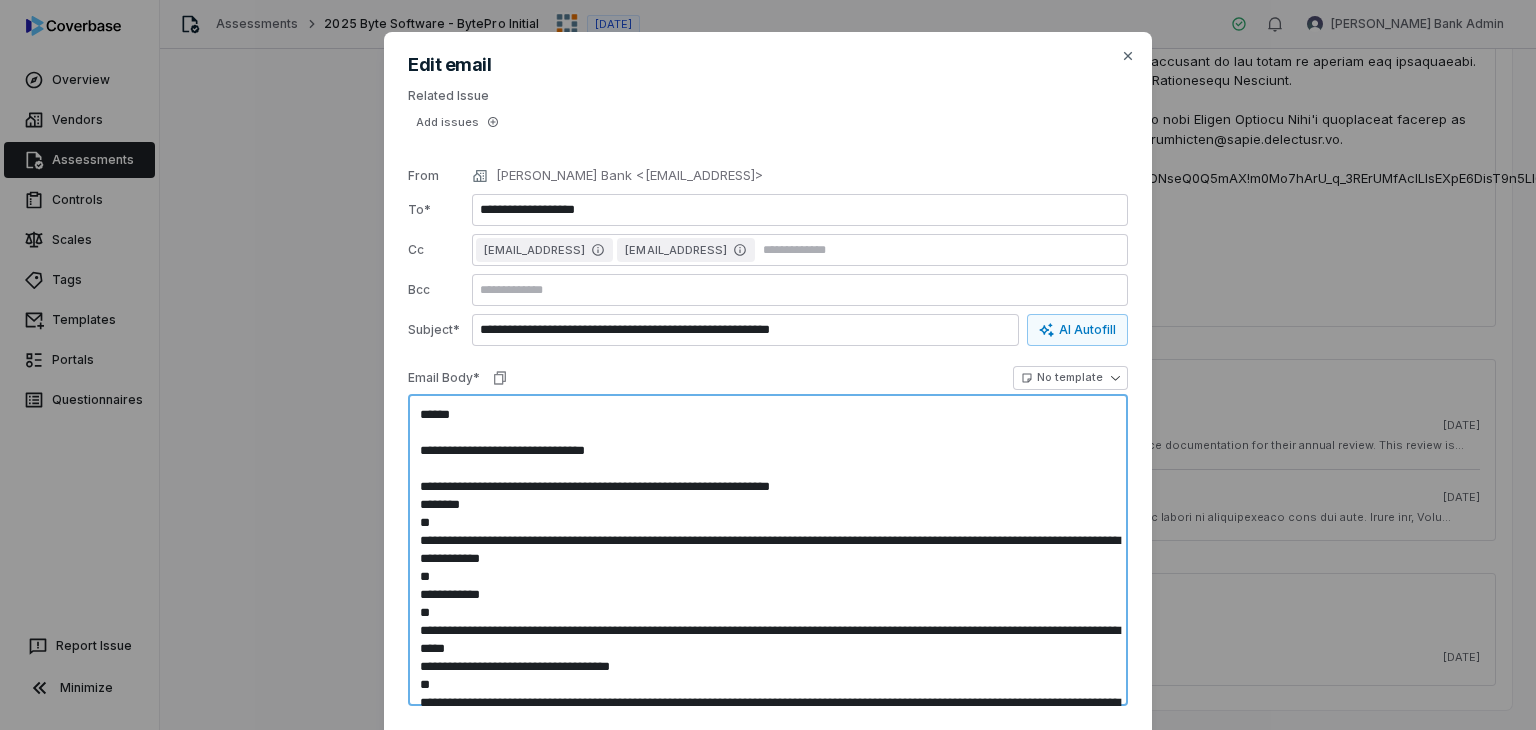type on "**********" 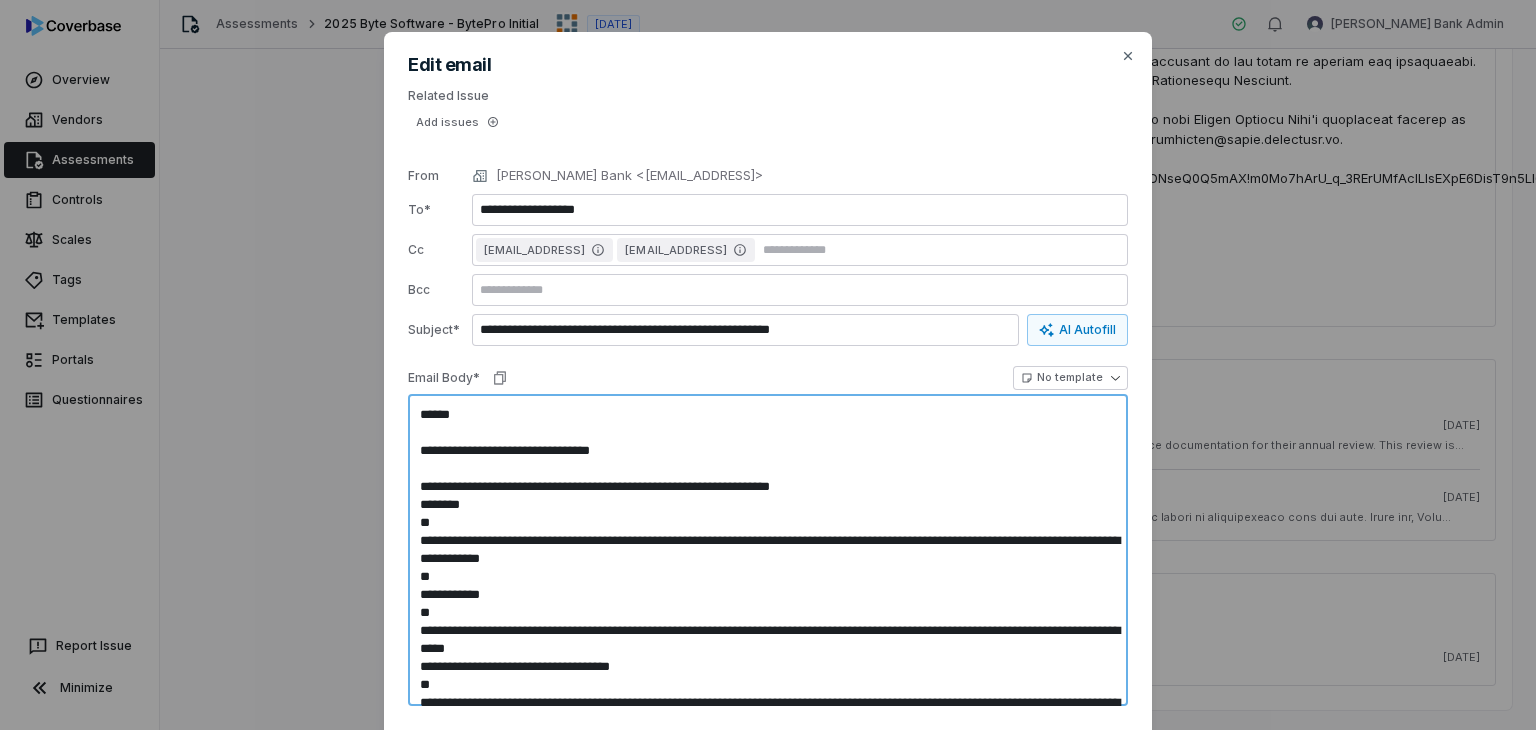 type on "**********" 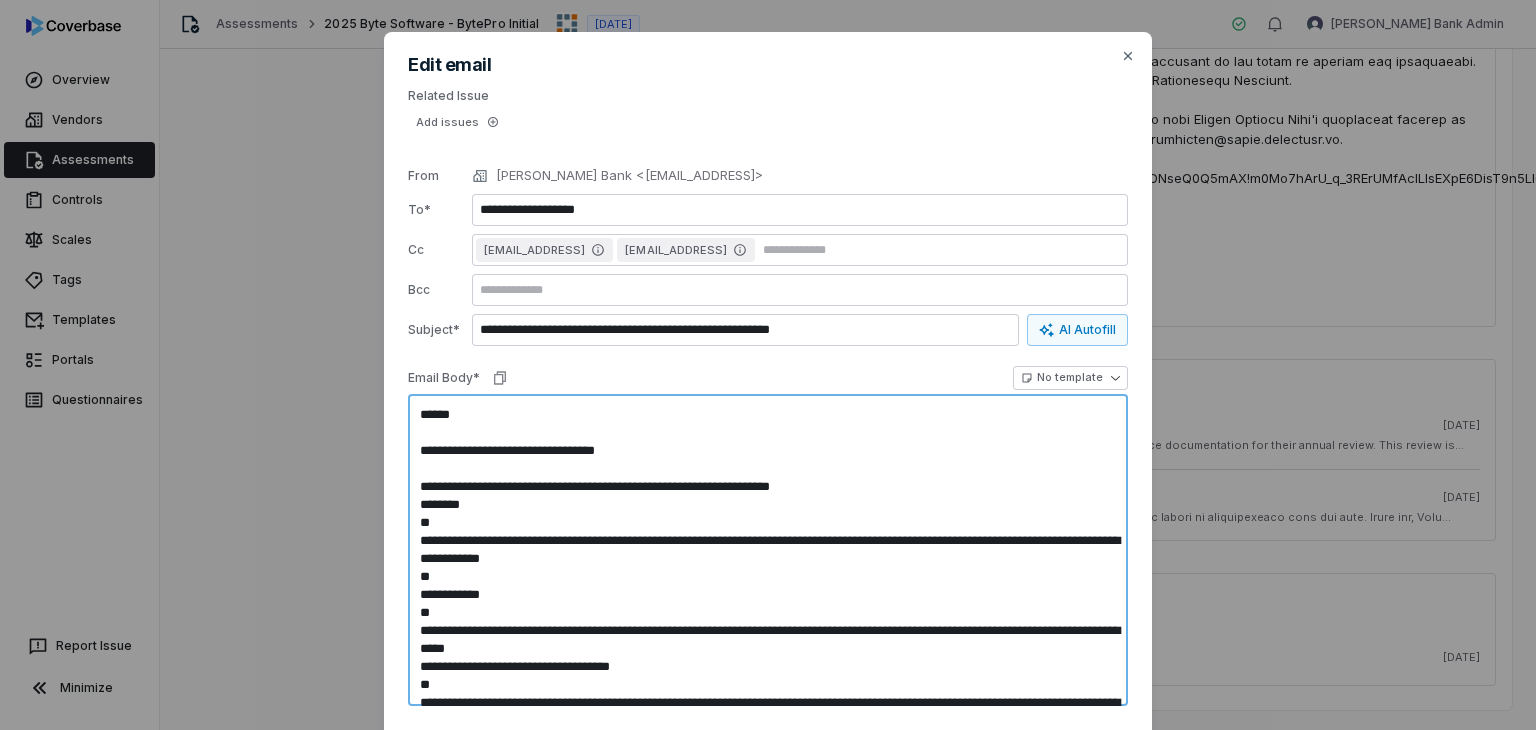 type on "**********" 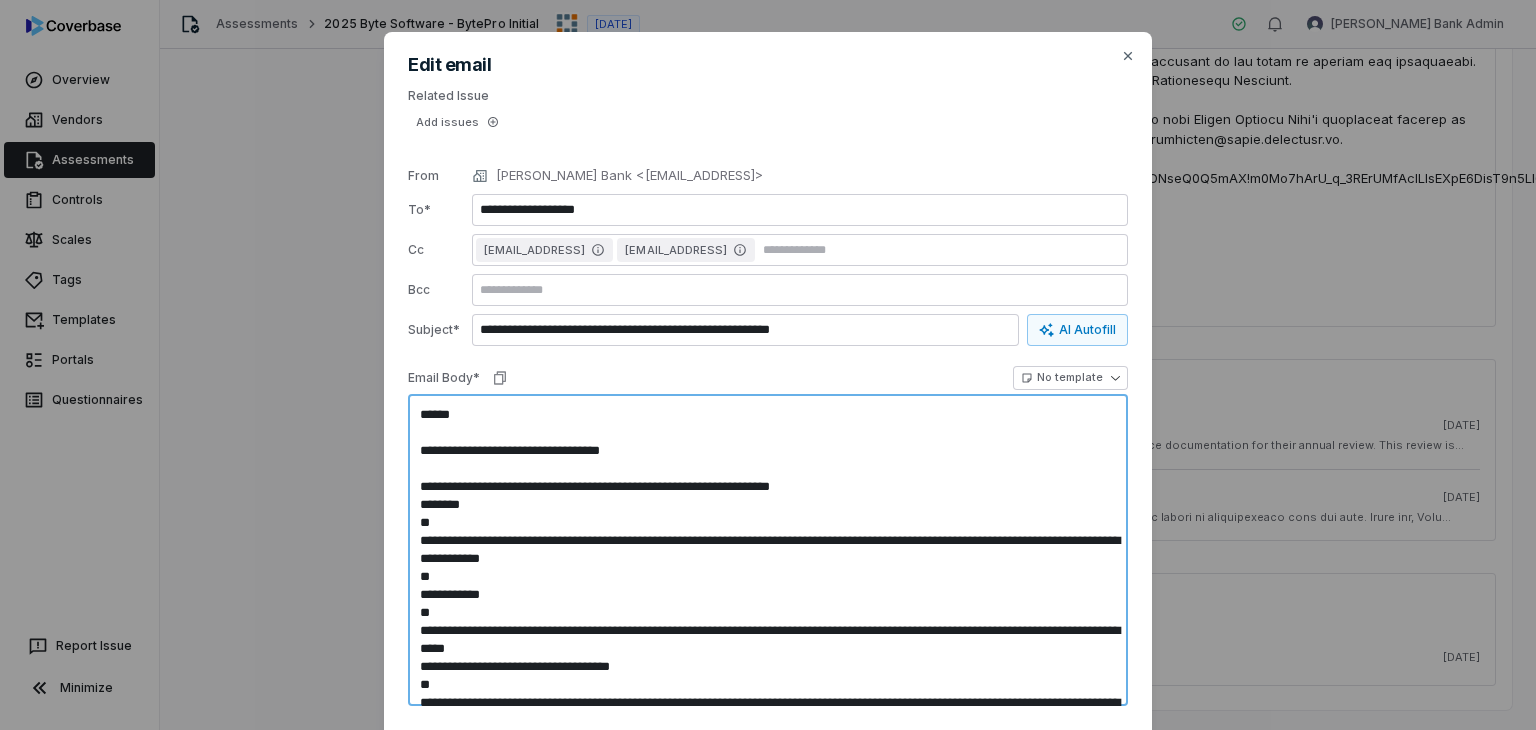 type on "**********" 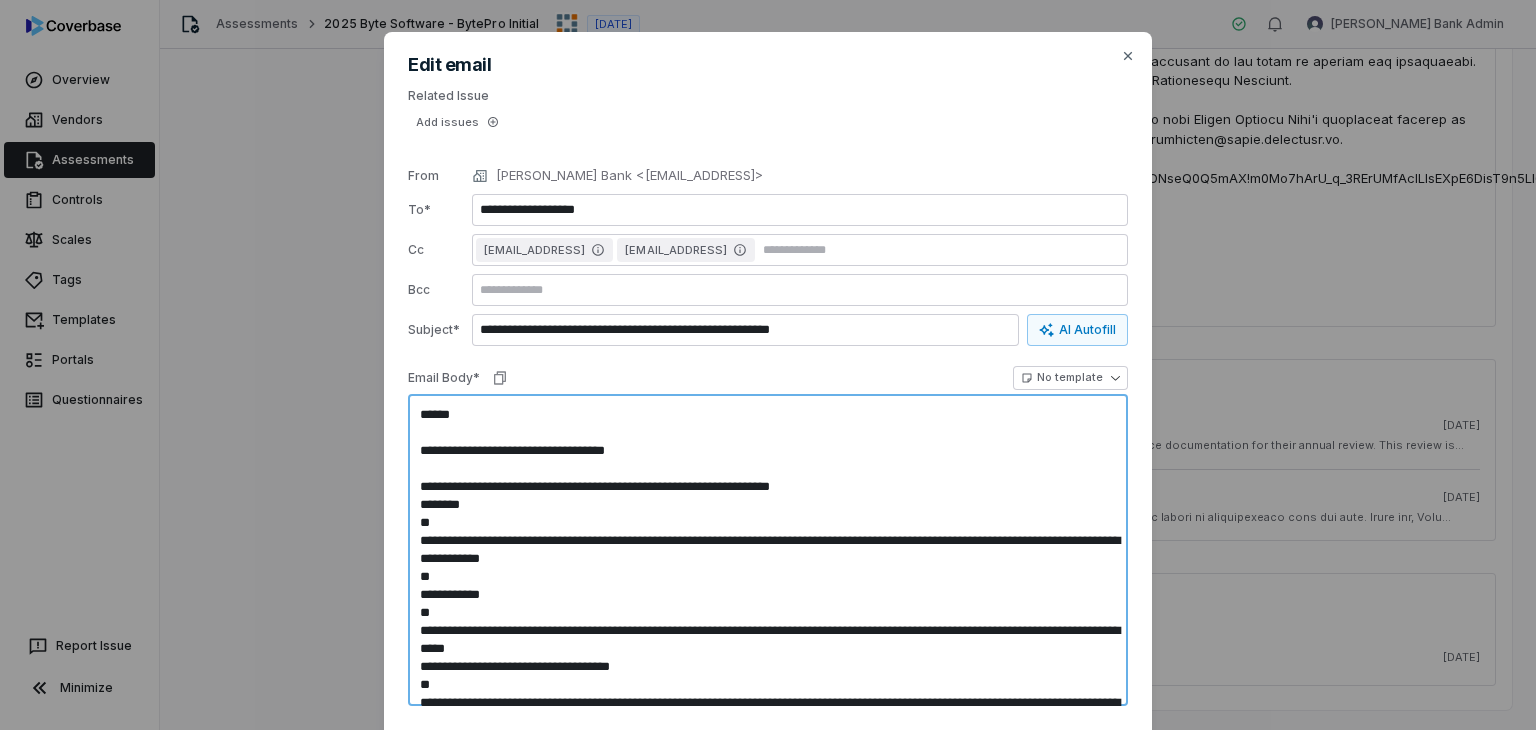 type on "**********" 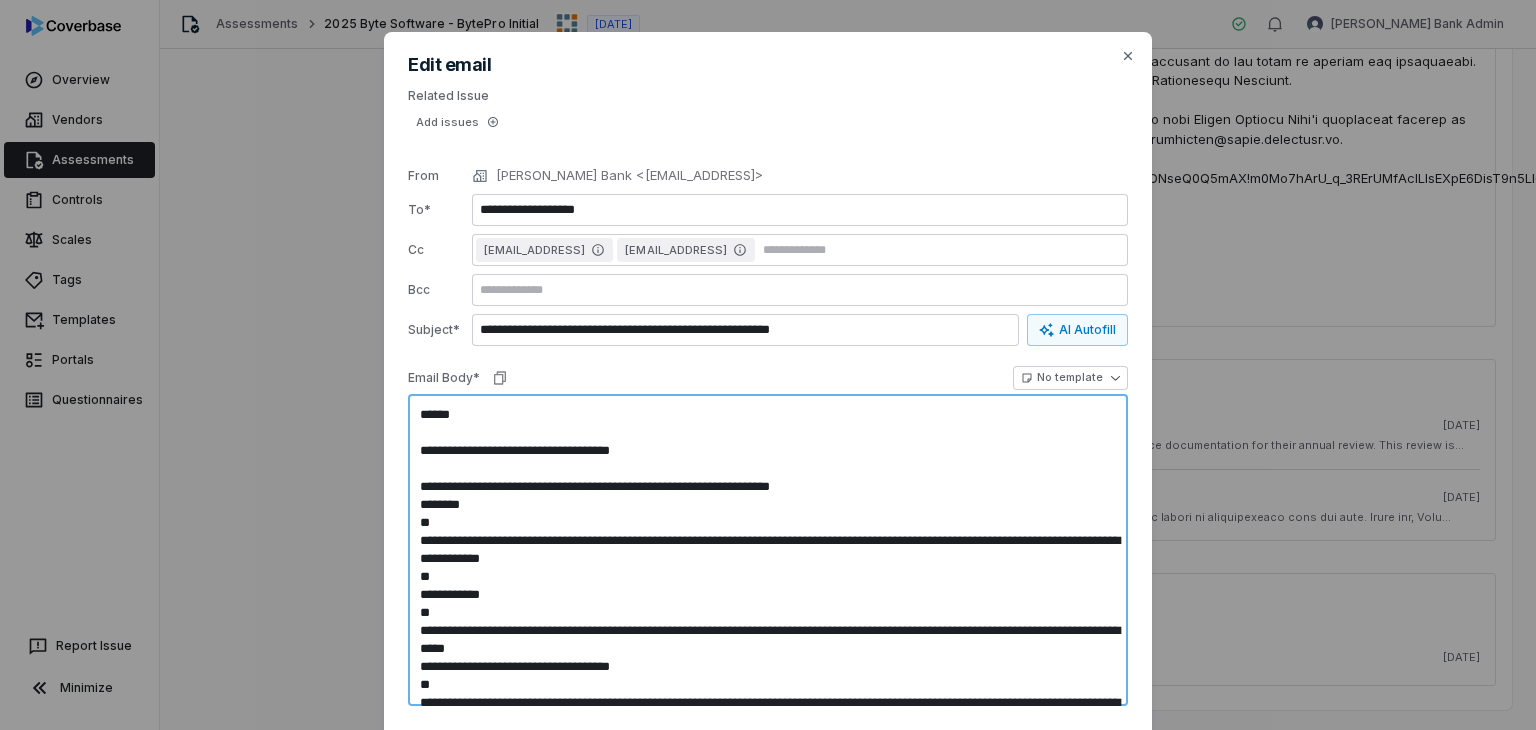 type on "**********" 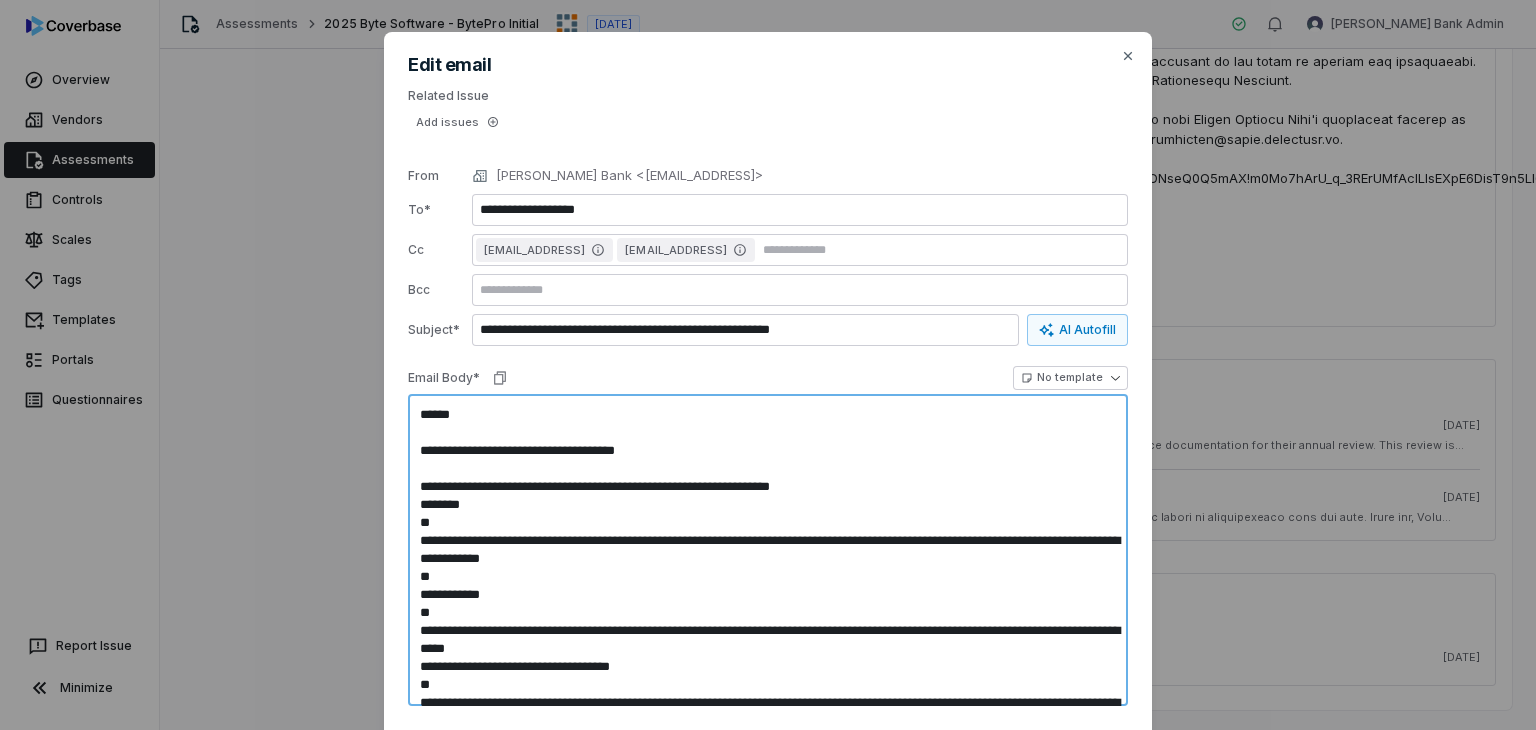 type on "**********" 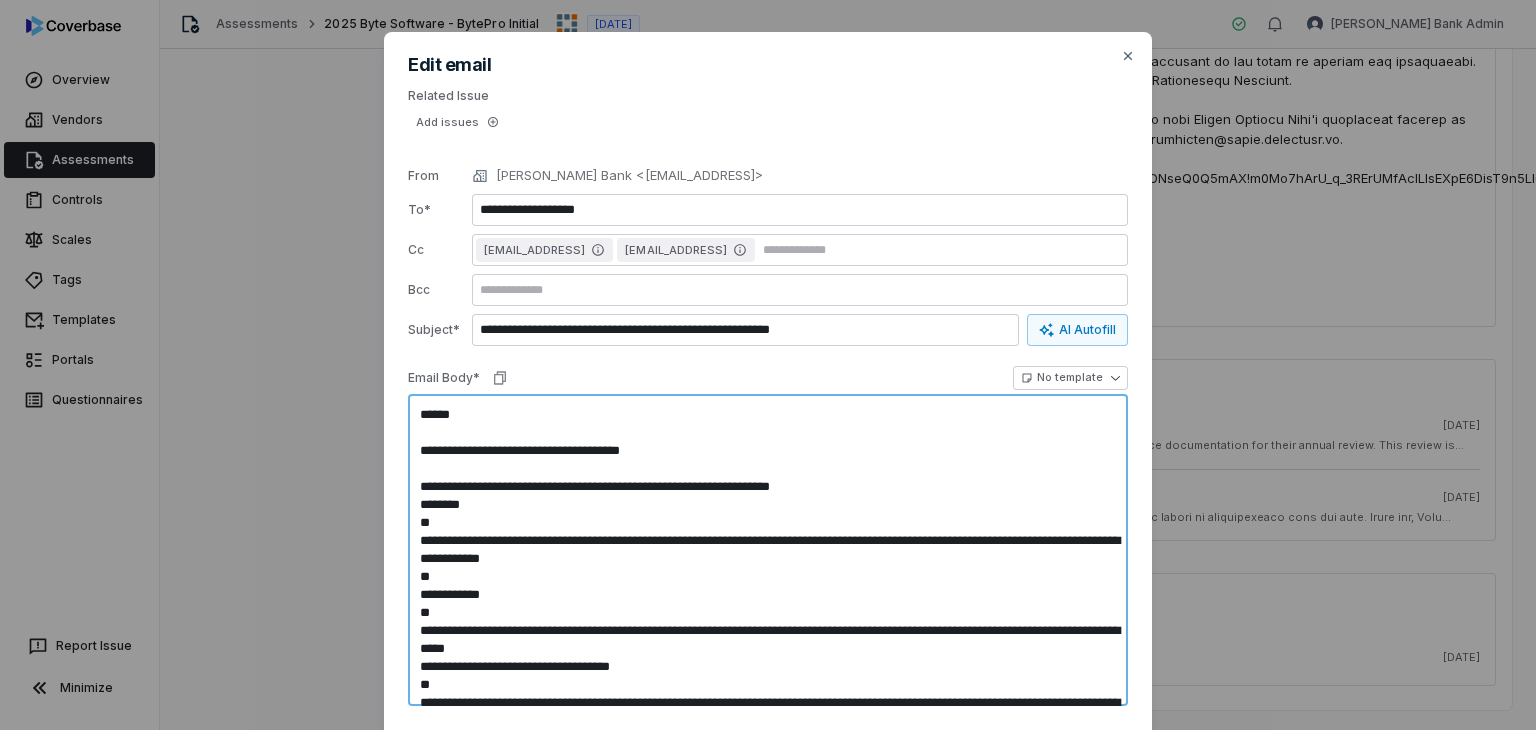 type on "**********" 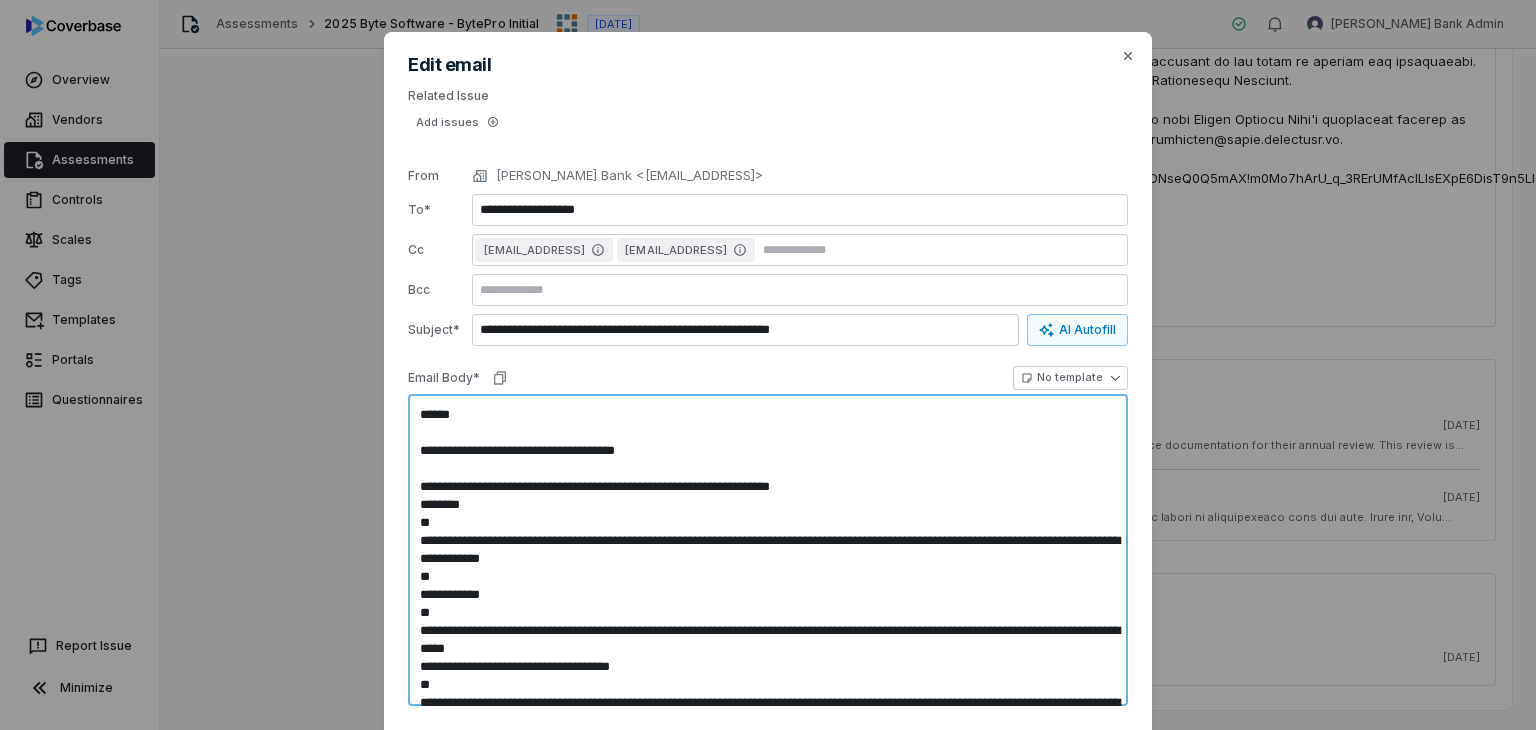 type on "**********" 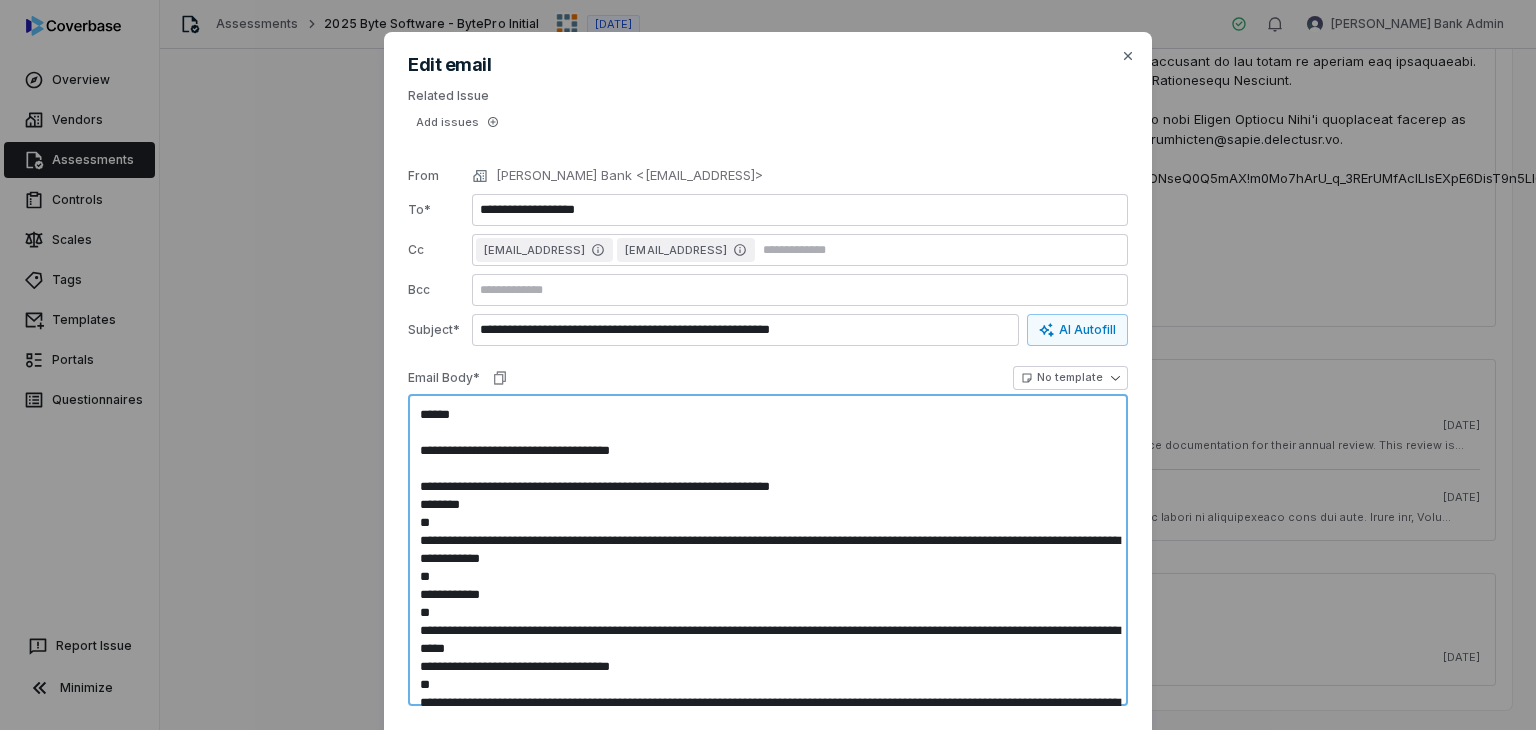 type on "**********" 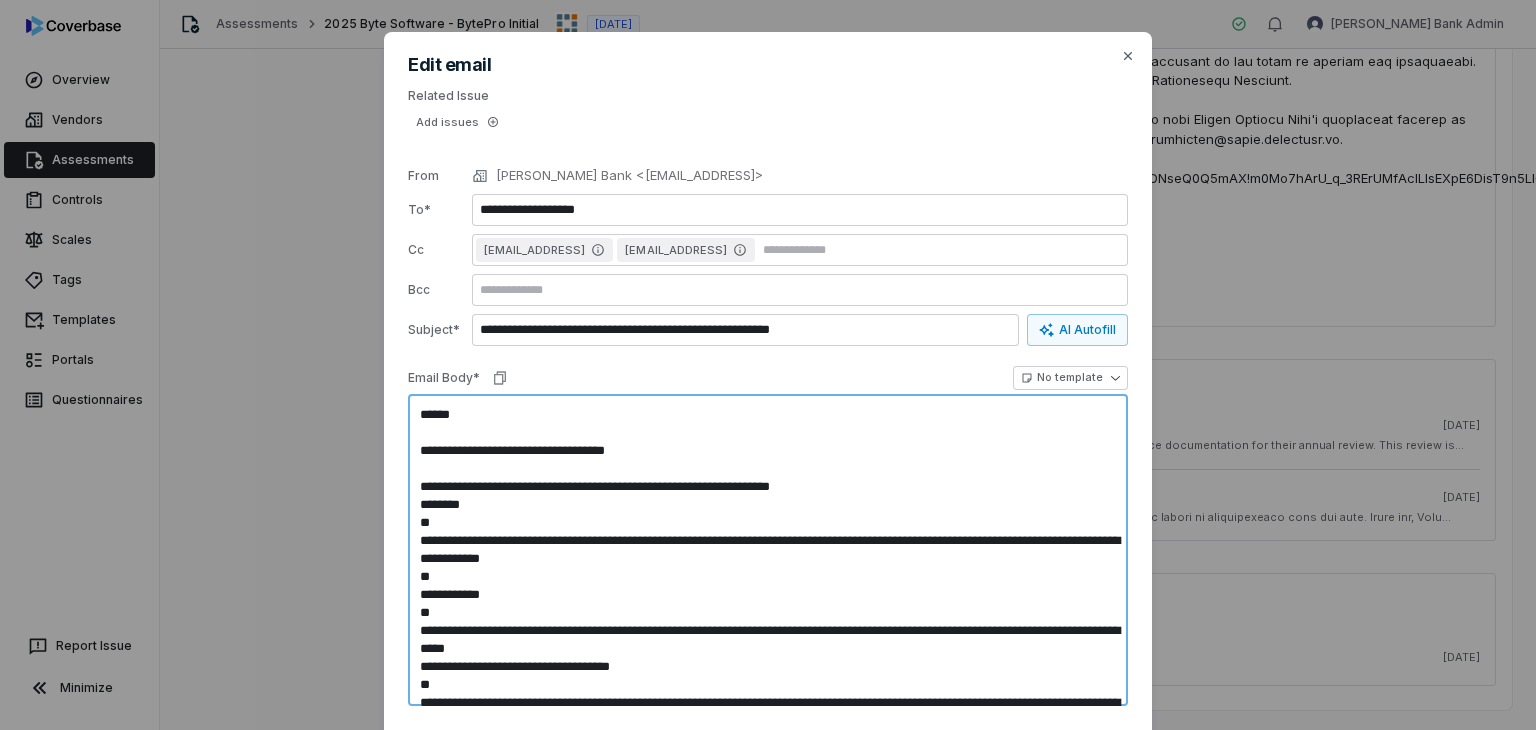 type on "**********" 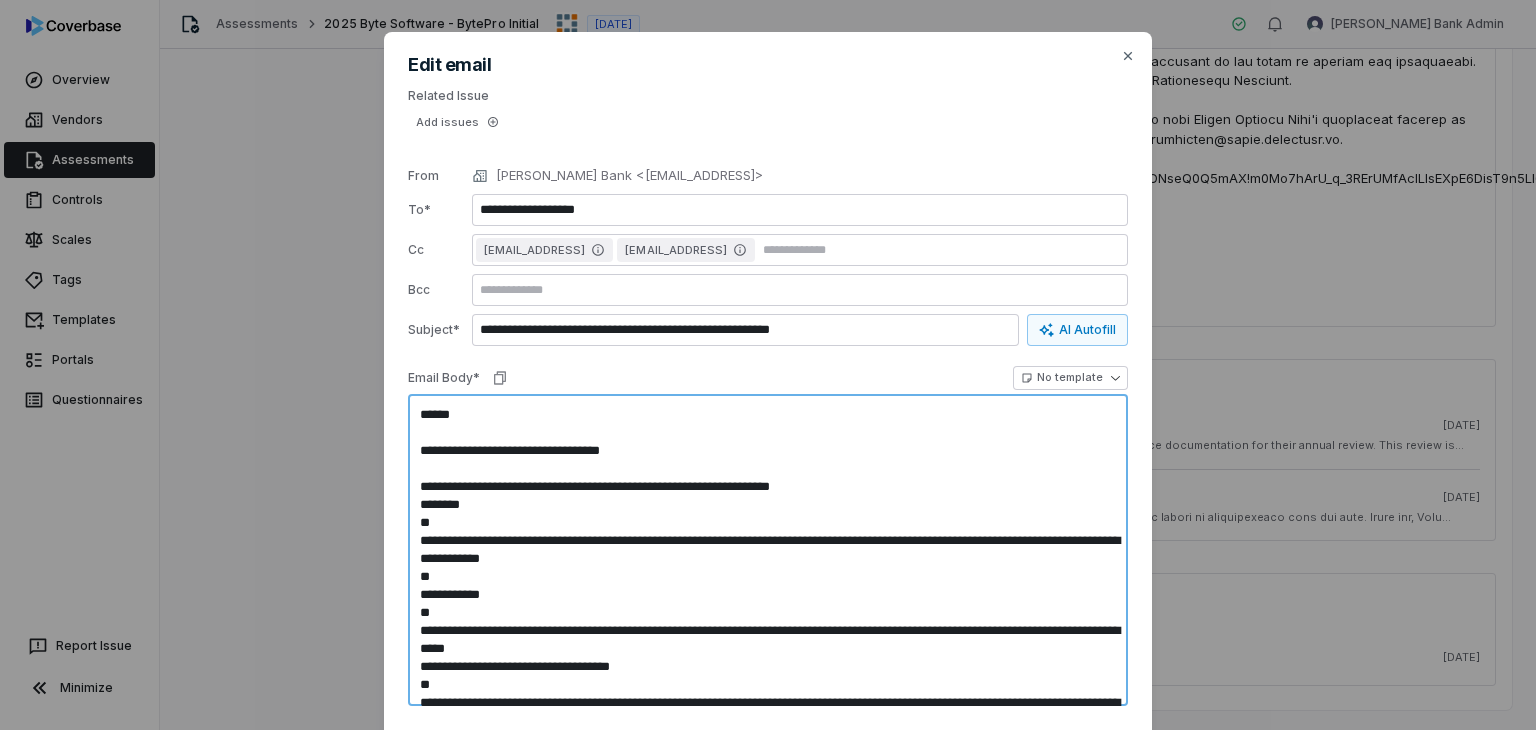 type on "**********" 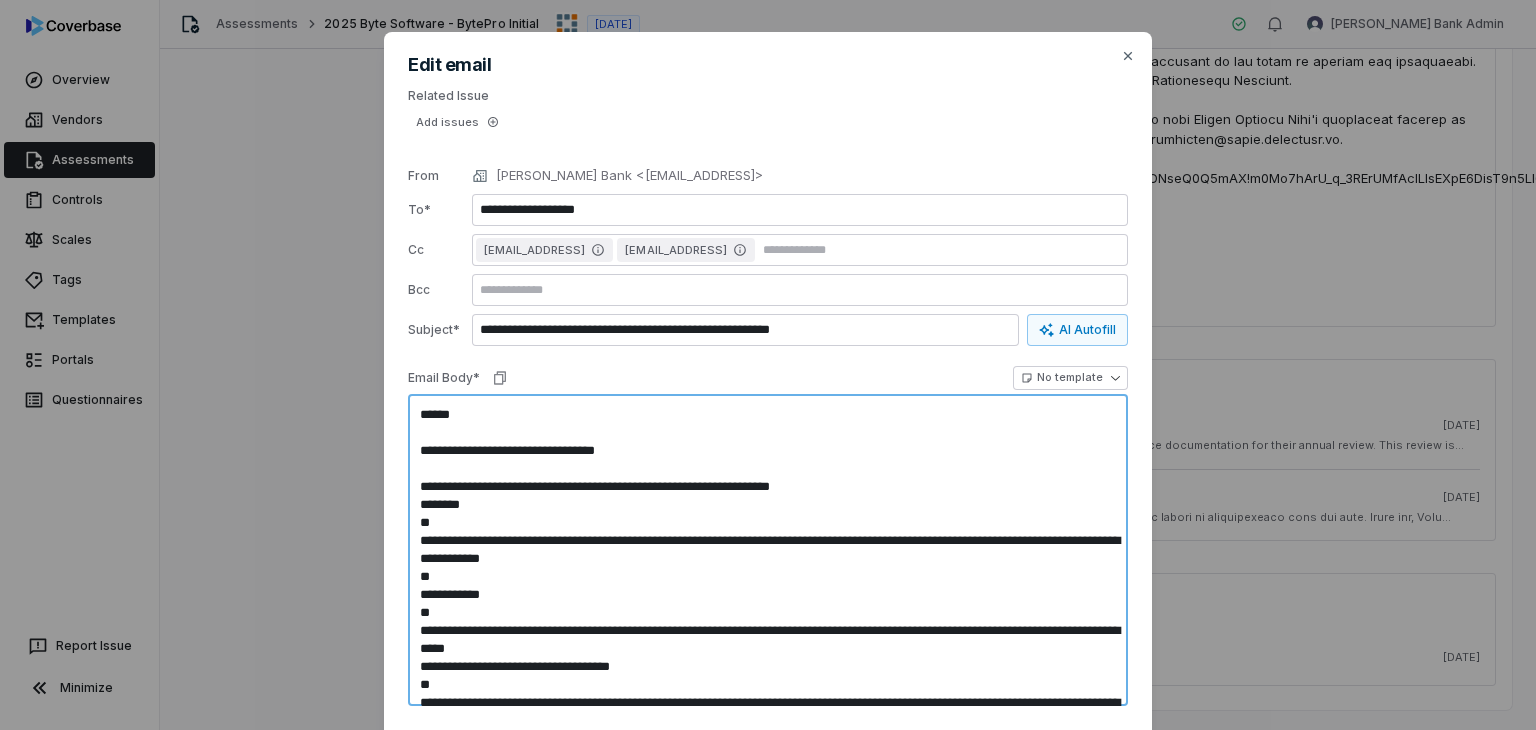 type on "**********" 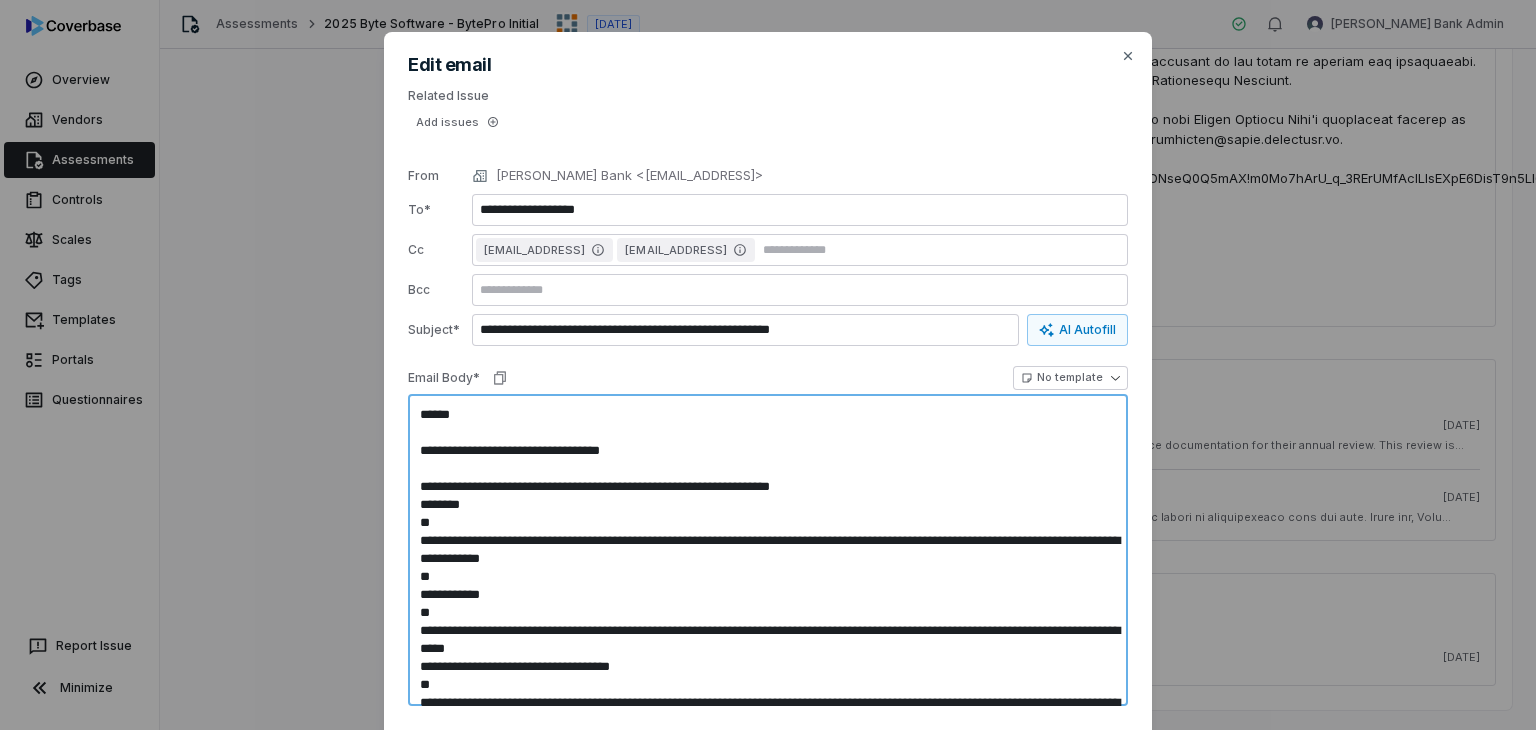 type on "**********" 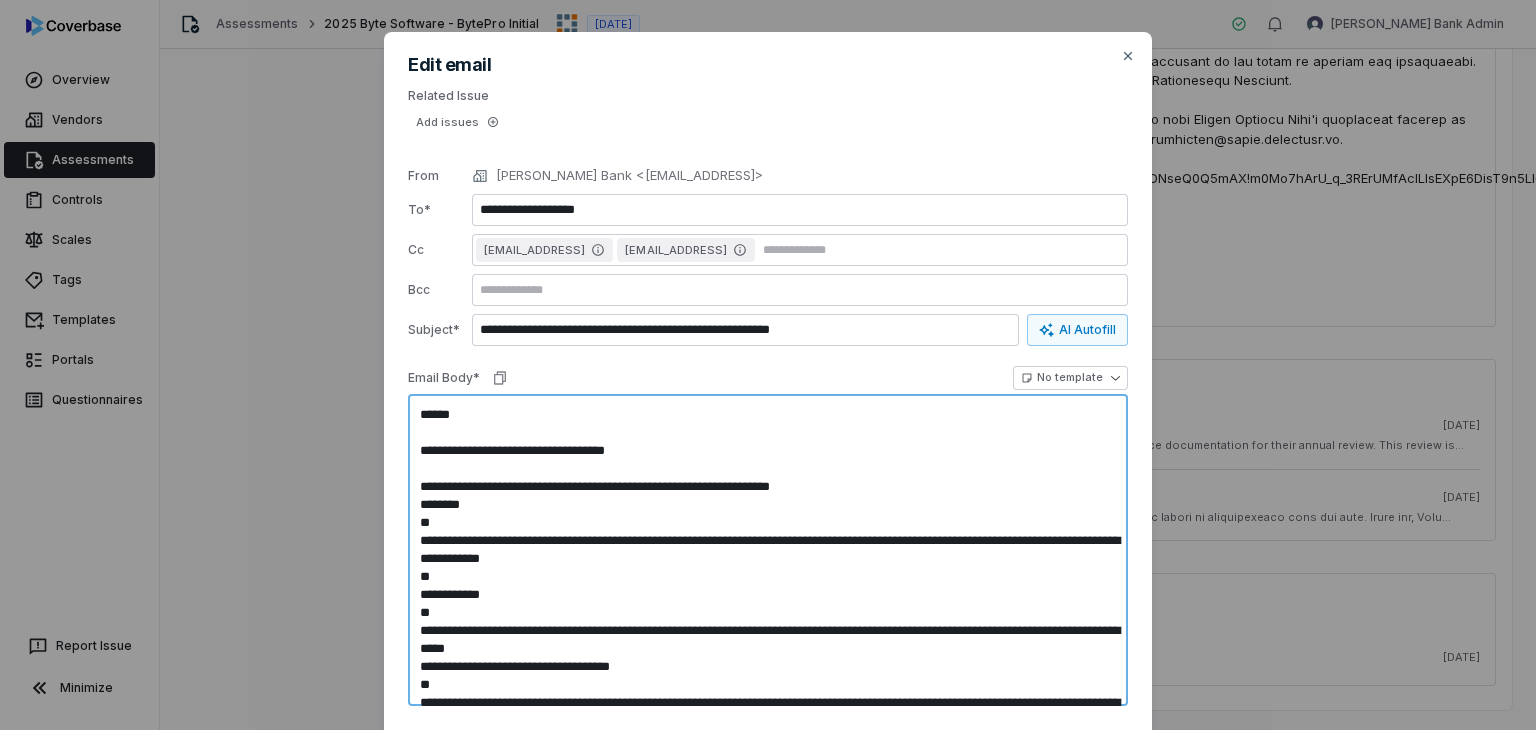 type on "**********" 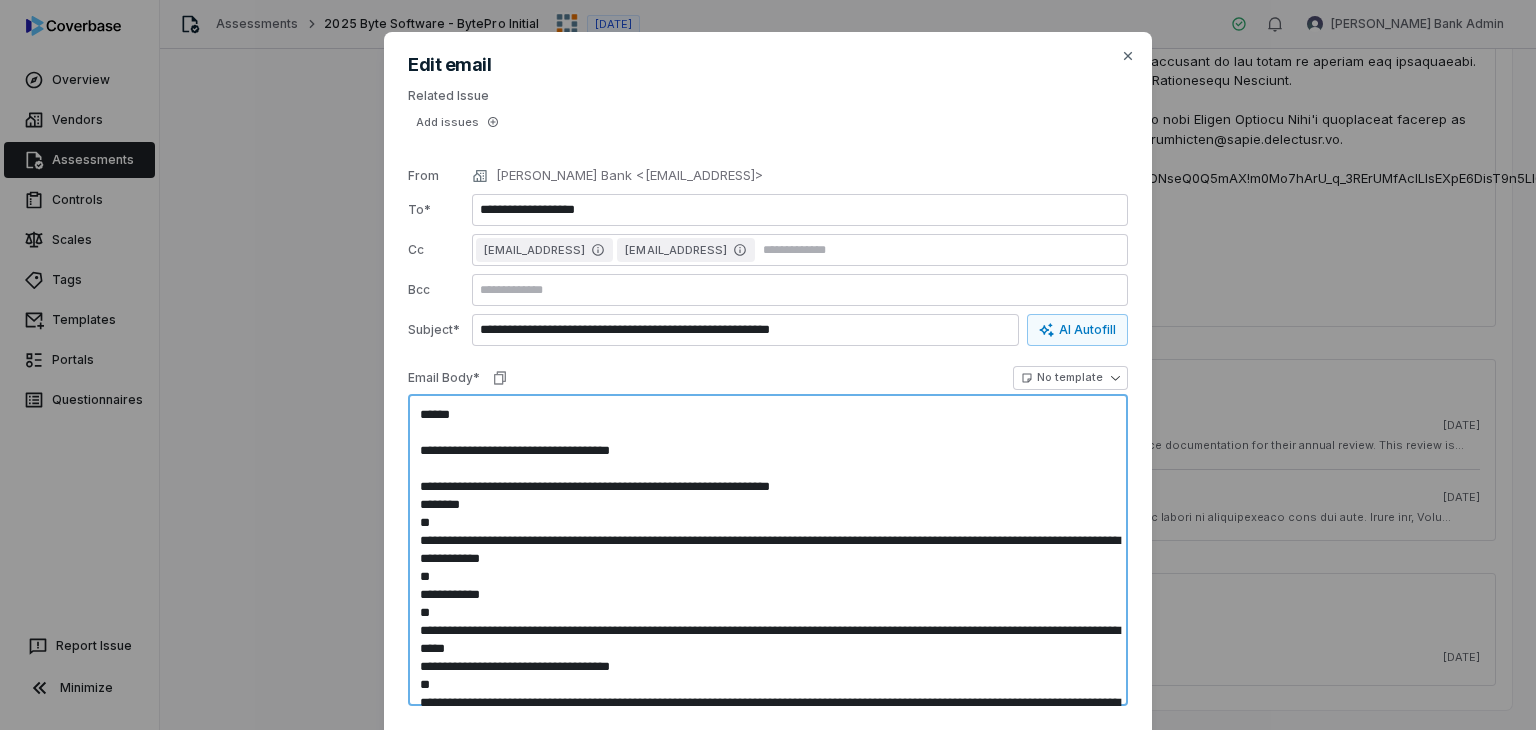 type on "**********" 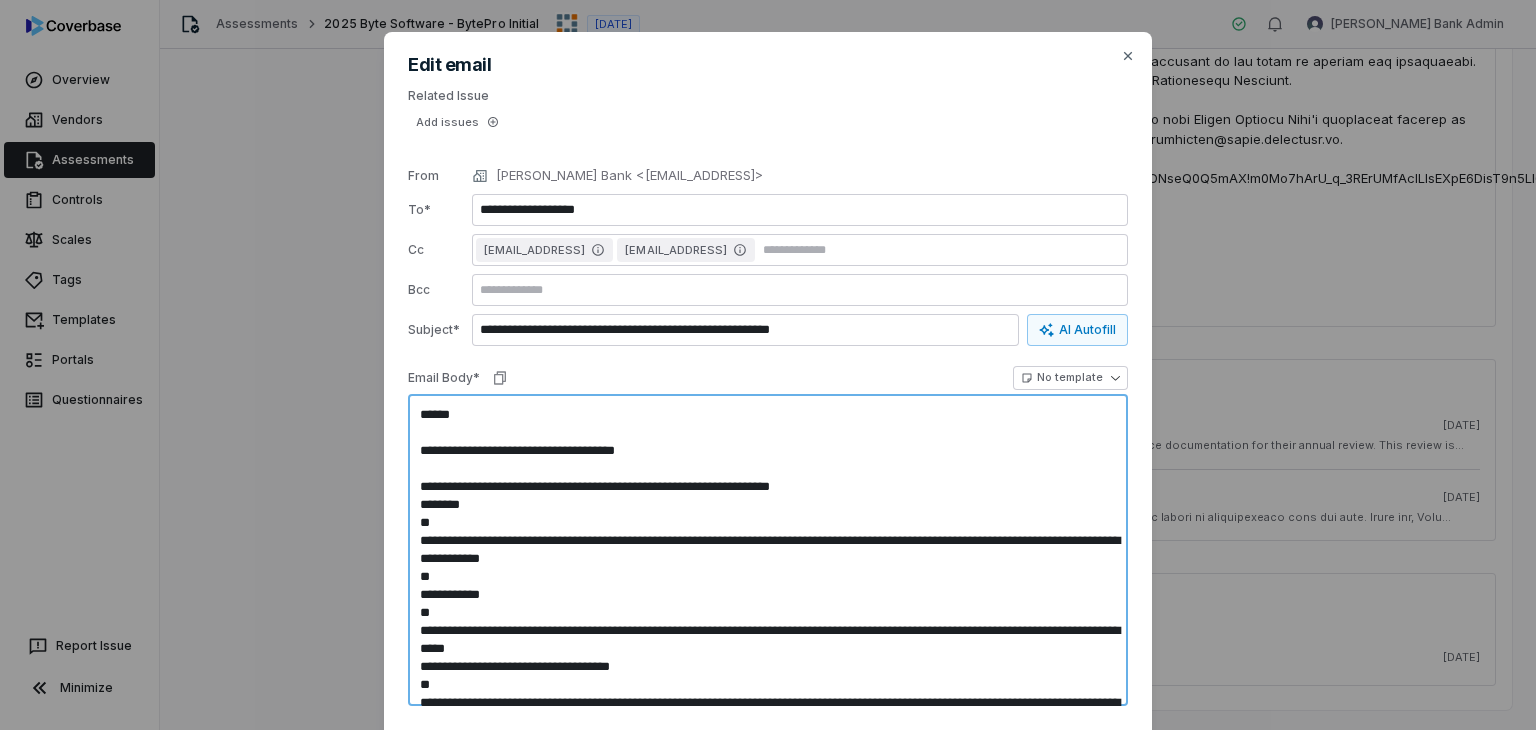 type on "**********" 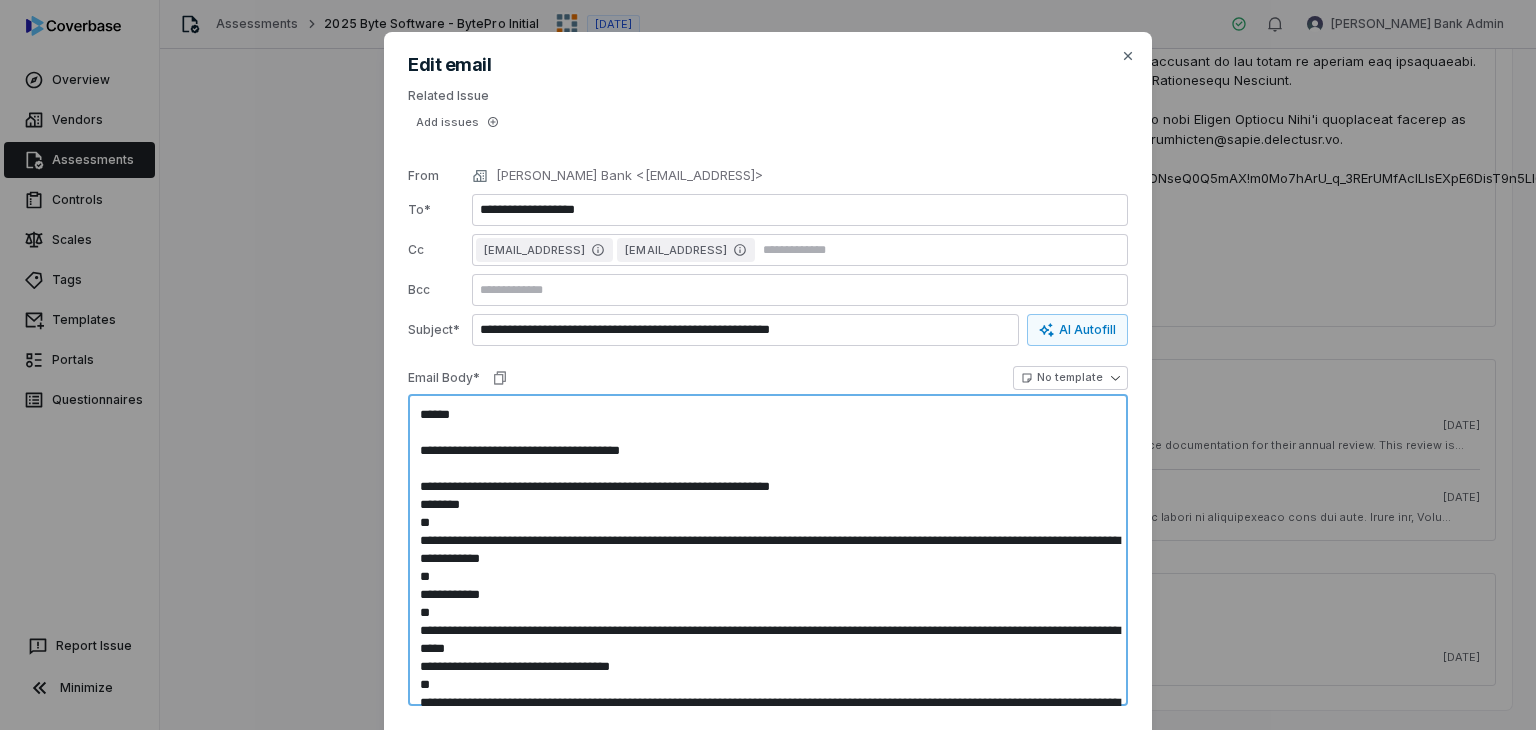 type on "**********" 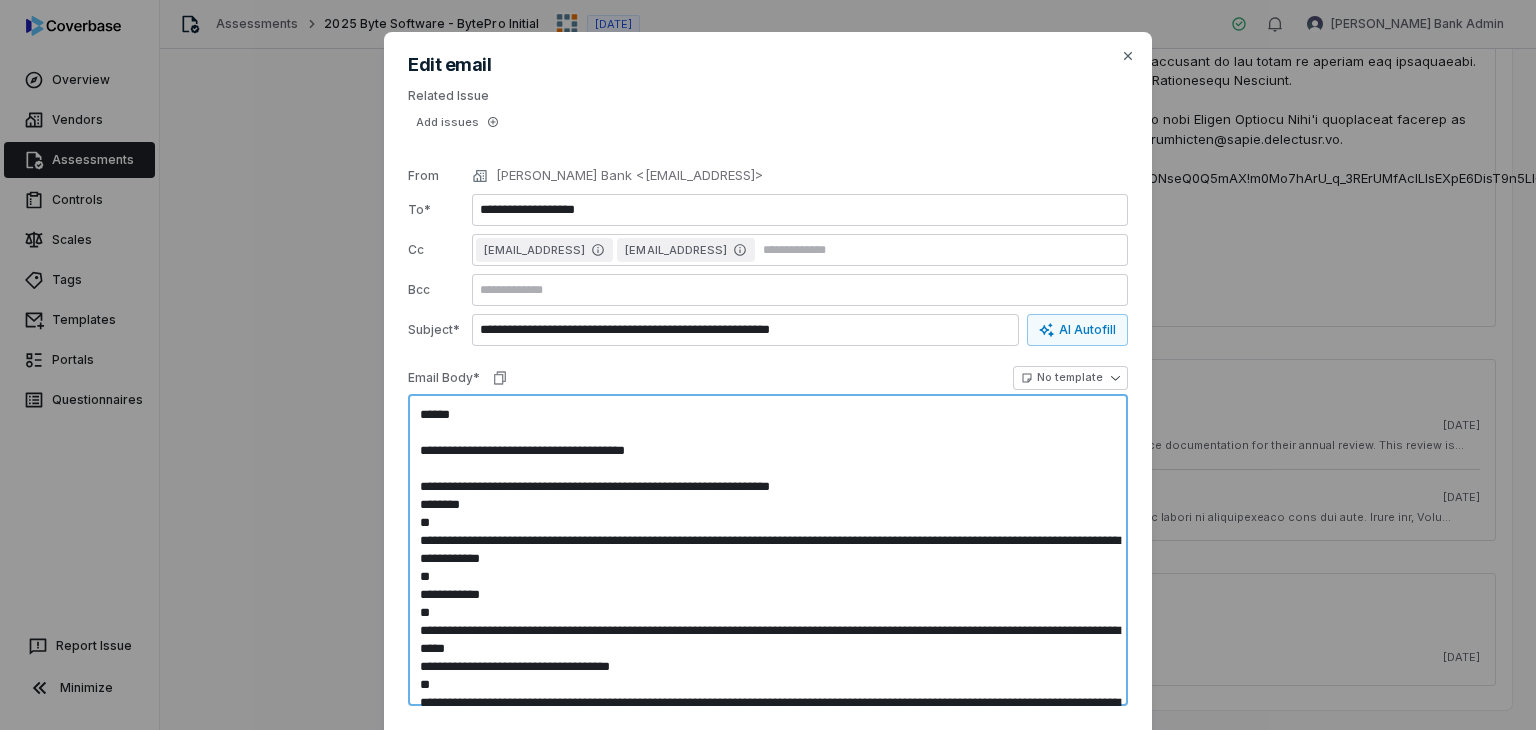 type on "**********" 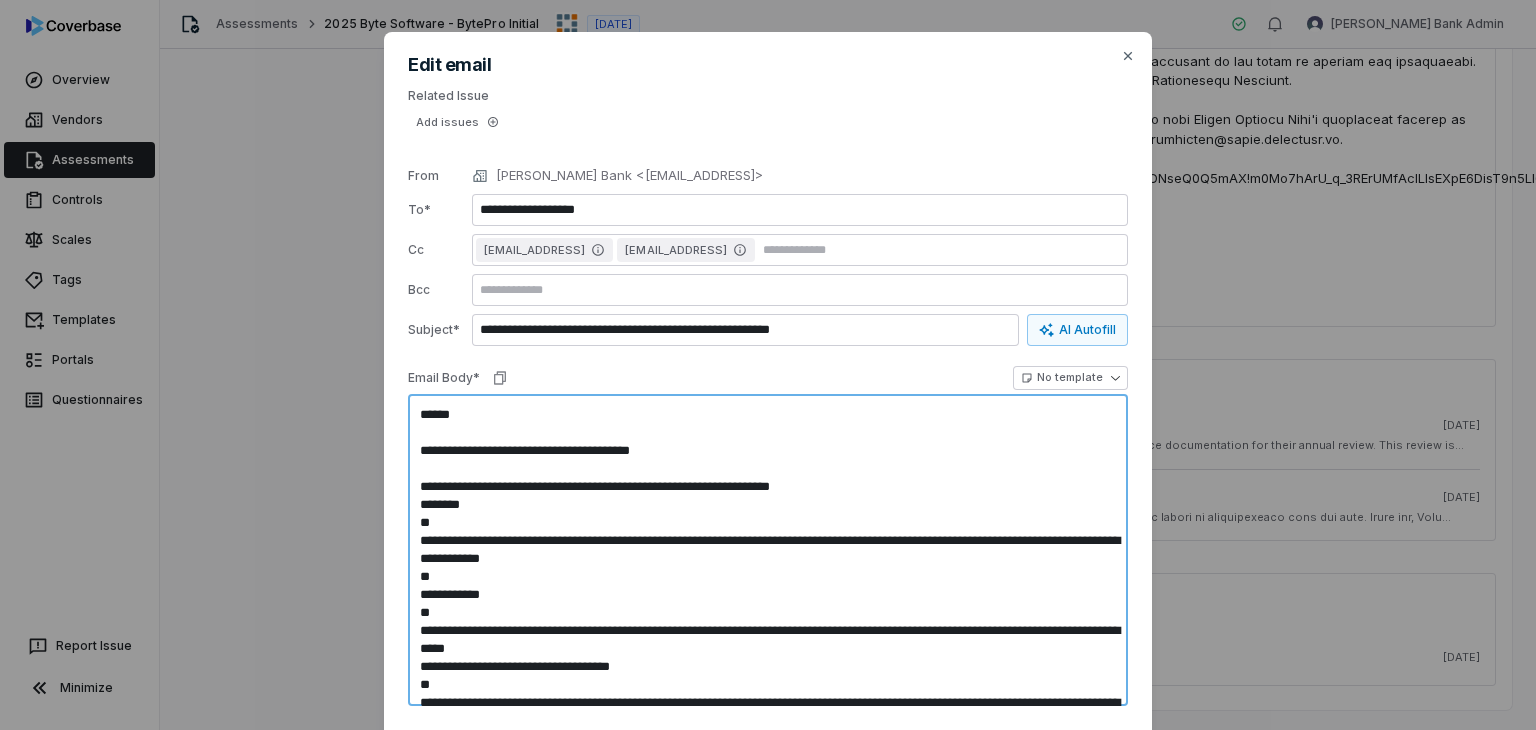 type on "**********" 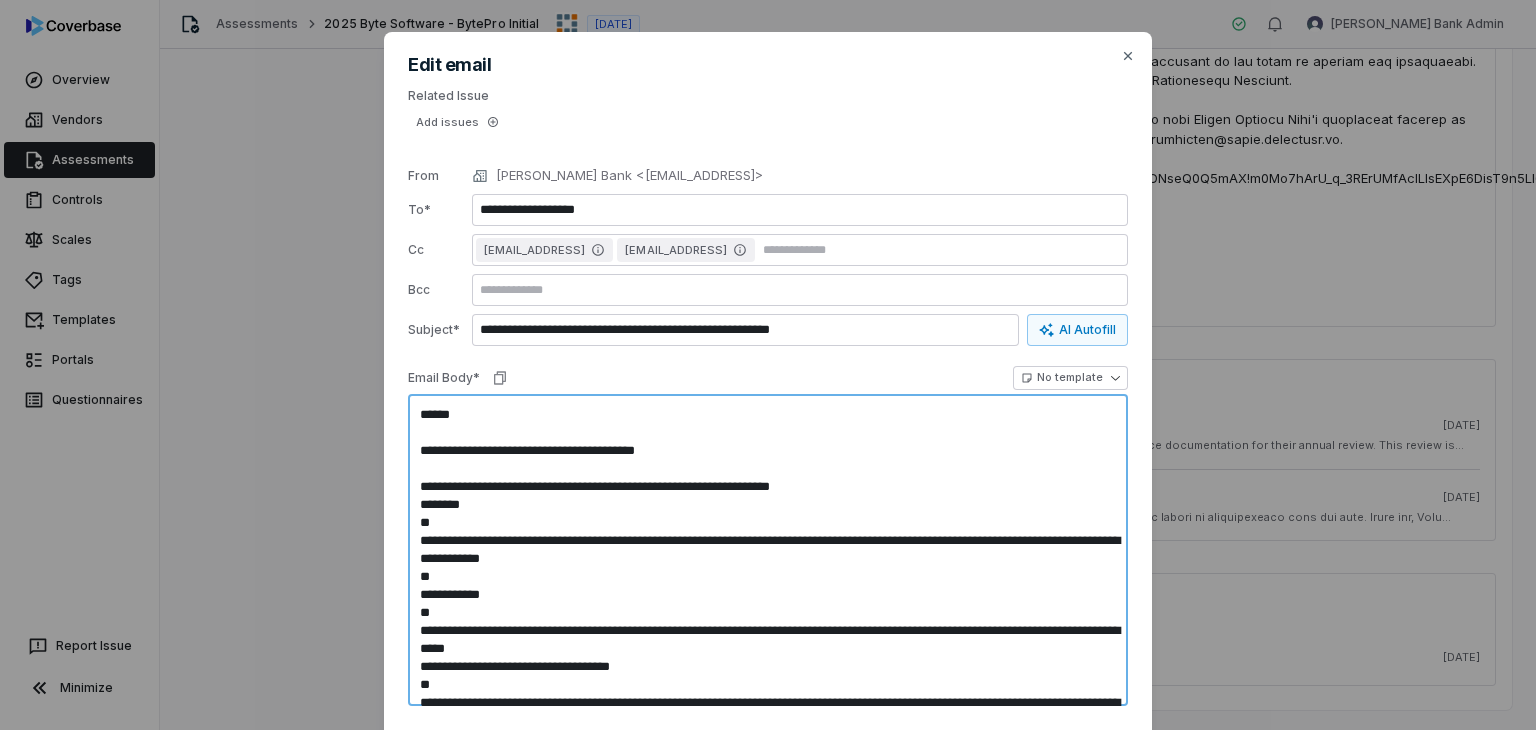 type on "**********" 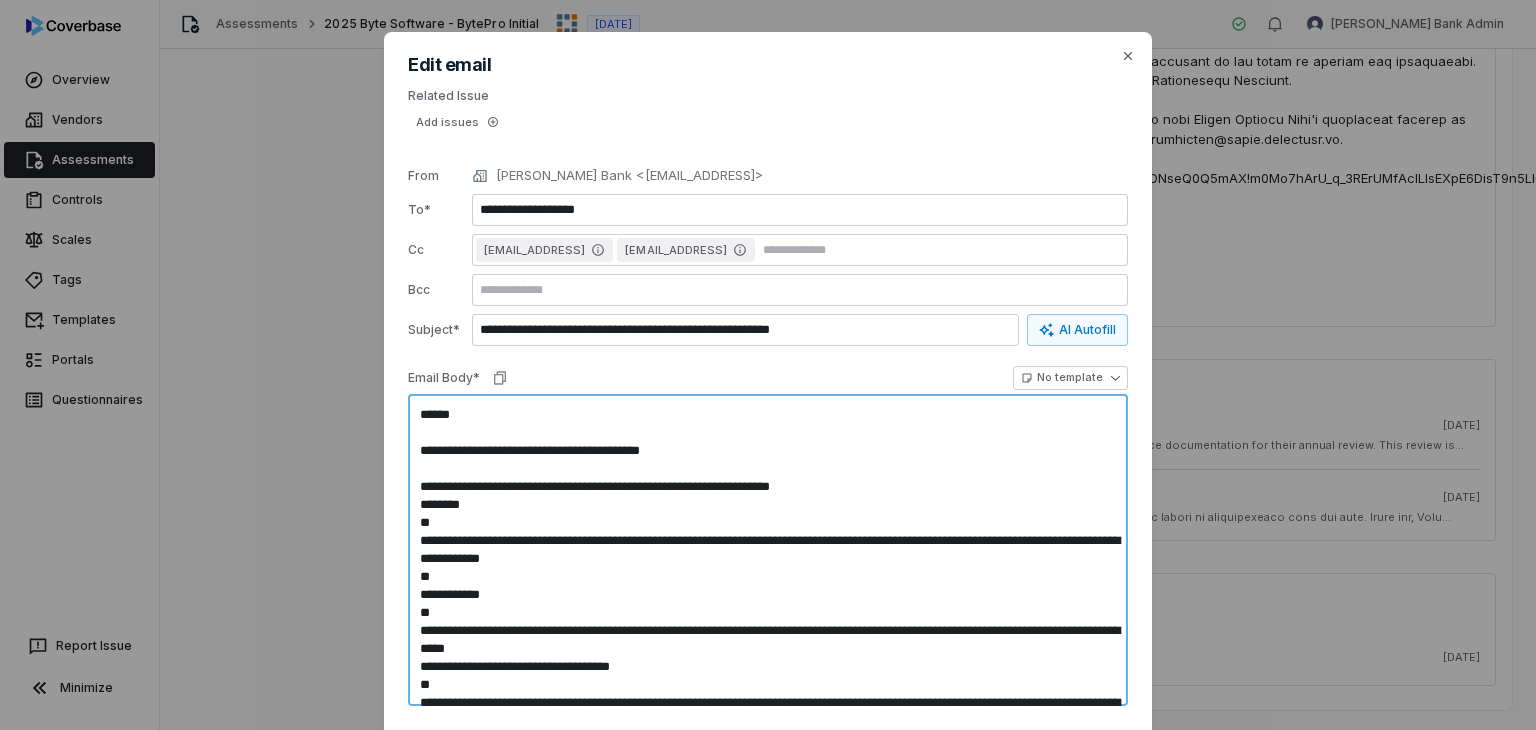 type on "**********" 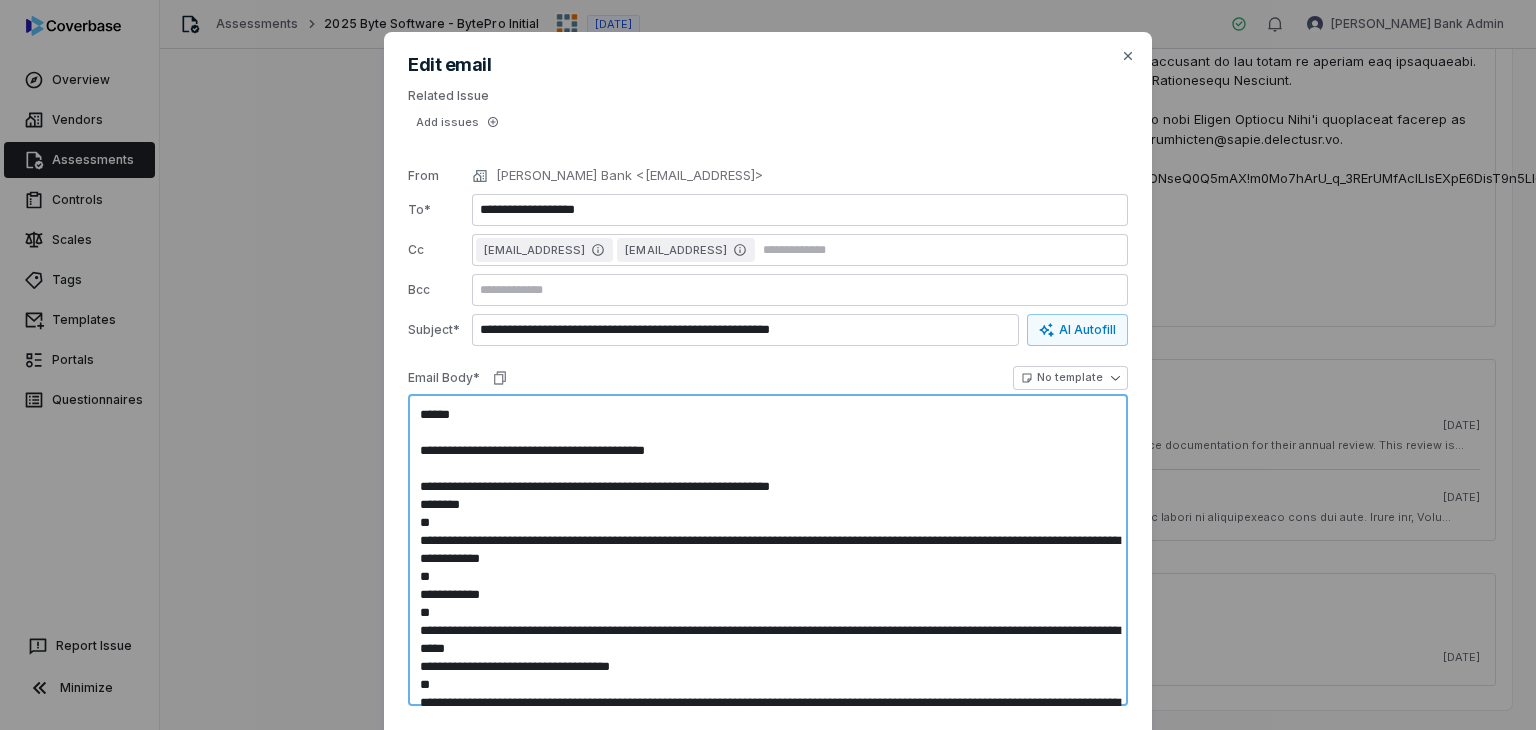 type on "**********" 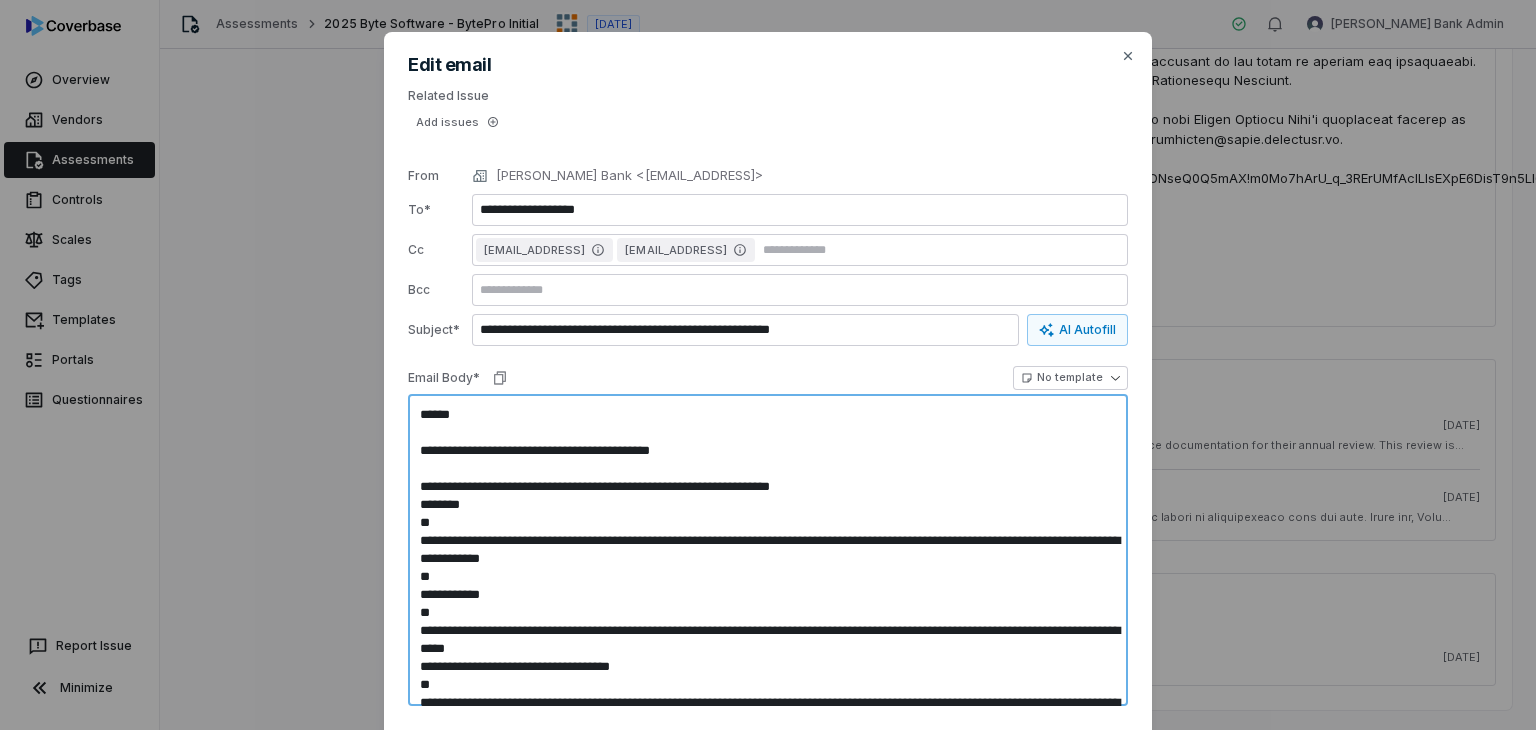 type on "**********" 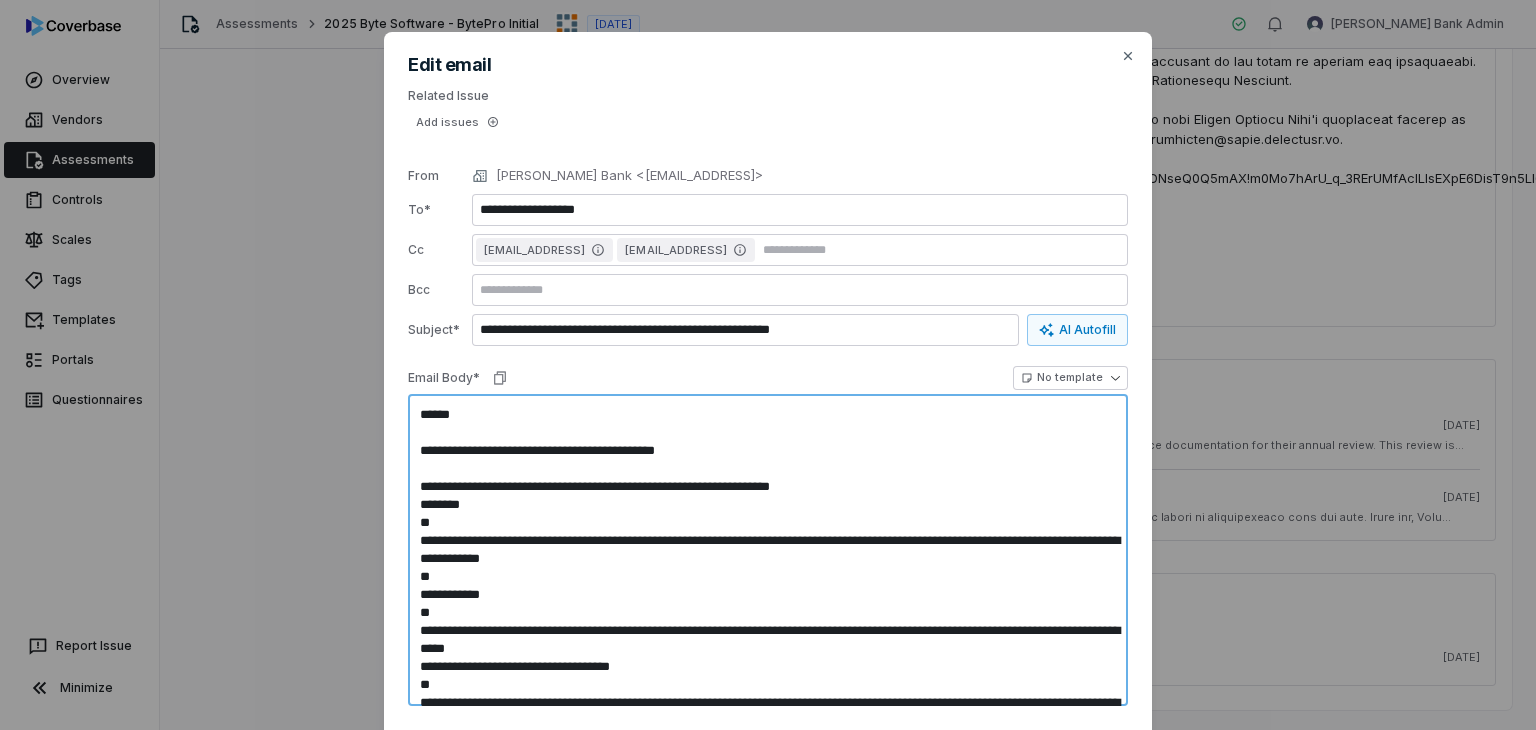 type on "**********" 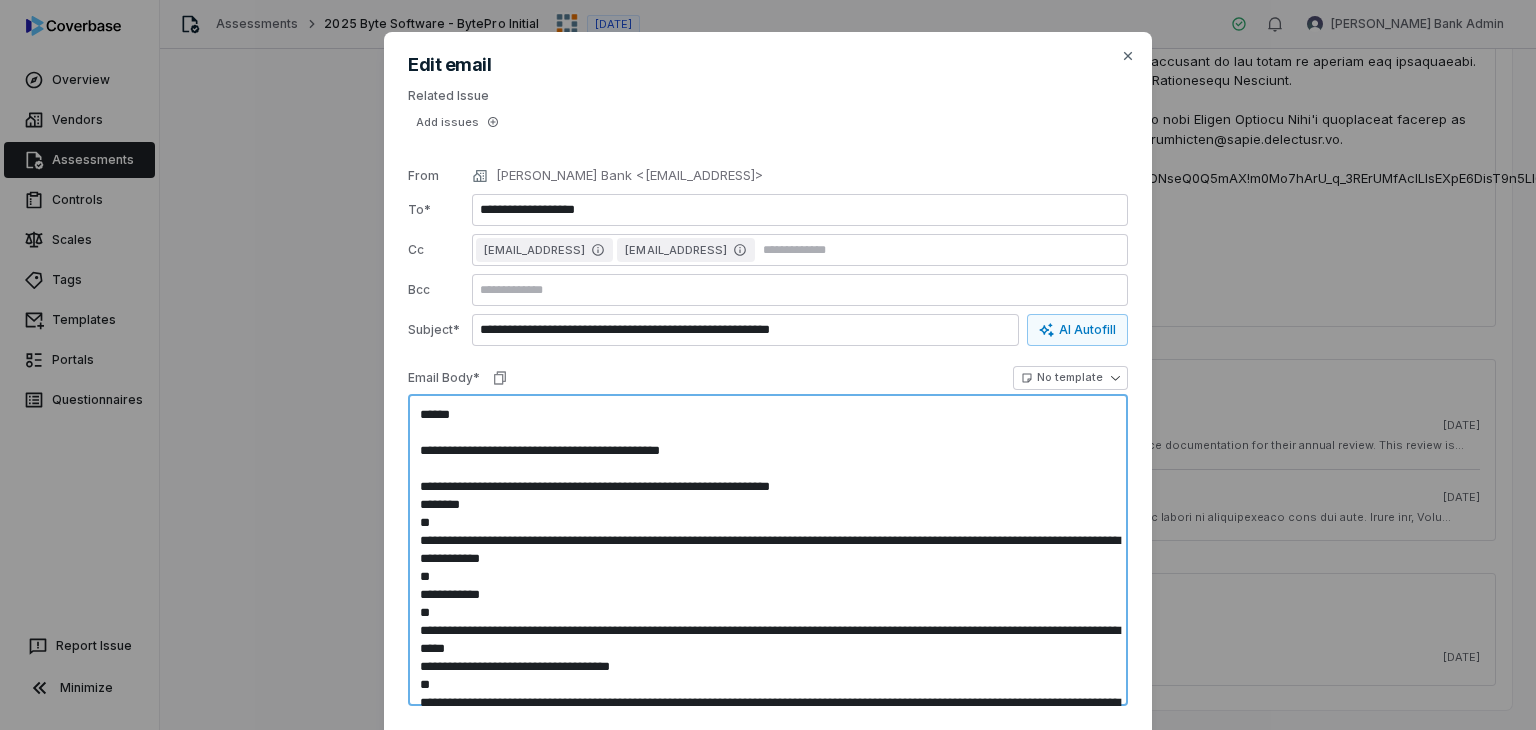 type on "**********" 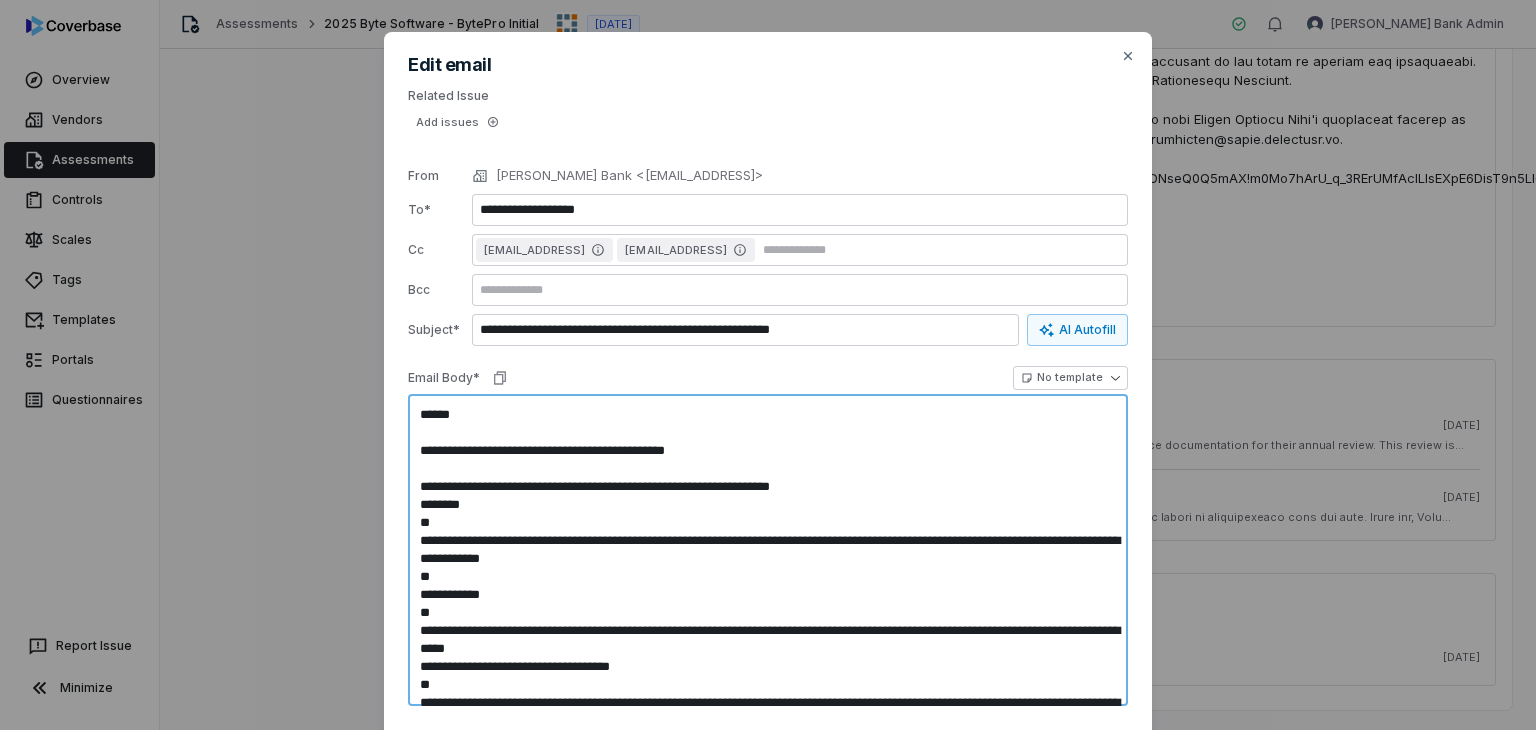 type on "**********" 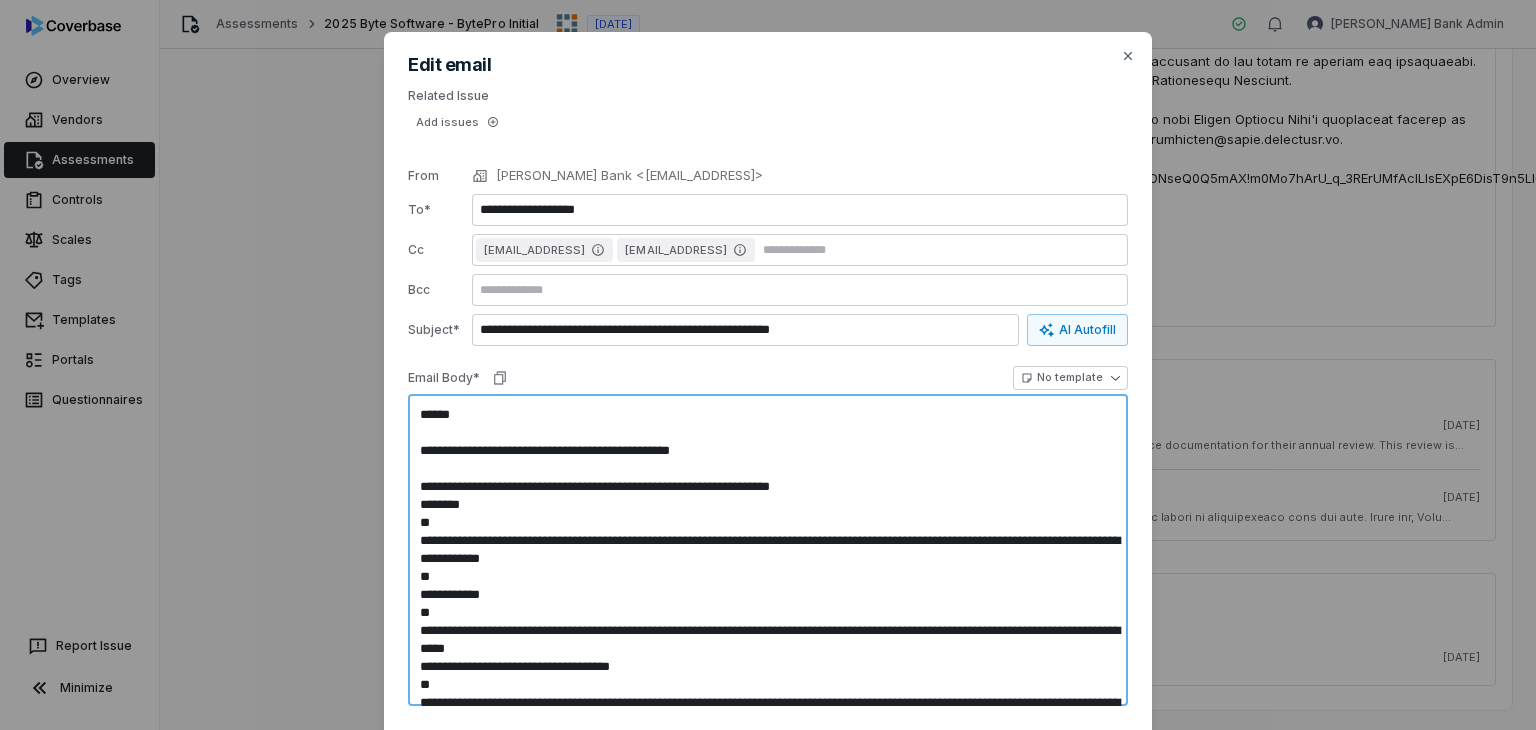 type on "**********" 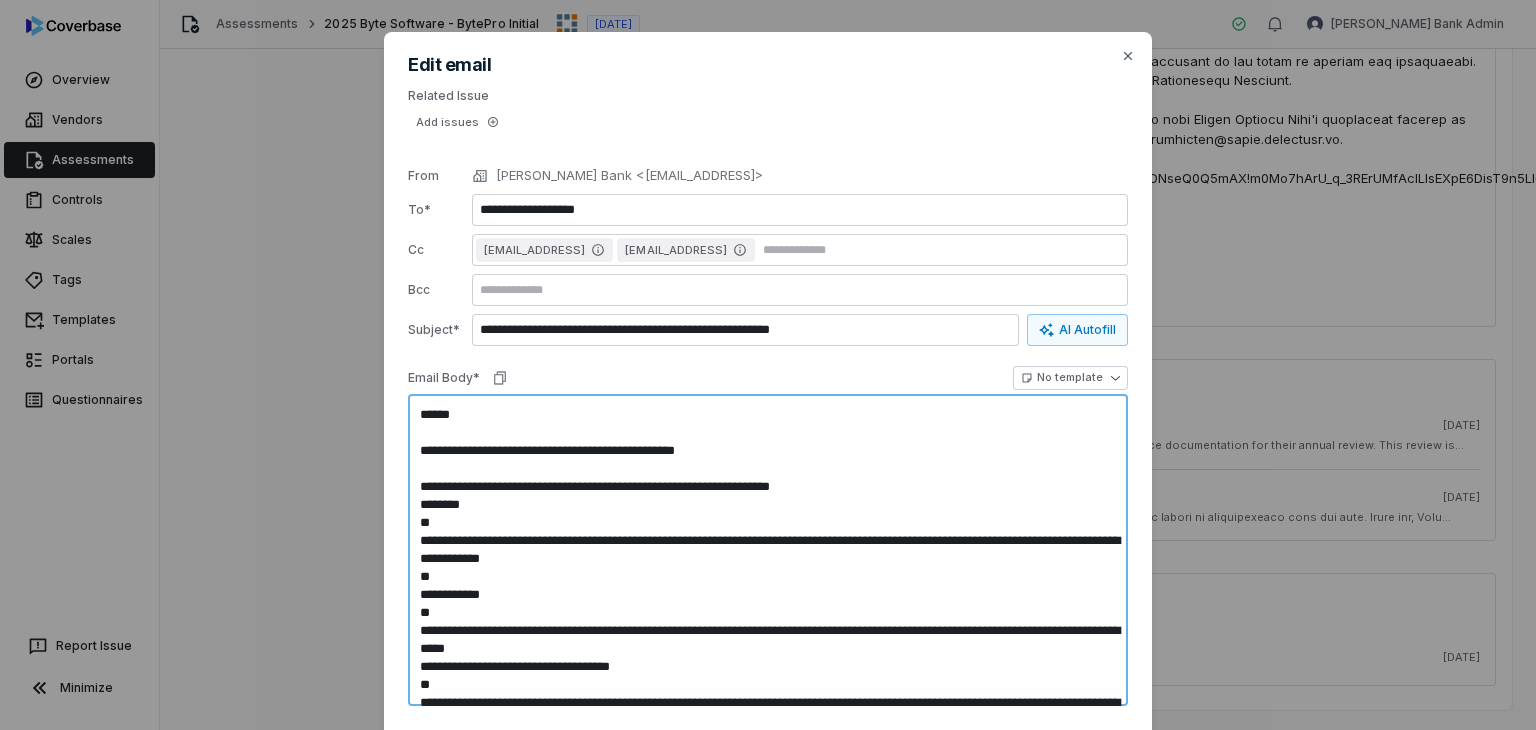 type on "**********" 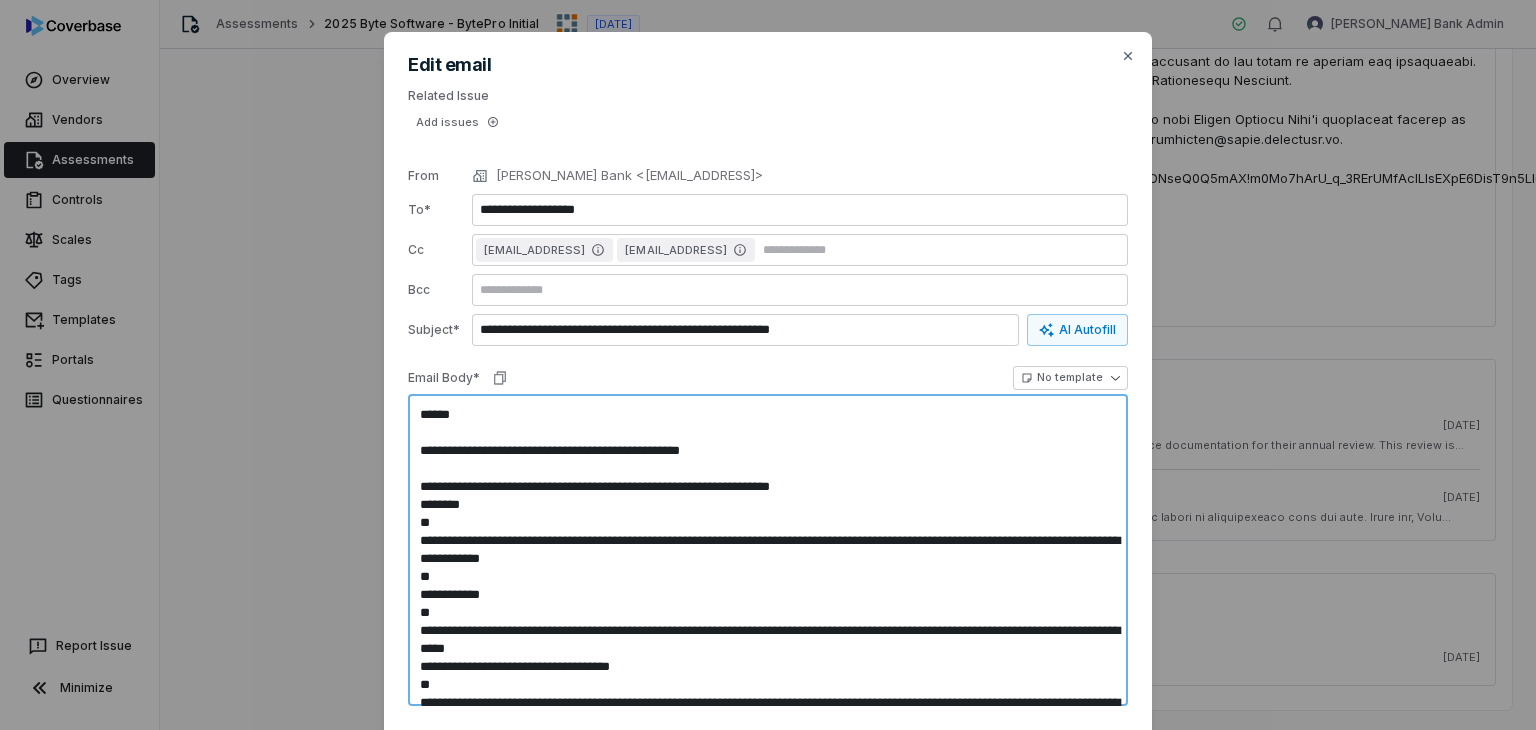 type on "**********" 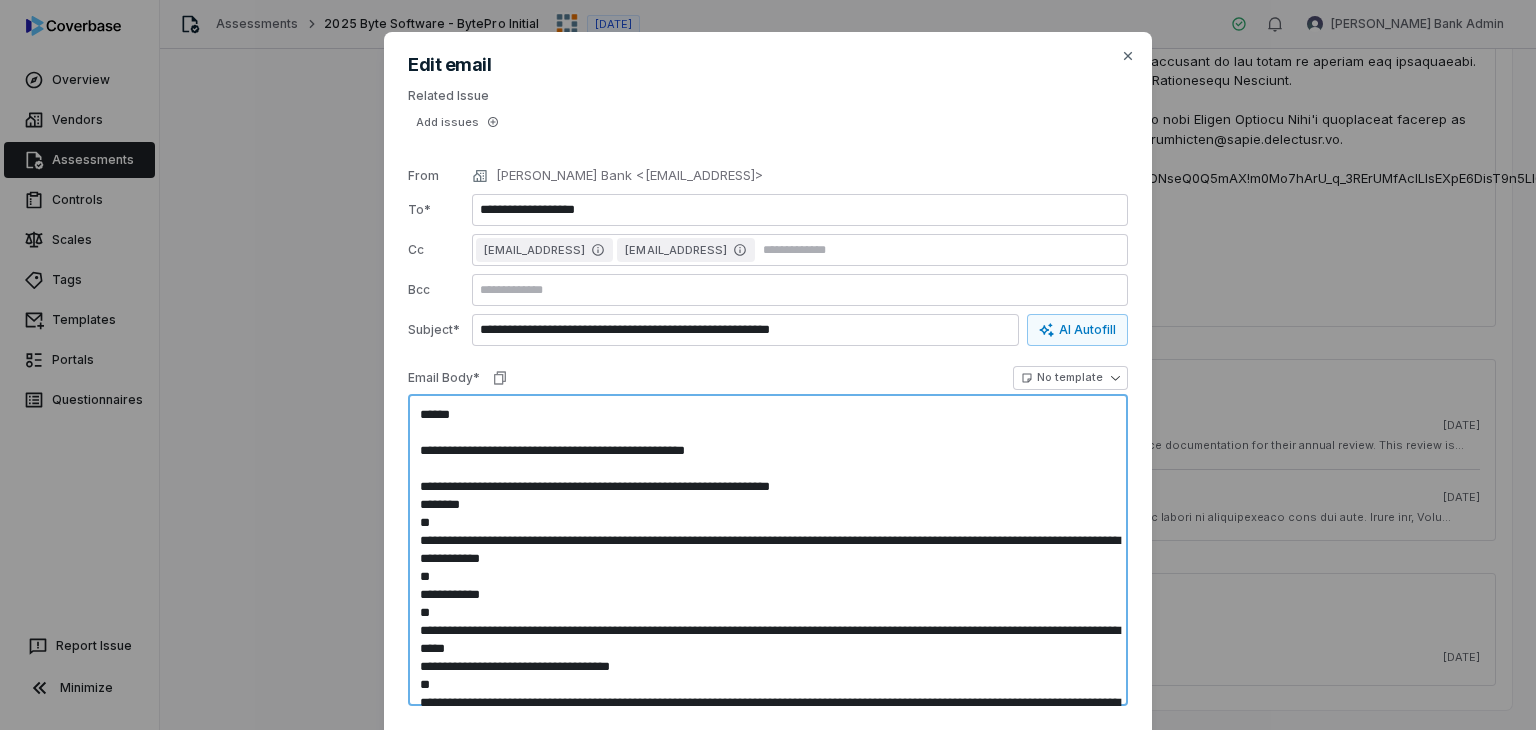 type on "**********" 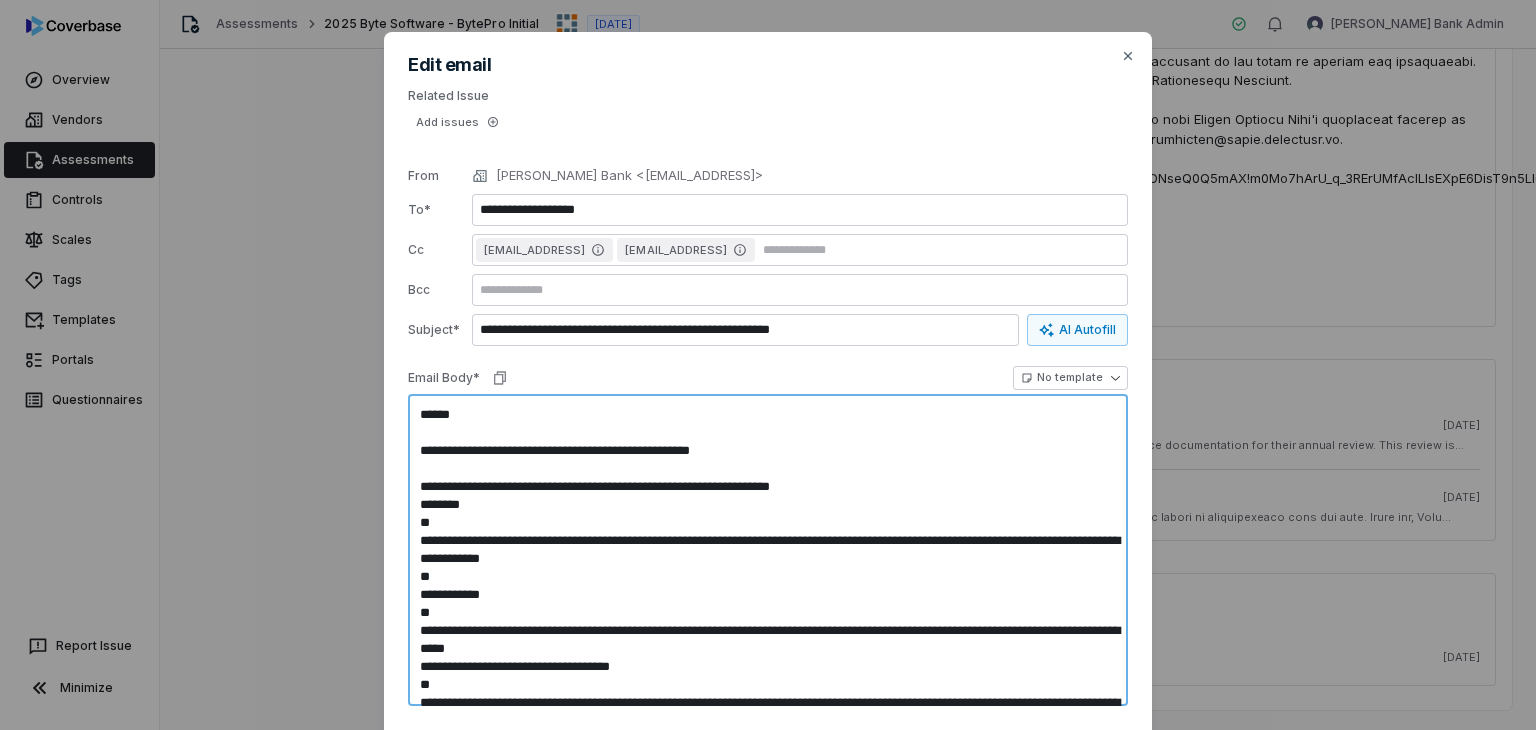 type on "**********" 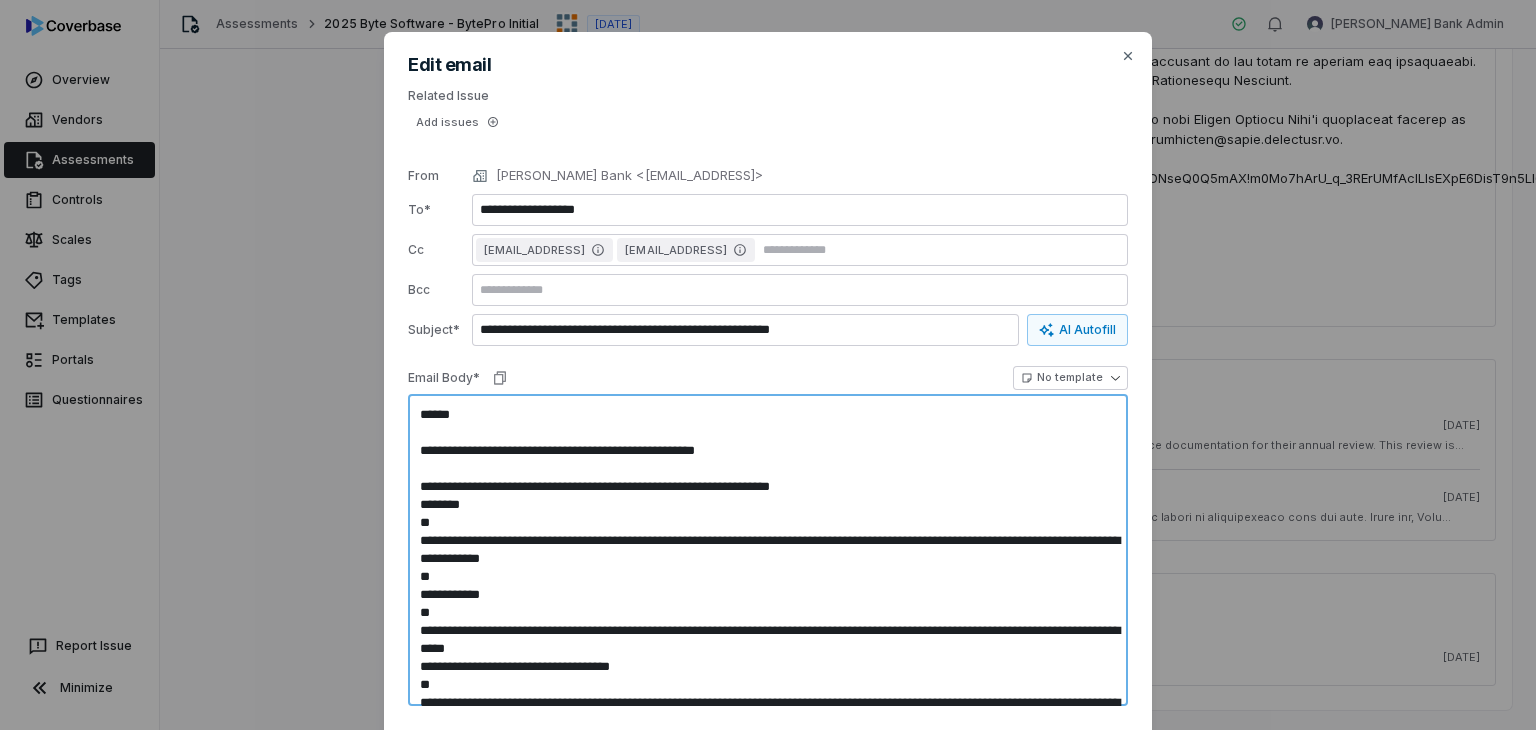 type on "**********" 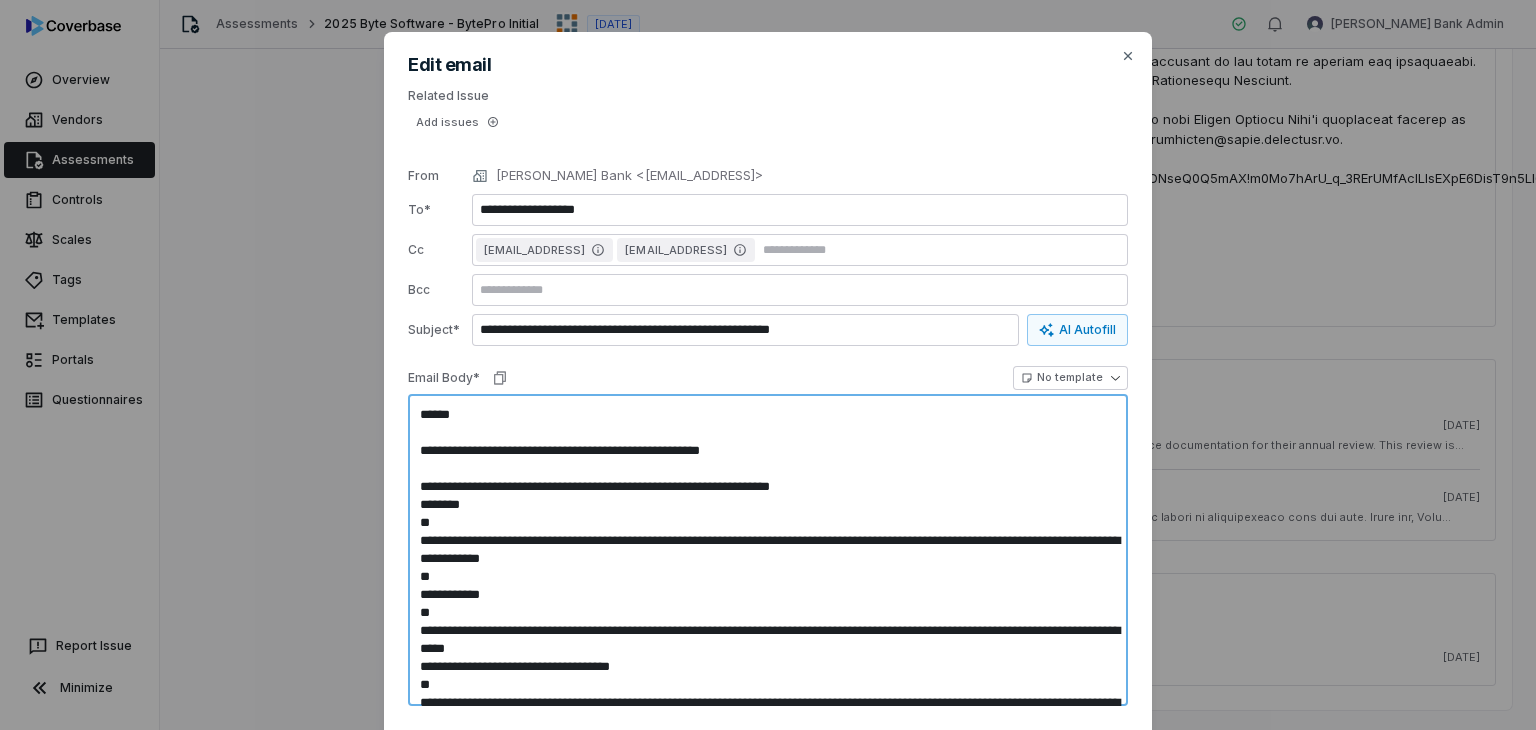 type on "**********" 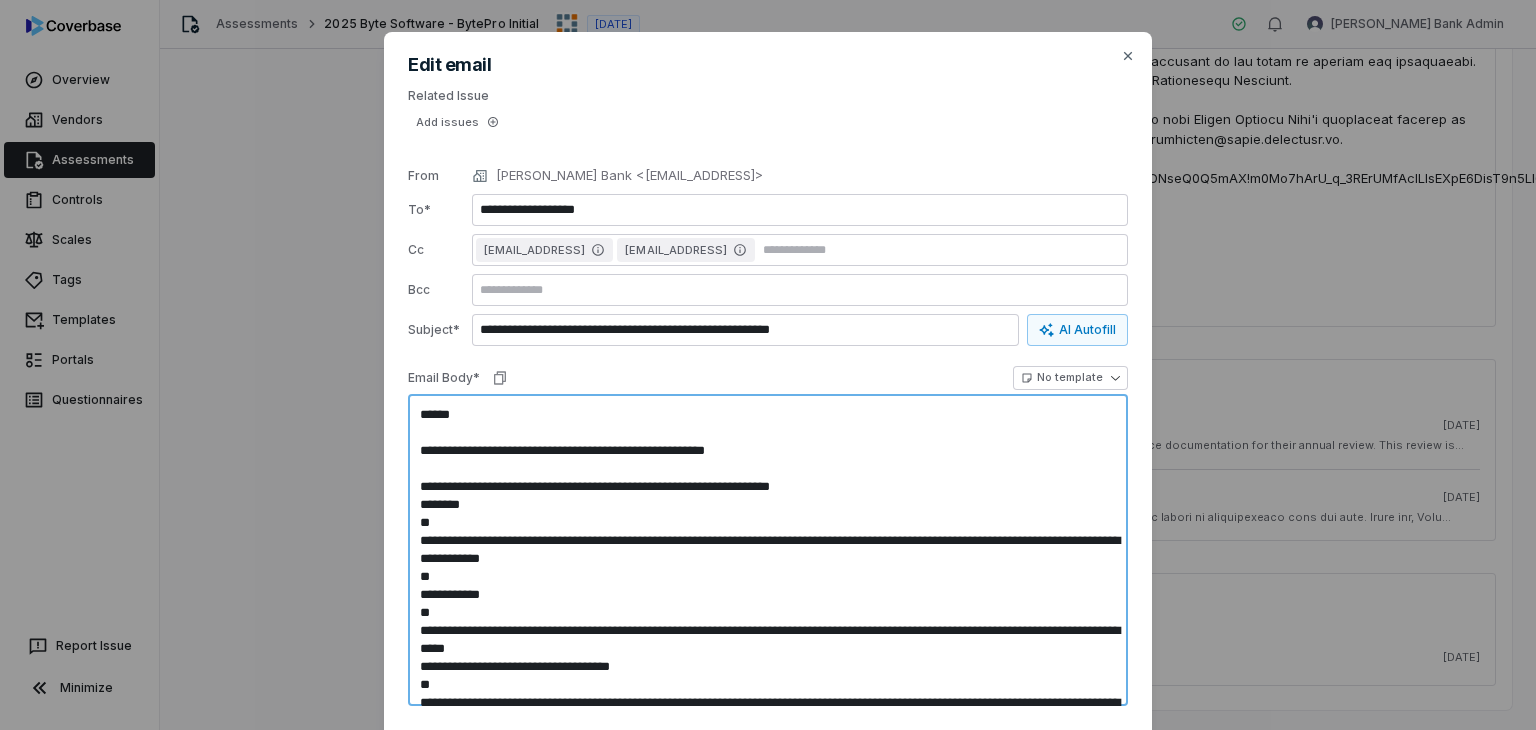 type on "**********" 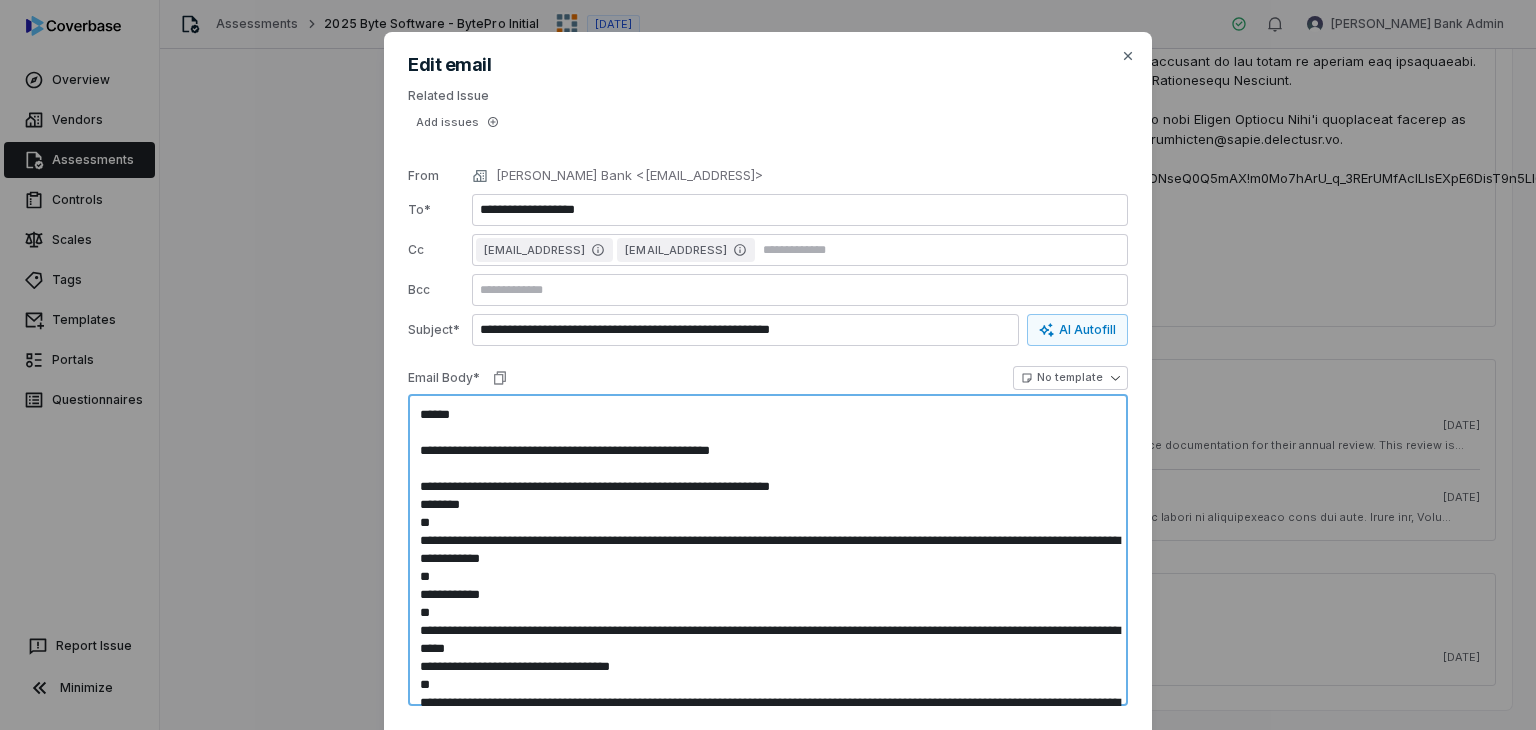 type on "**********" 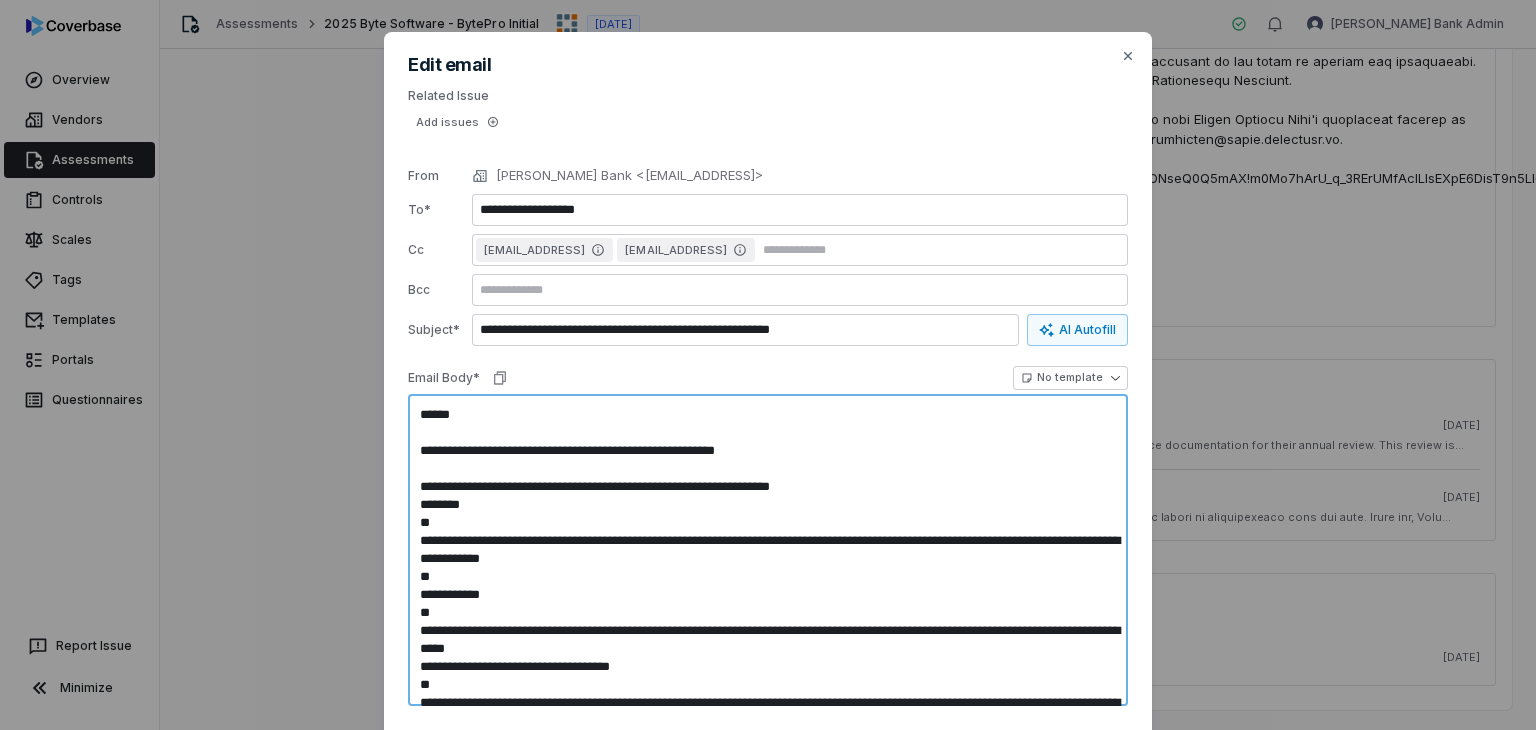 type on "**********" 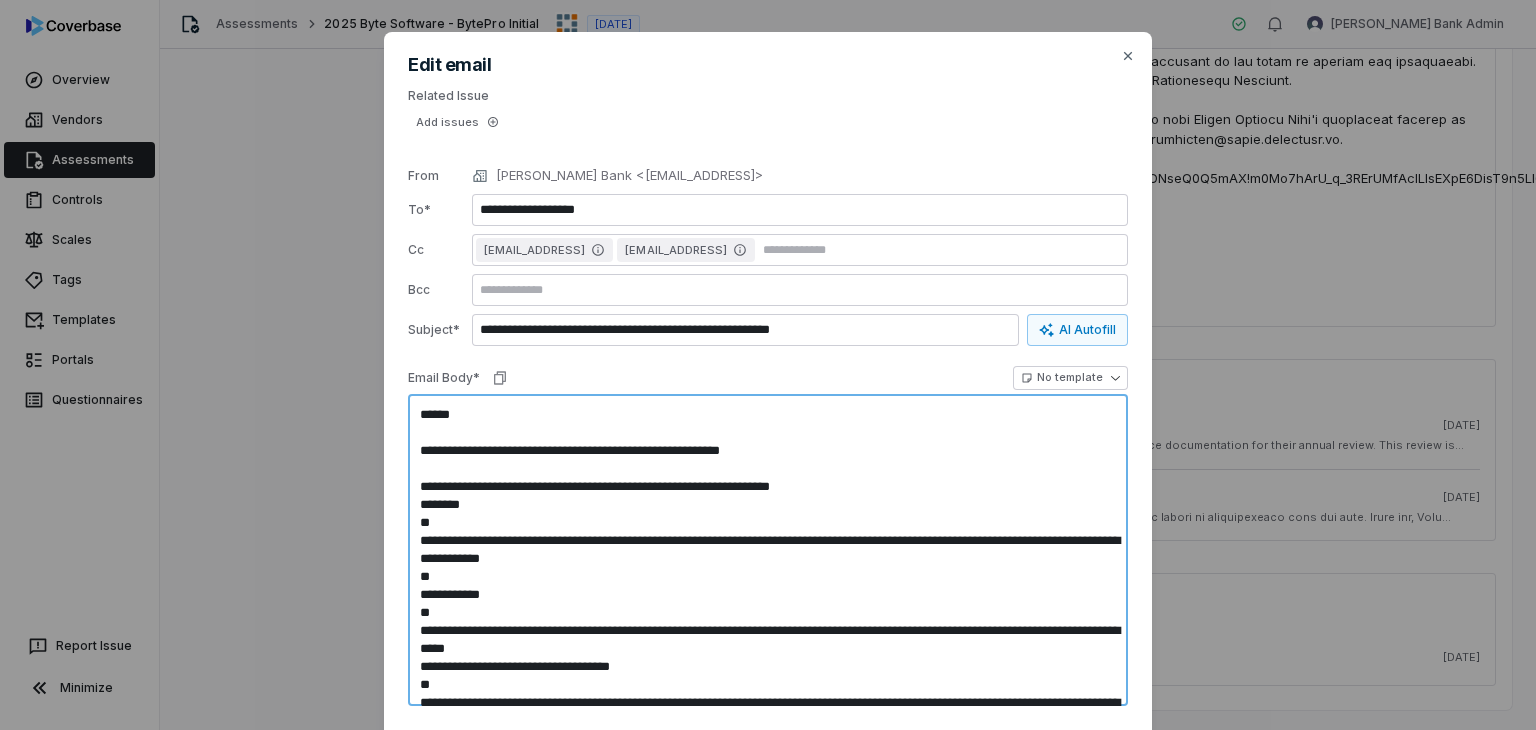 type on "**********" 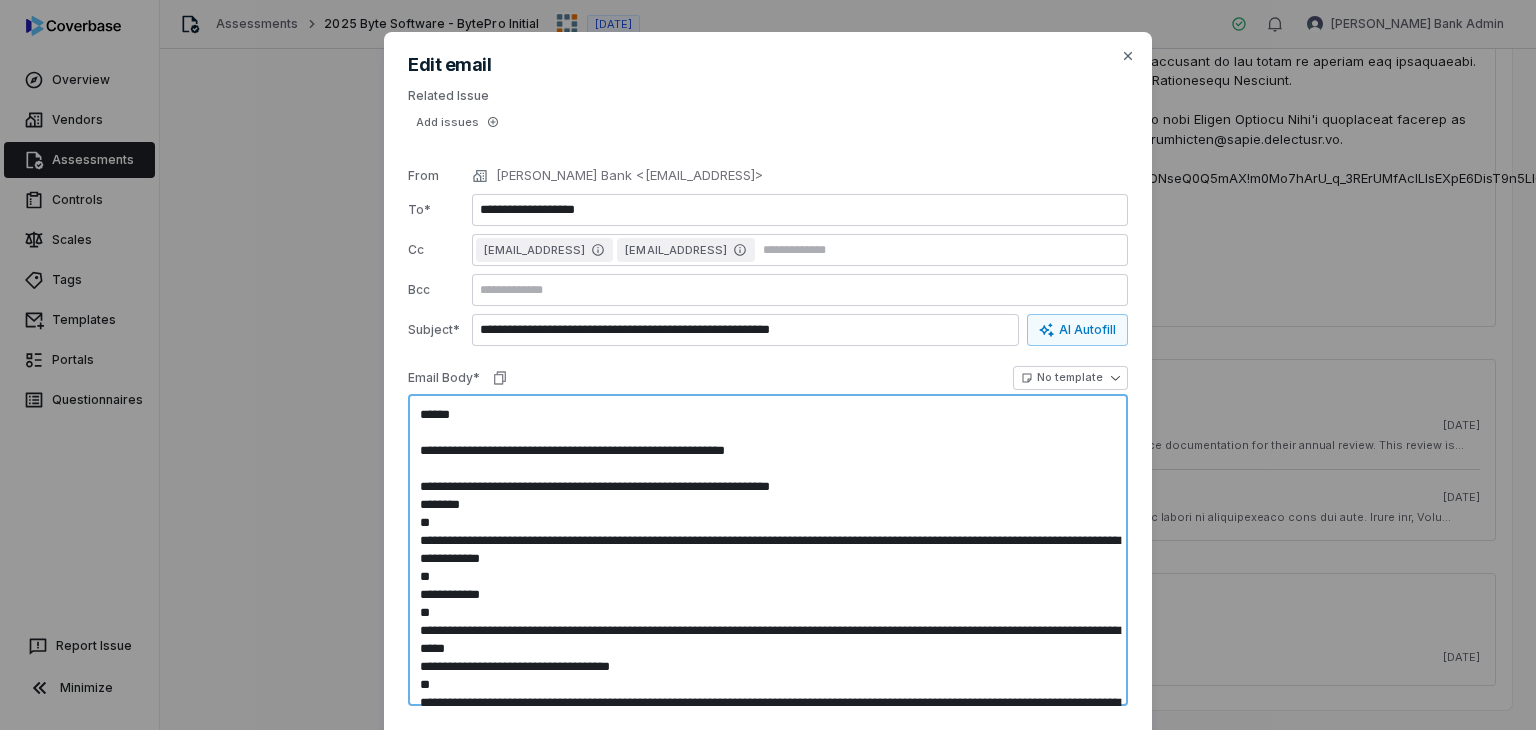 type on "**********" 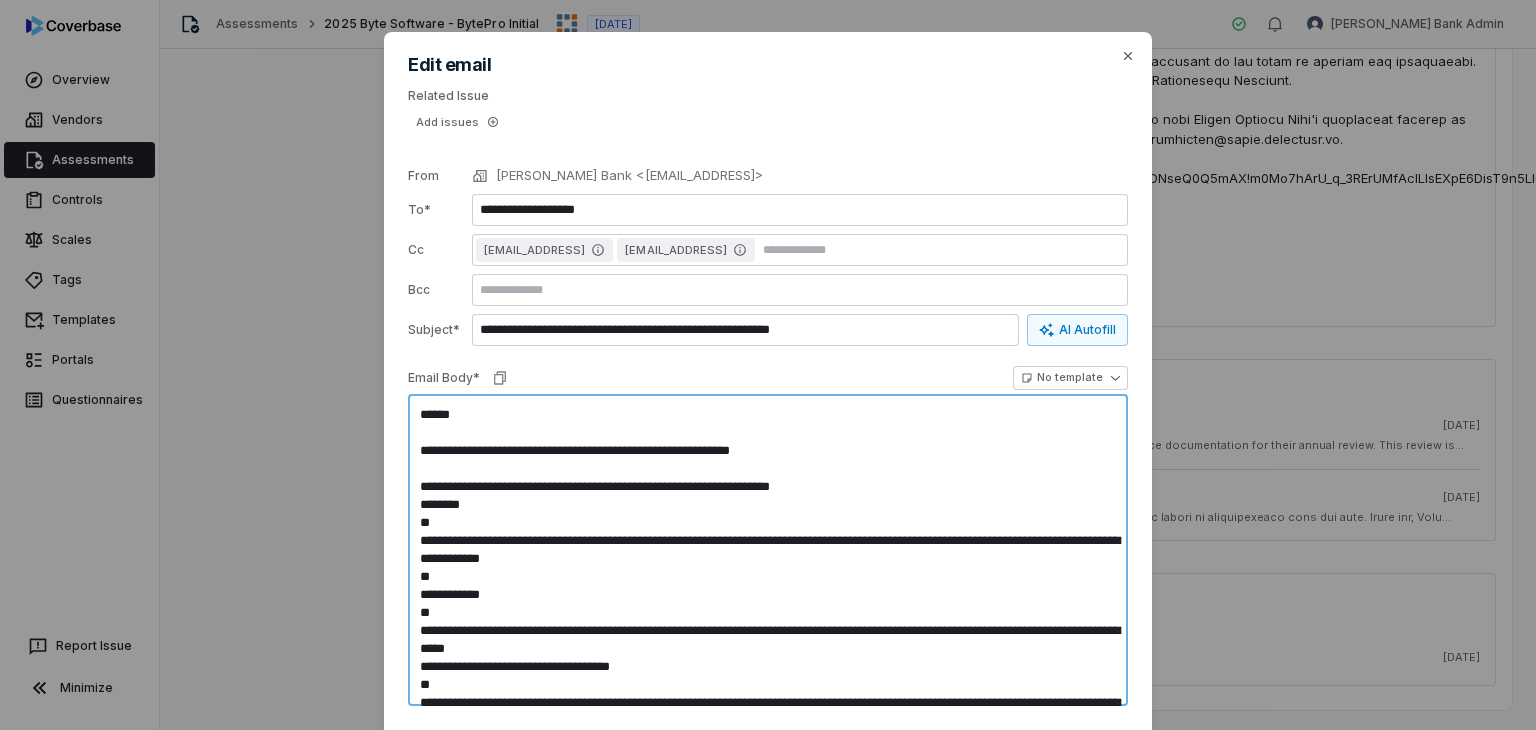 type on "**********" 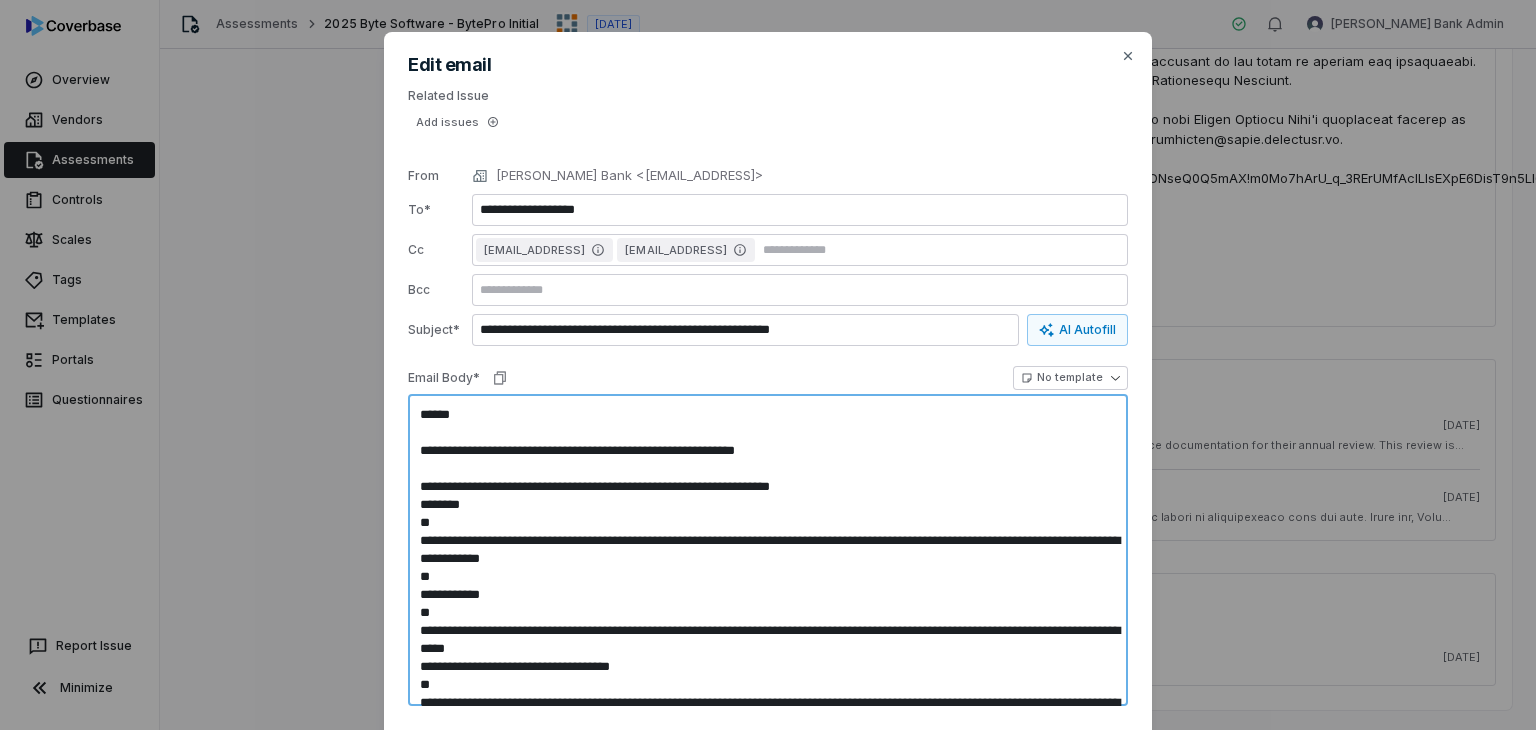 type on "**********" 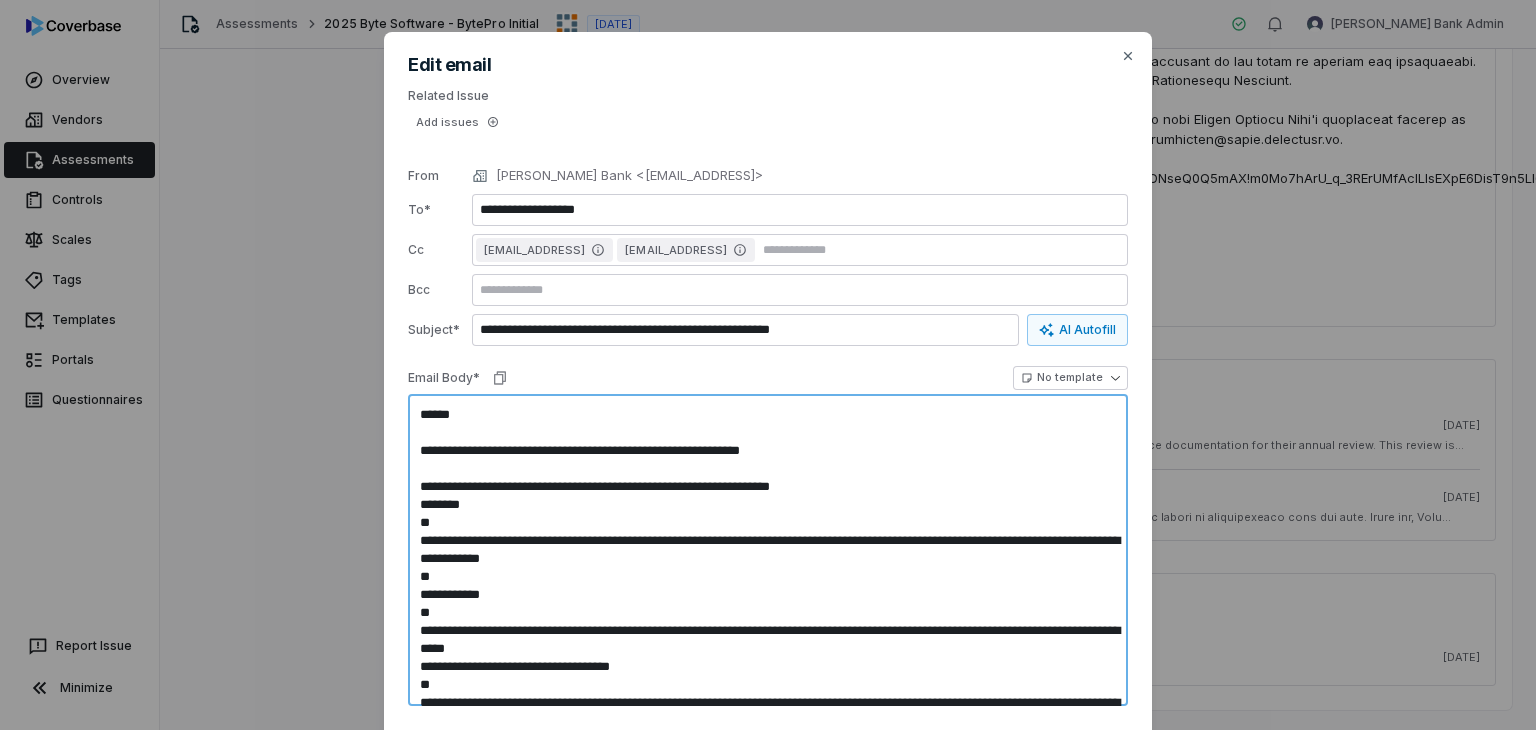 type on "**********" 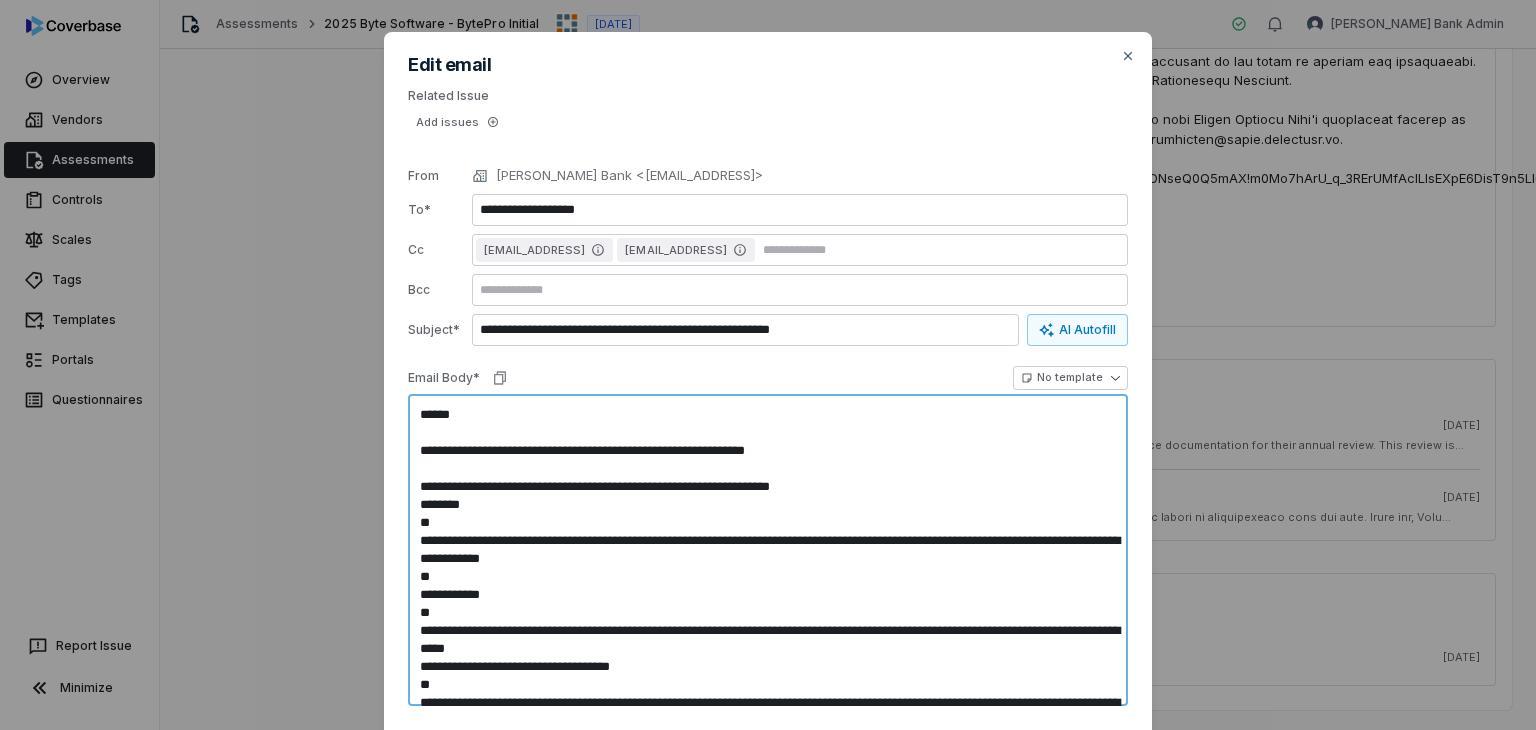 type on "**********" 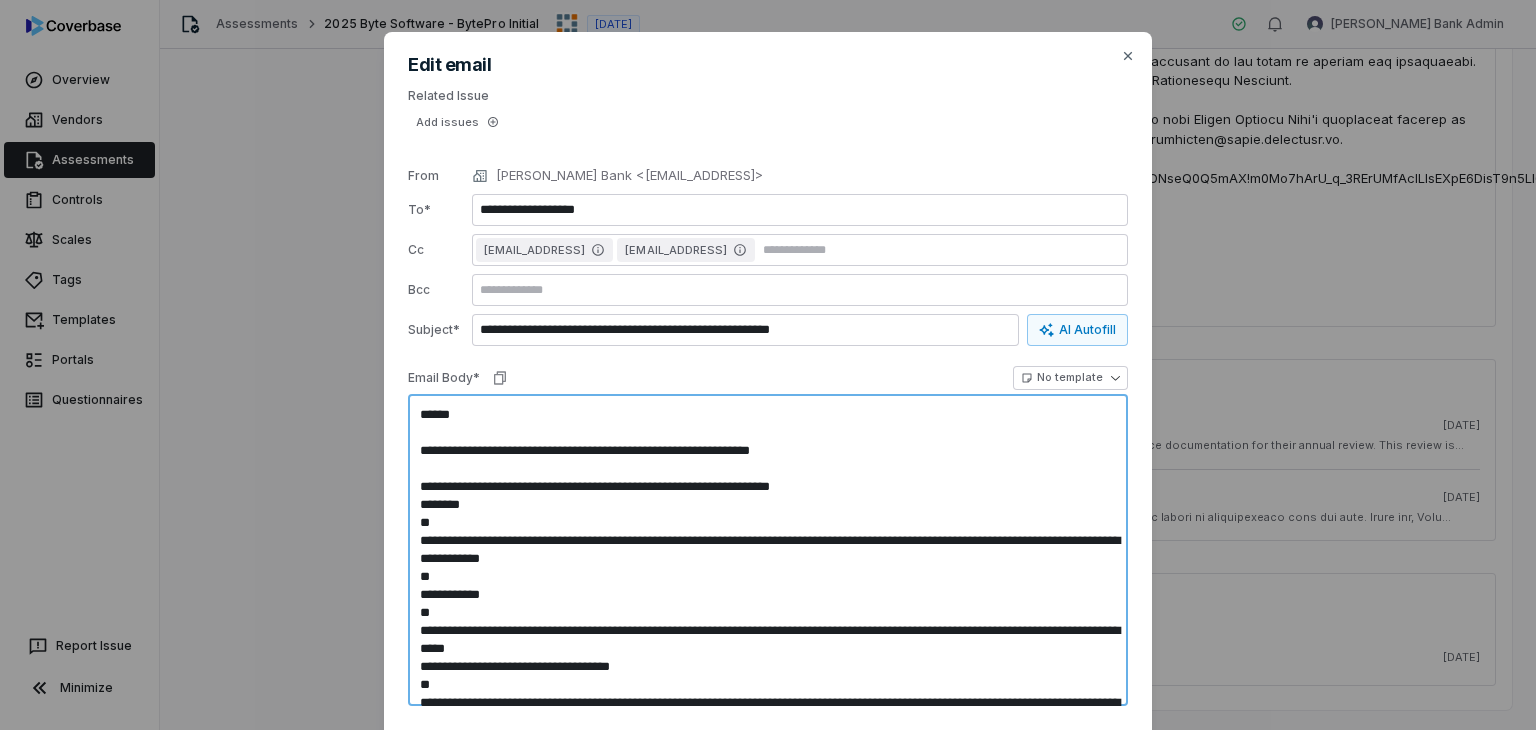 type on "**********" 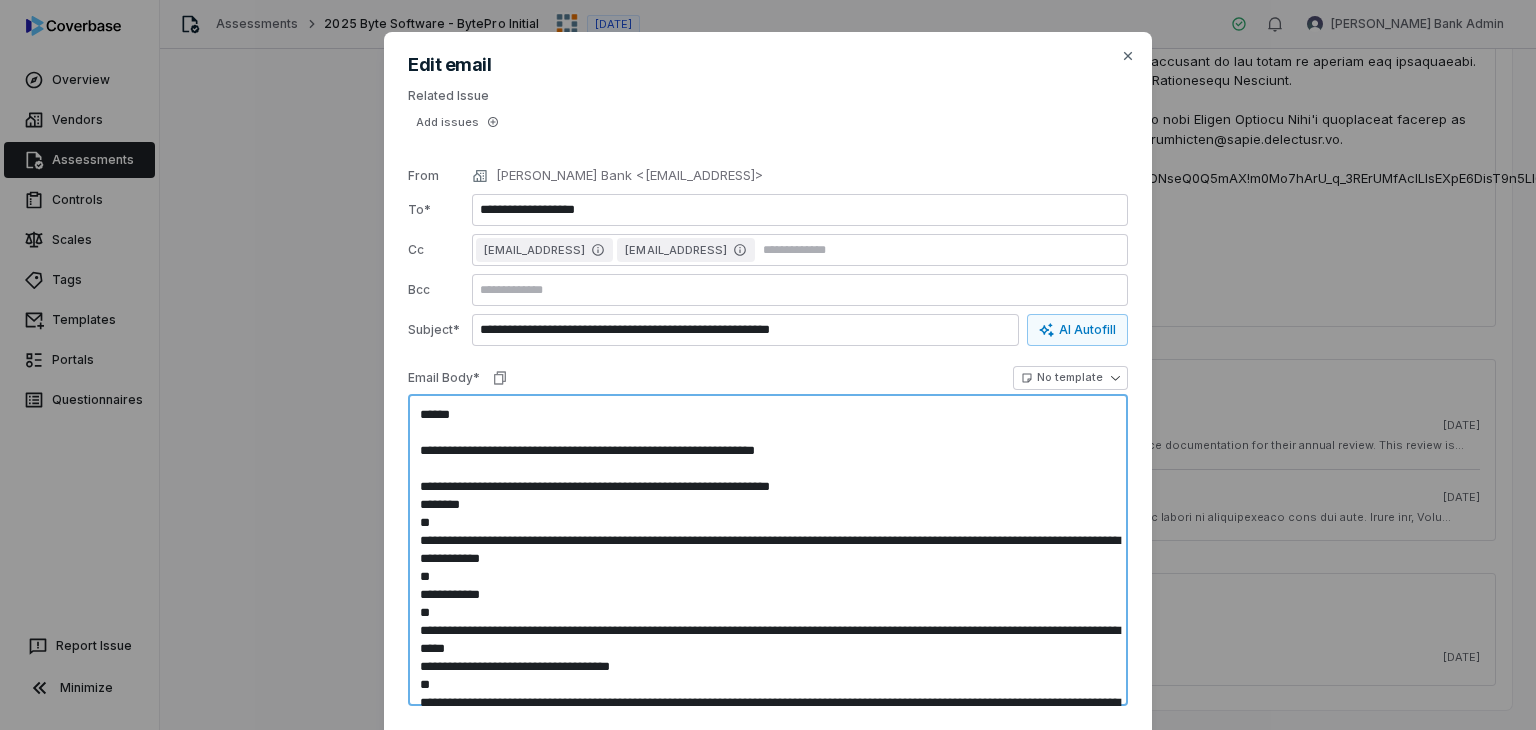 type on "**********" 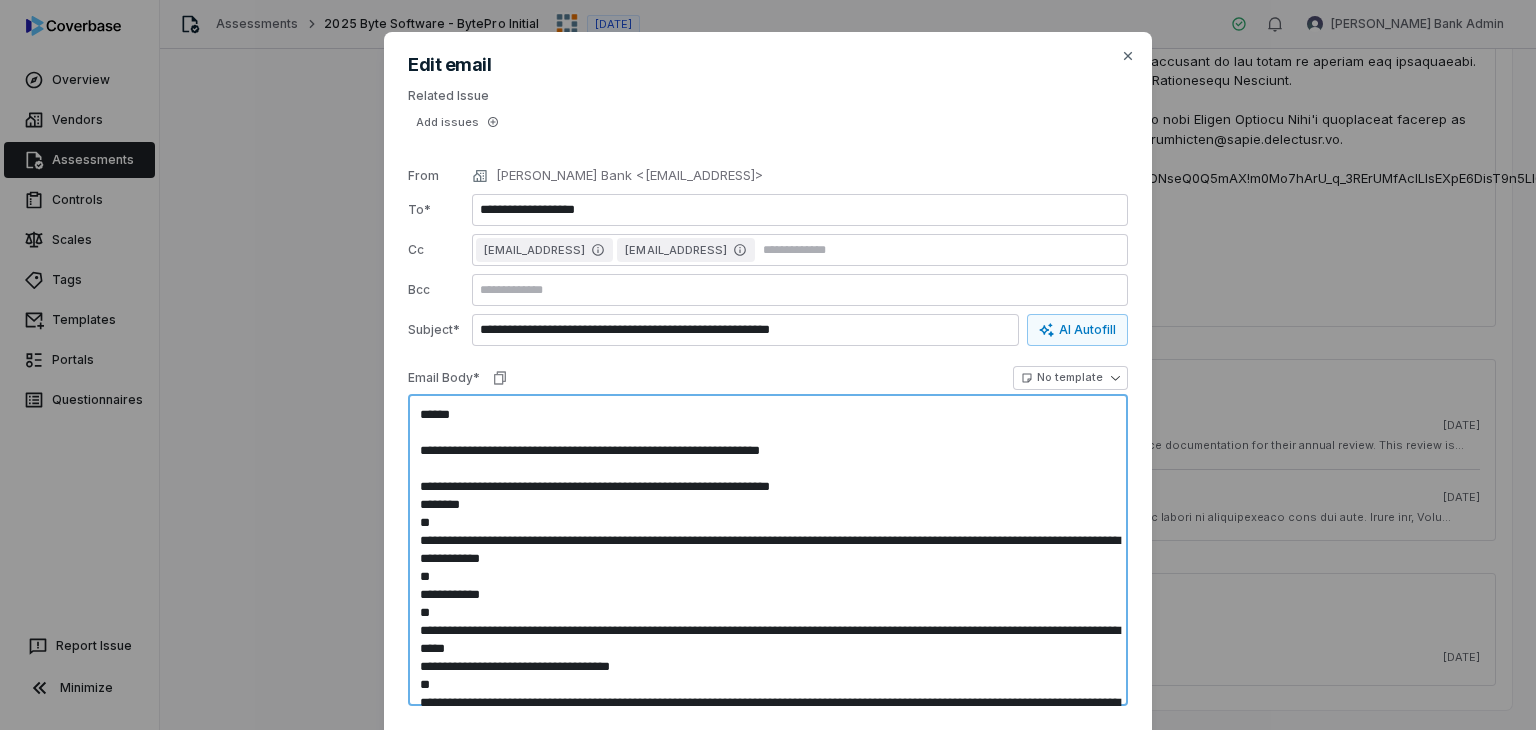 type on "**********" 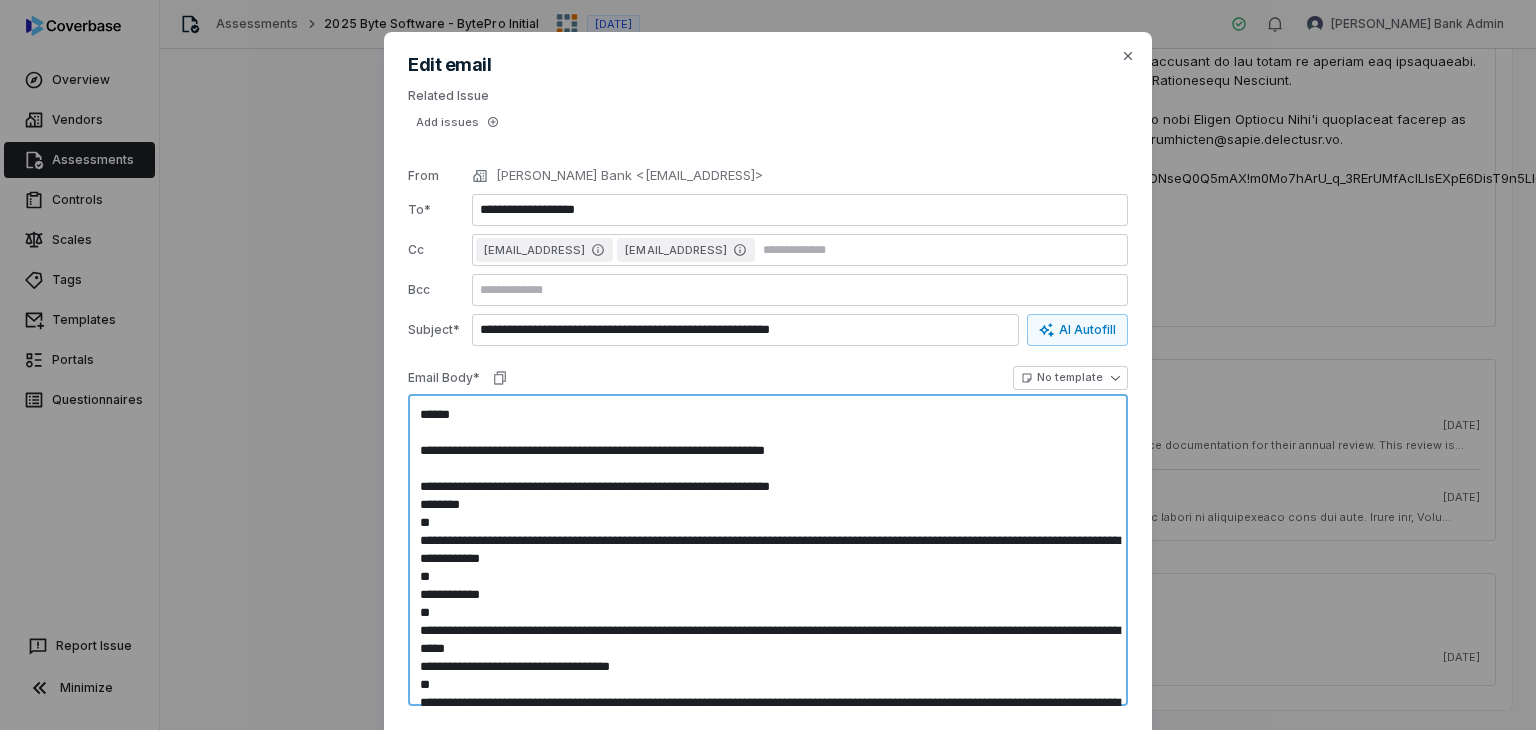 type on "**********" 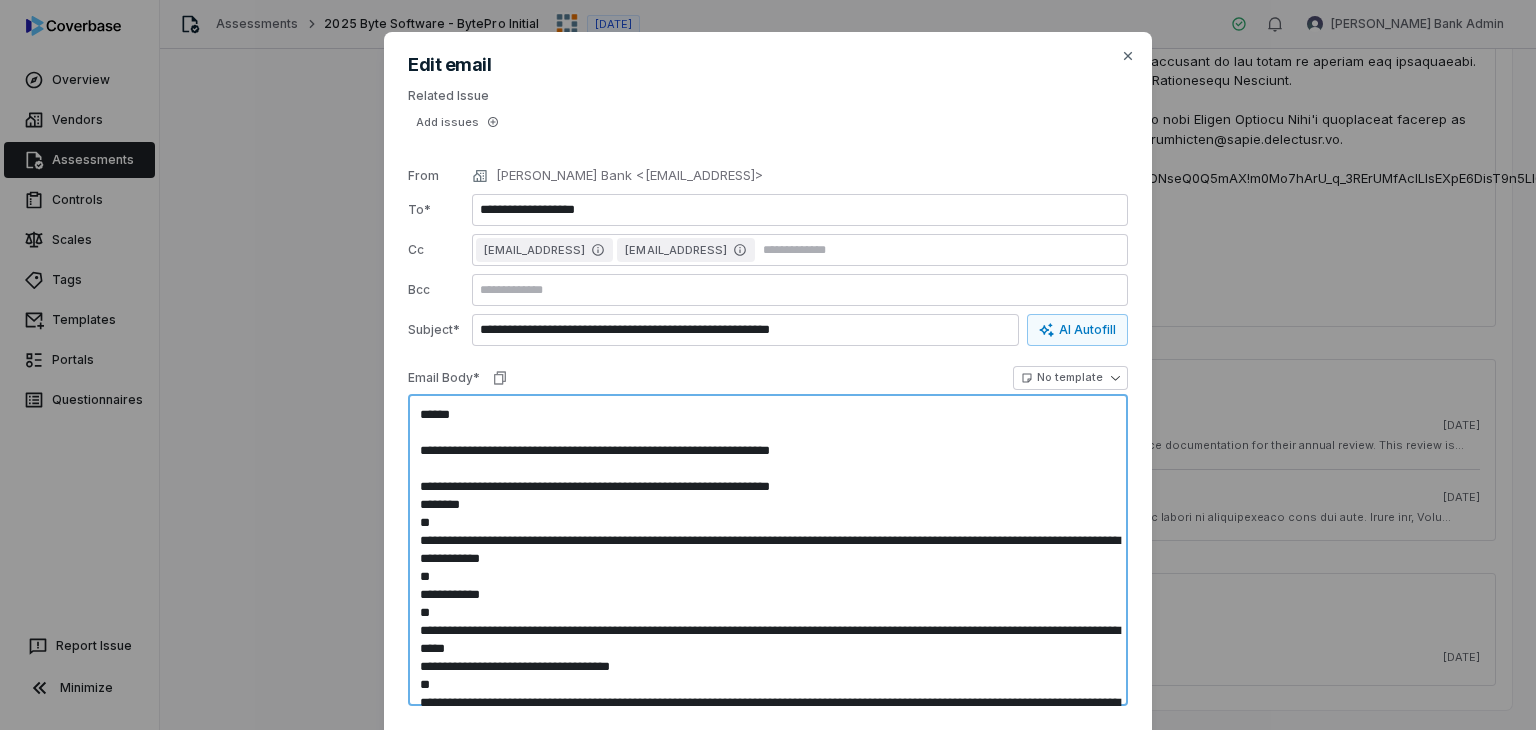 type on "**********" 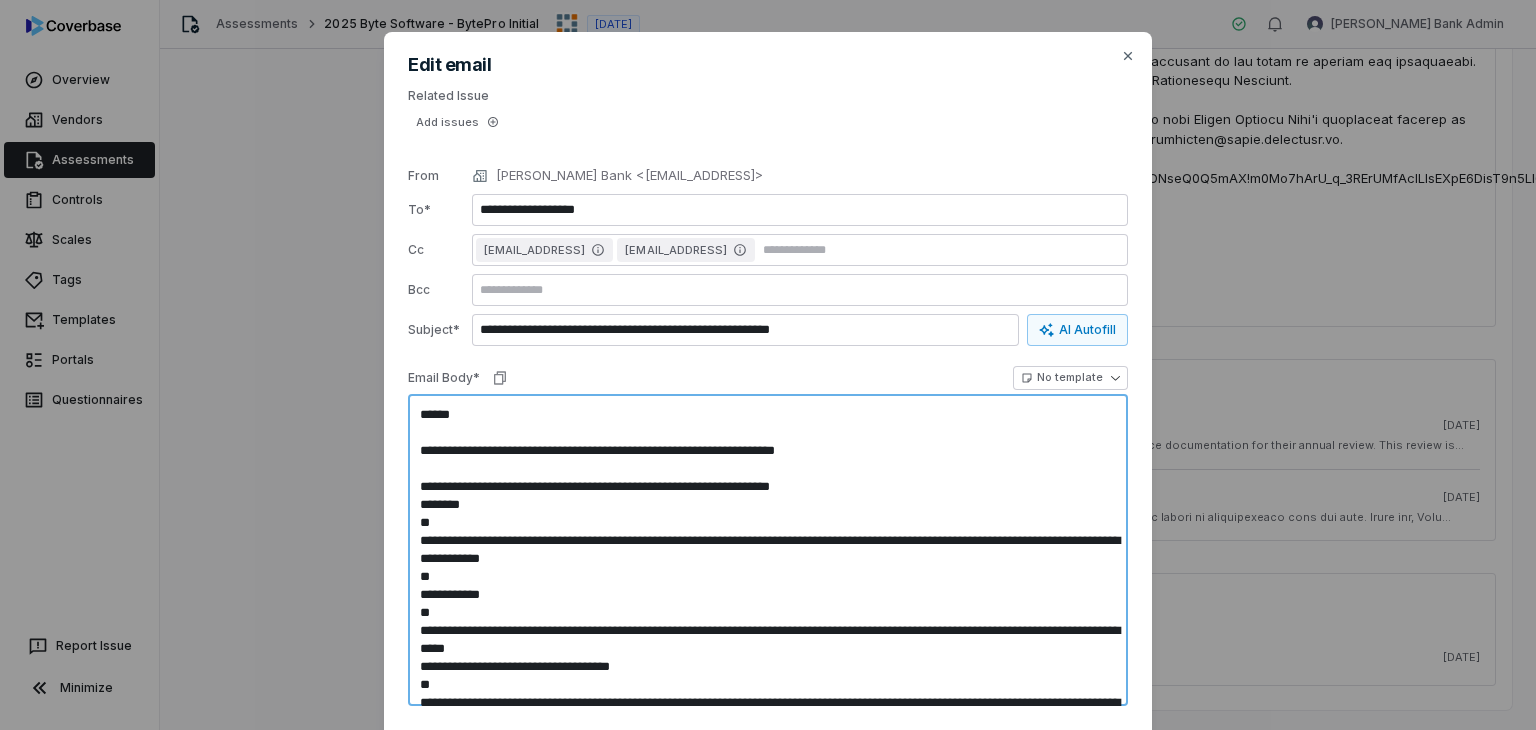type on "**********" 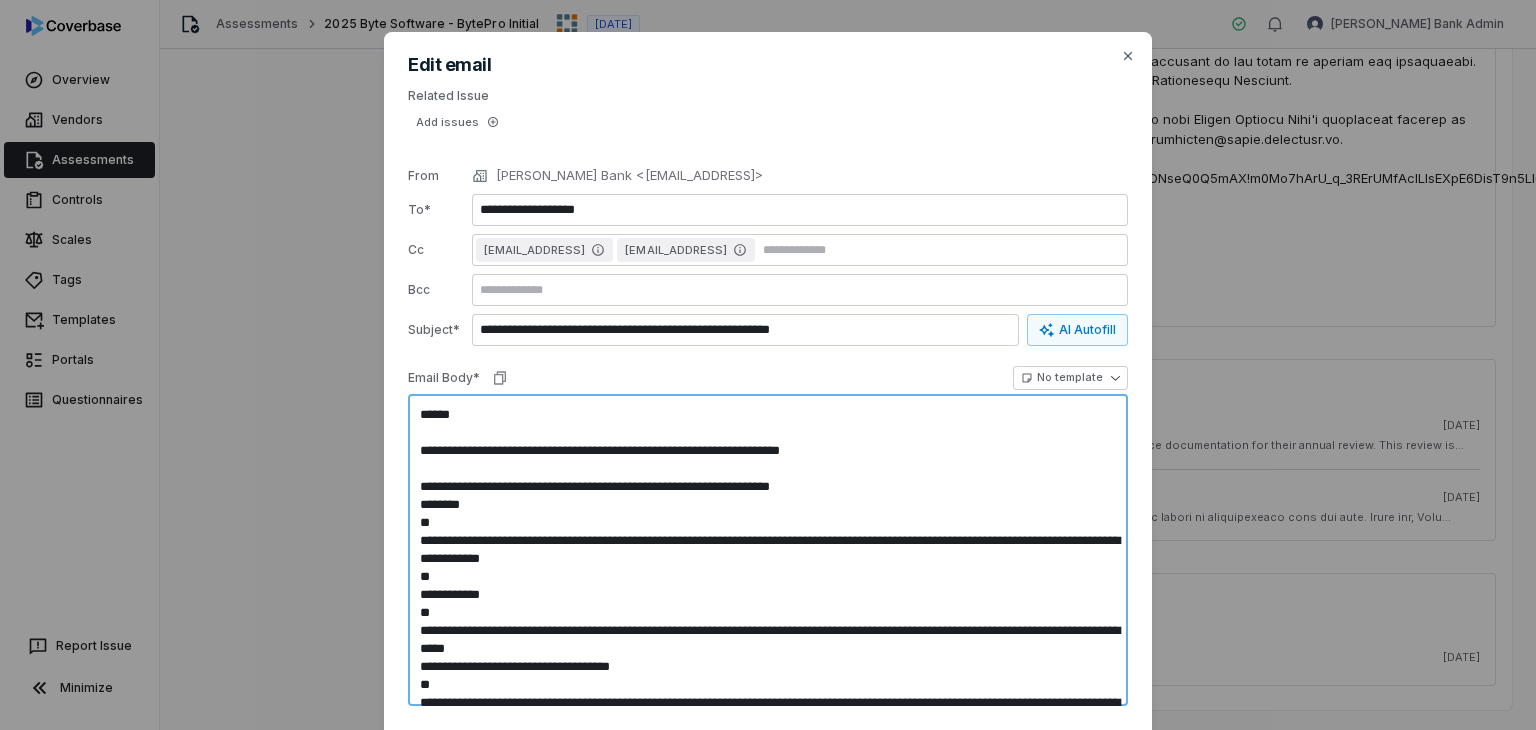 type on "**********" 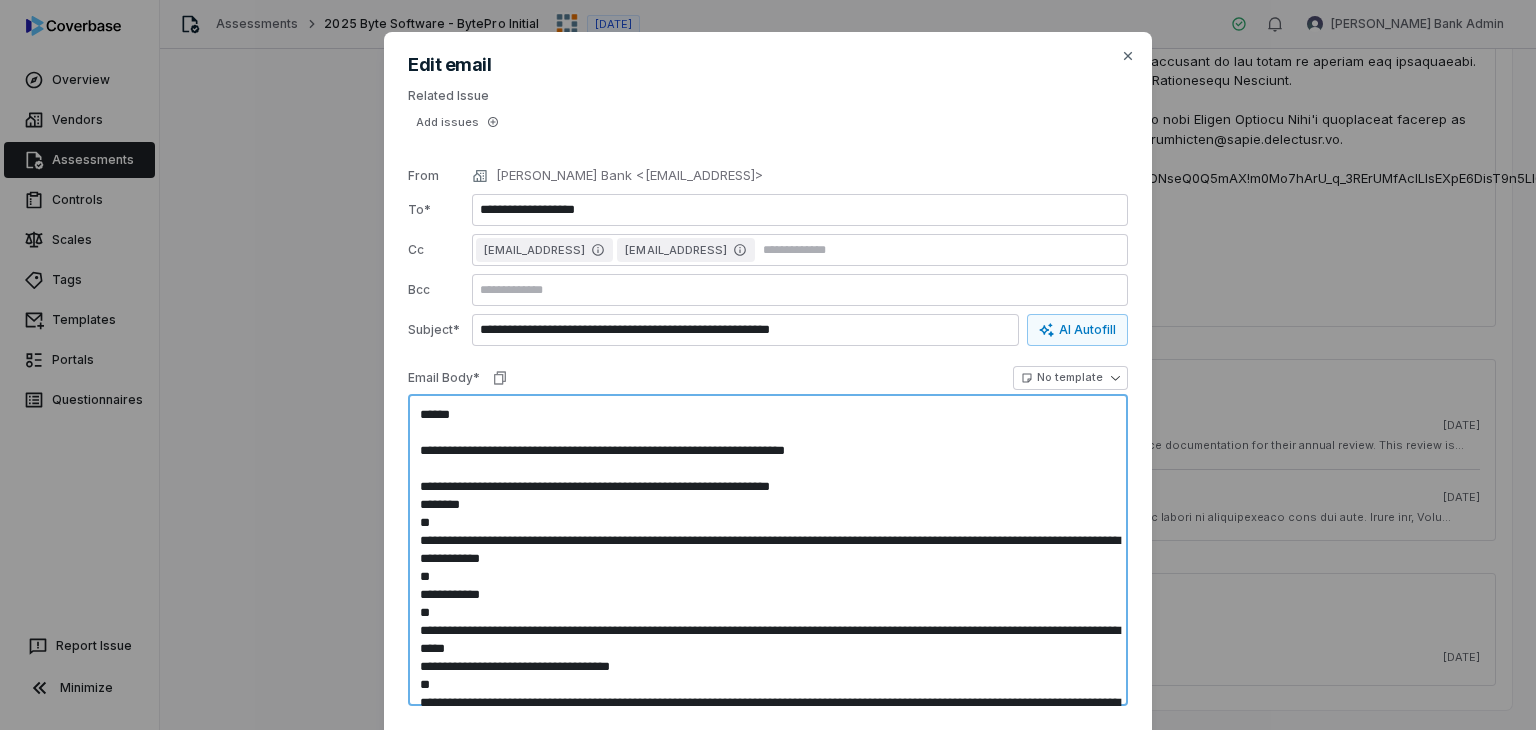 type on "**********" 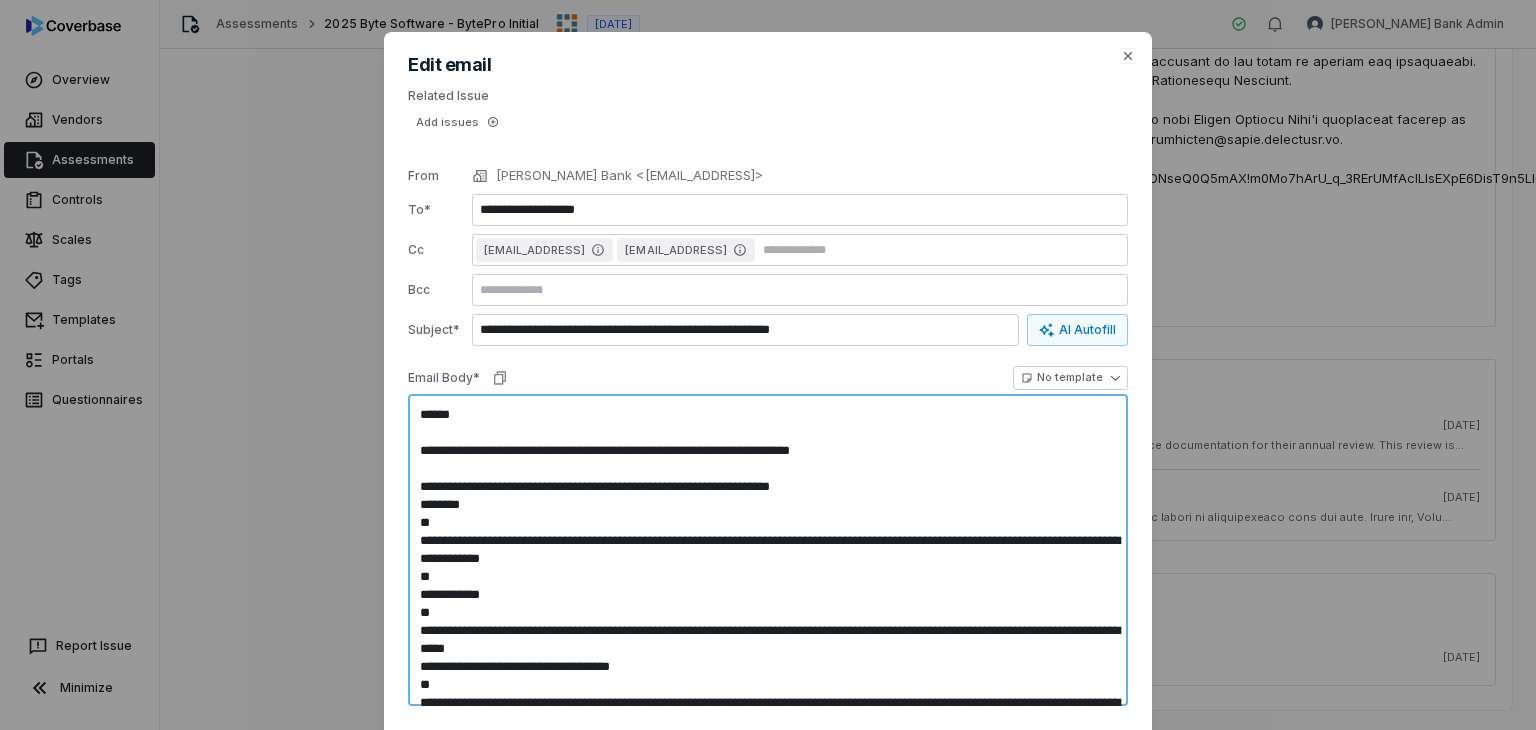 type on "**********" 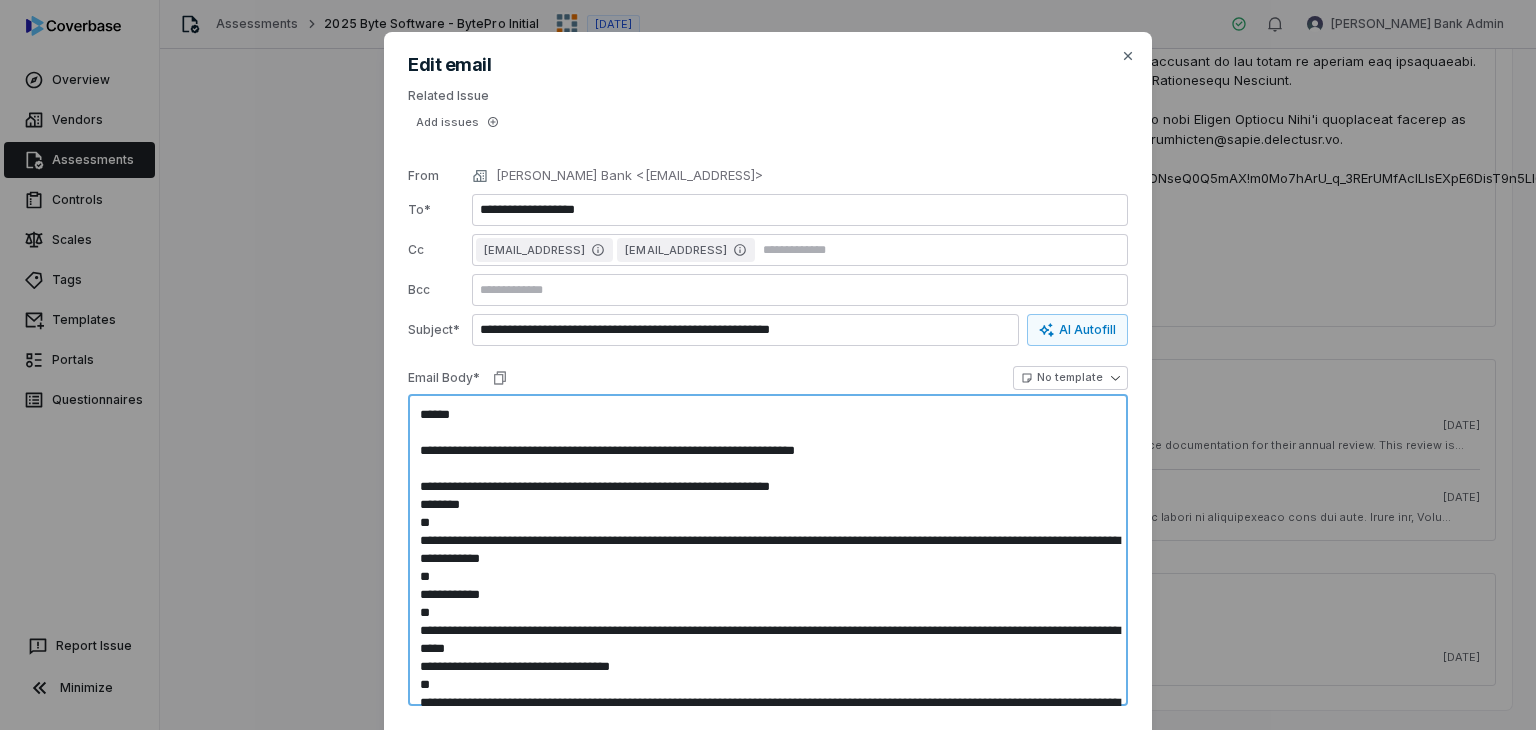 type on "**********" 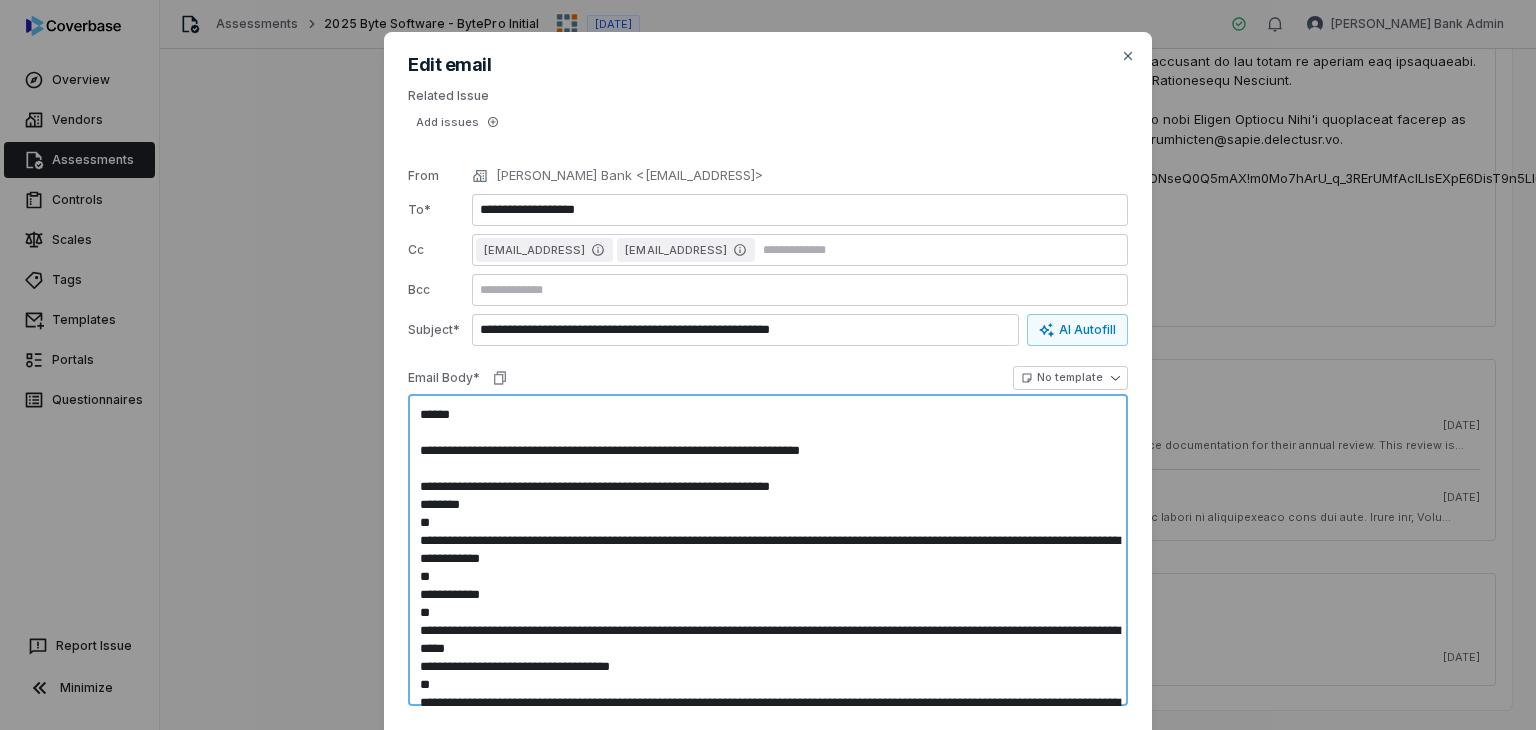 type on "**********" 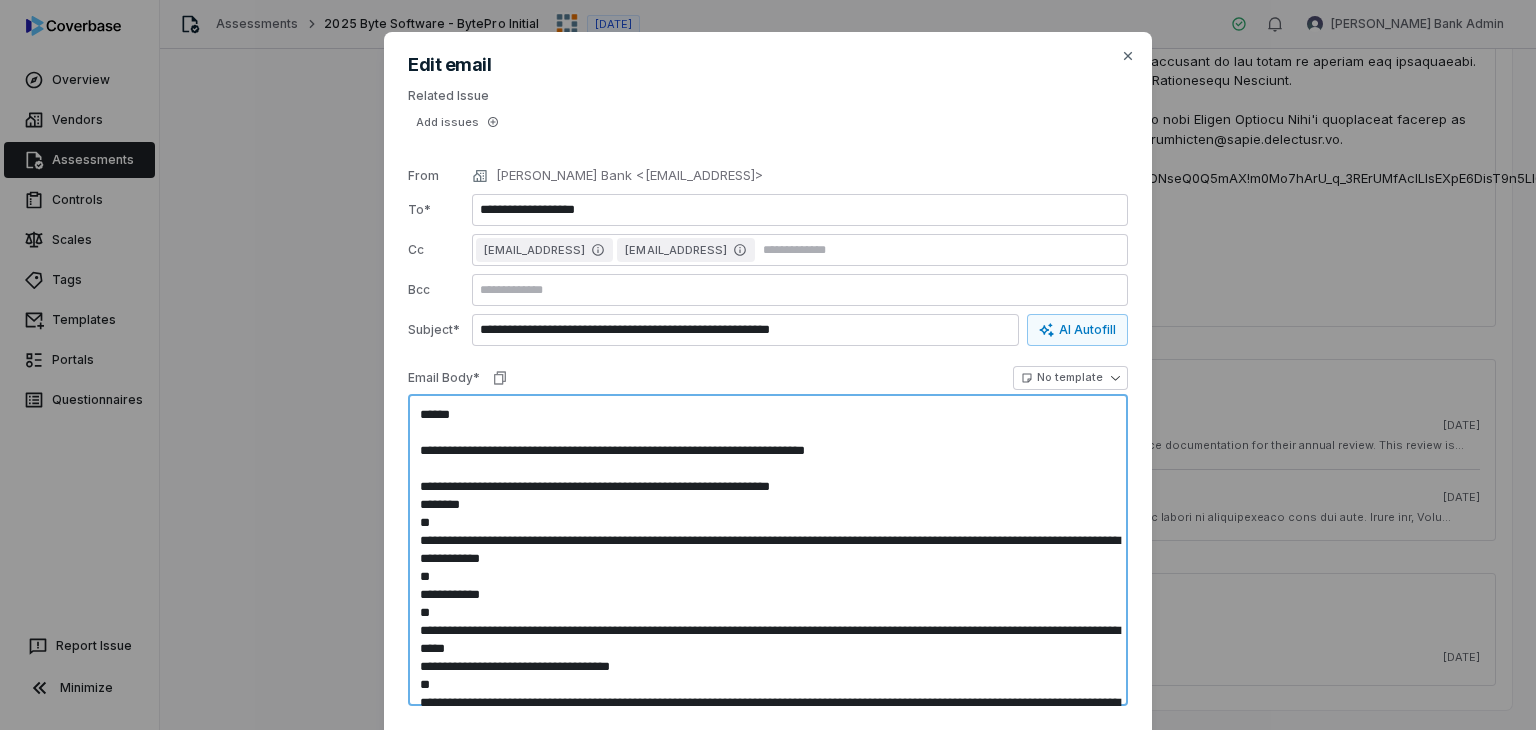 type on "**********" 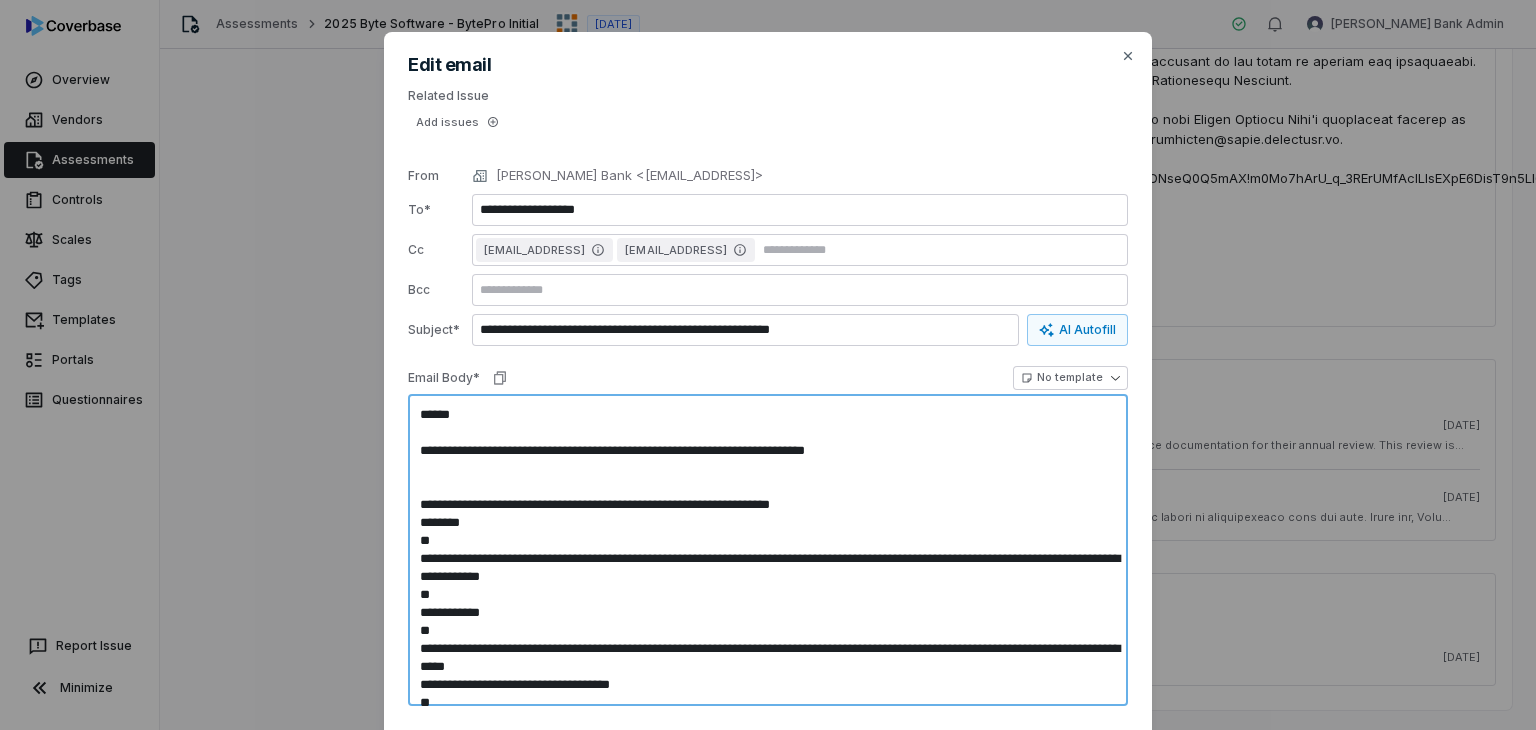 type on "**********" 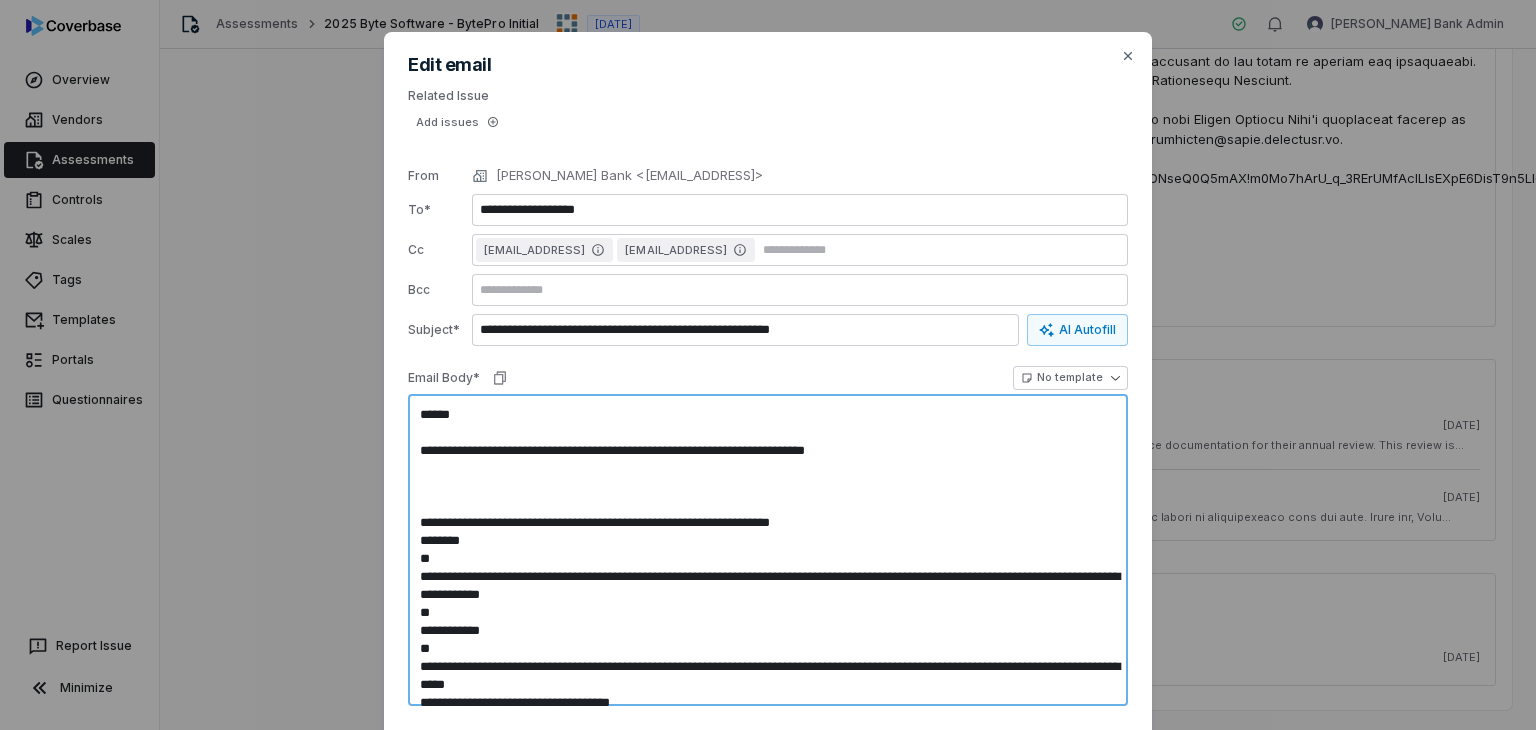 type on "**********" 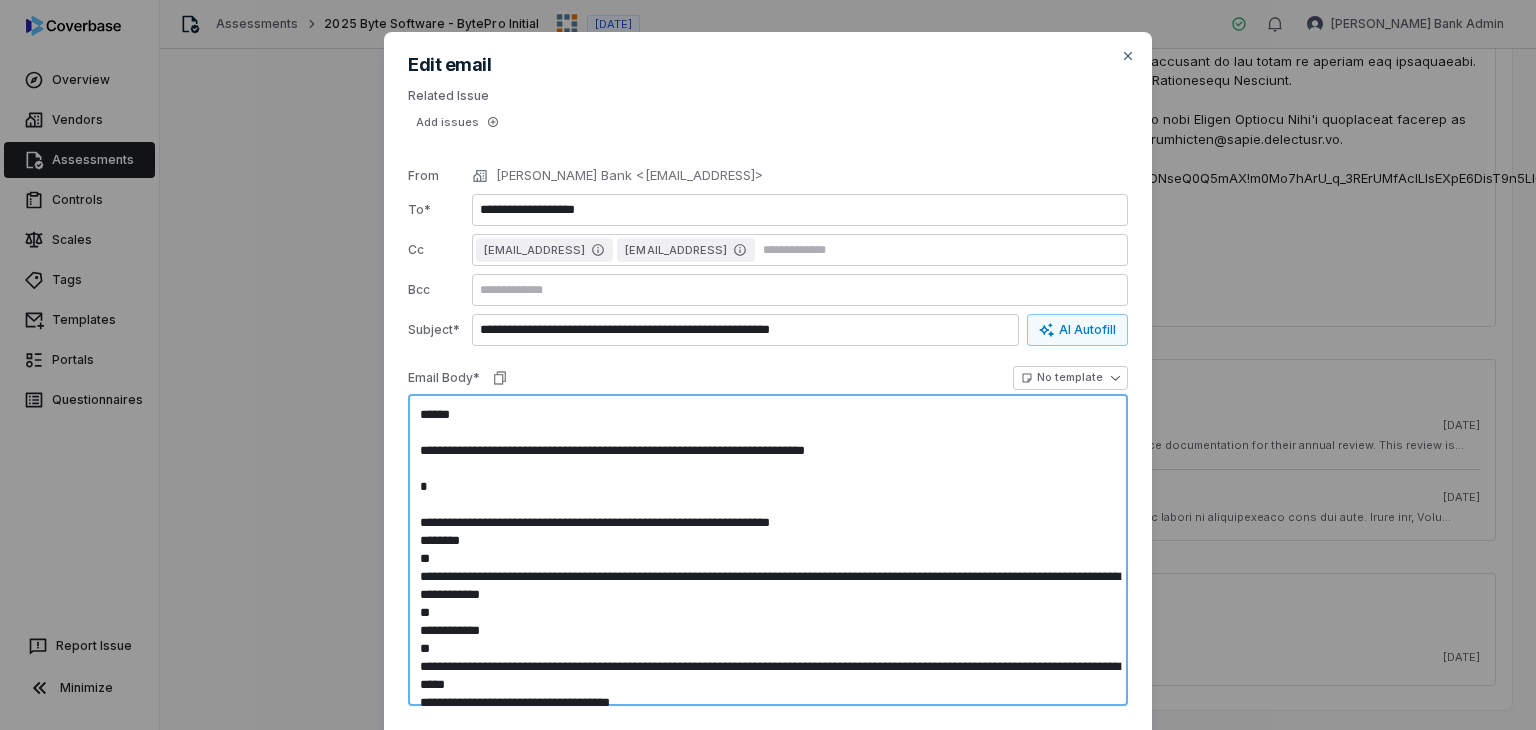 type on "**********" 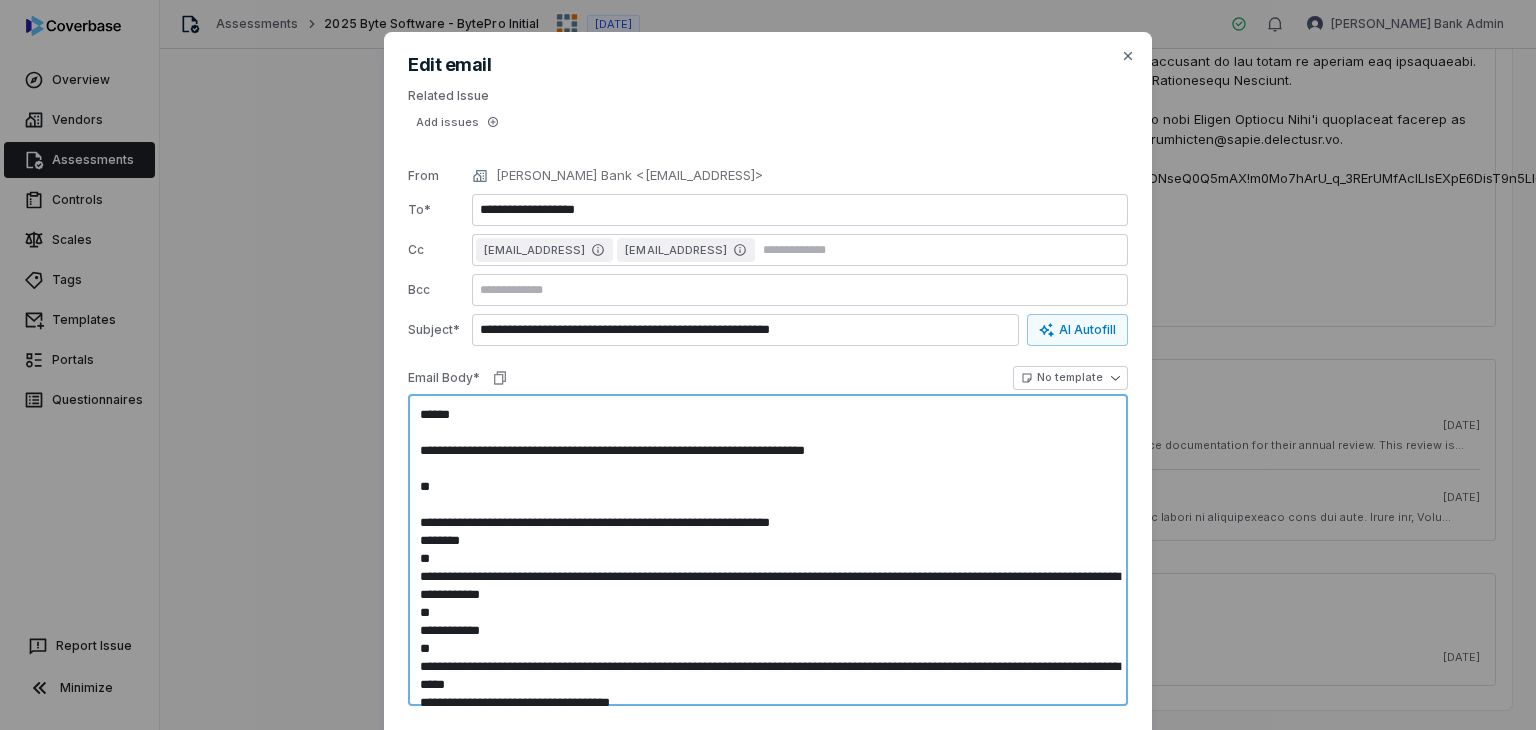 type on "**********" 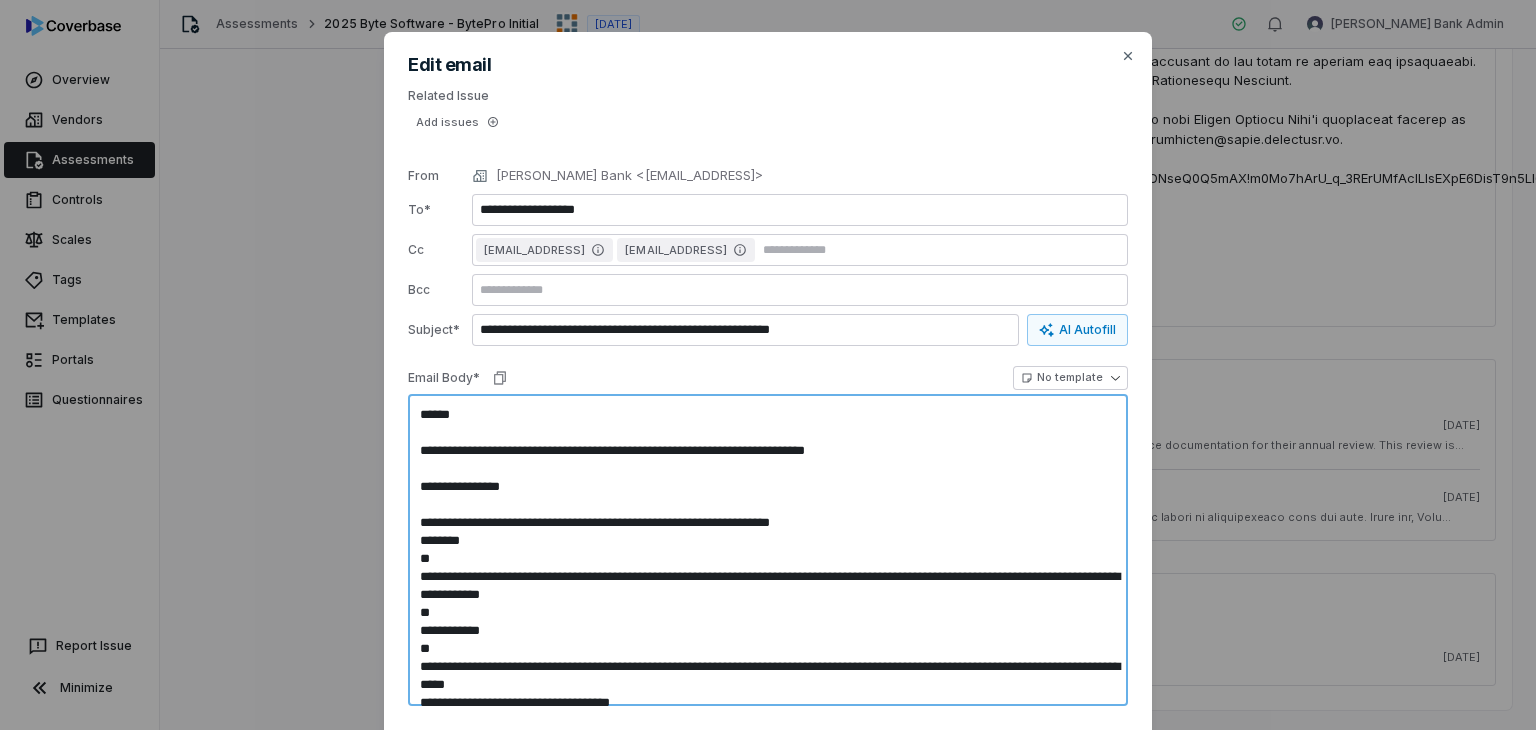 click at bounding box center (768, 550) 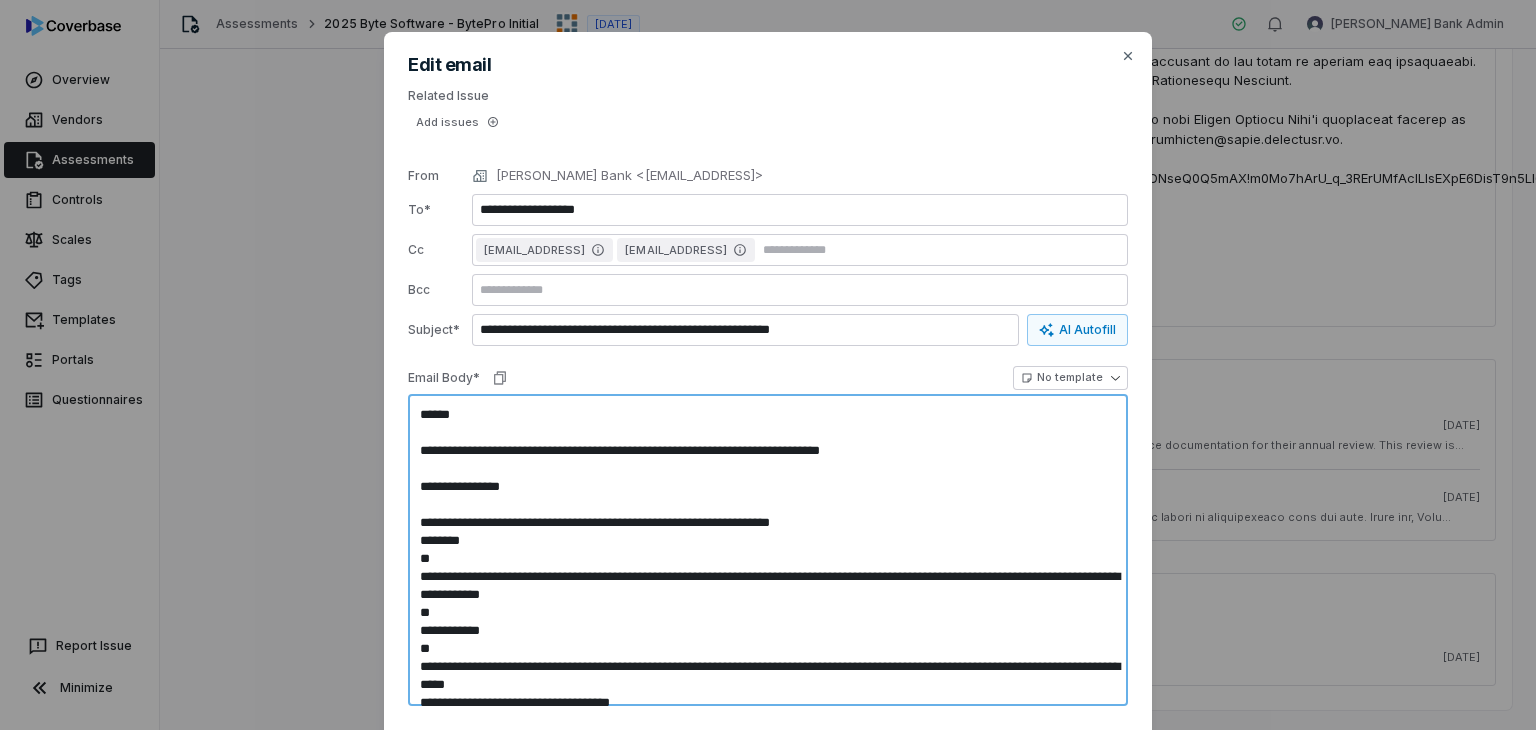 click at bounding box center (768, 550) 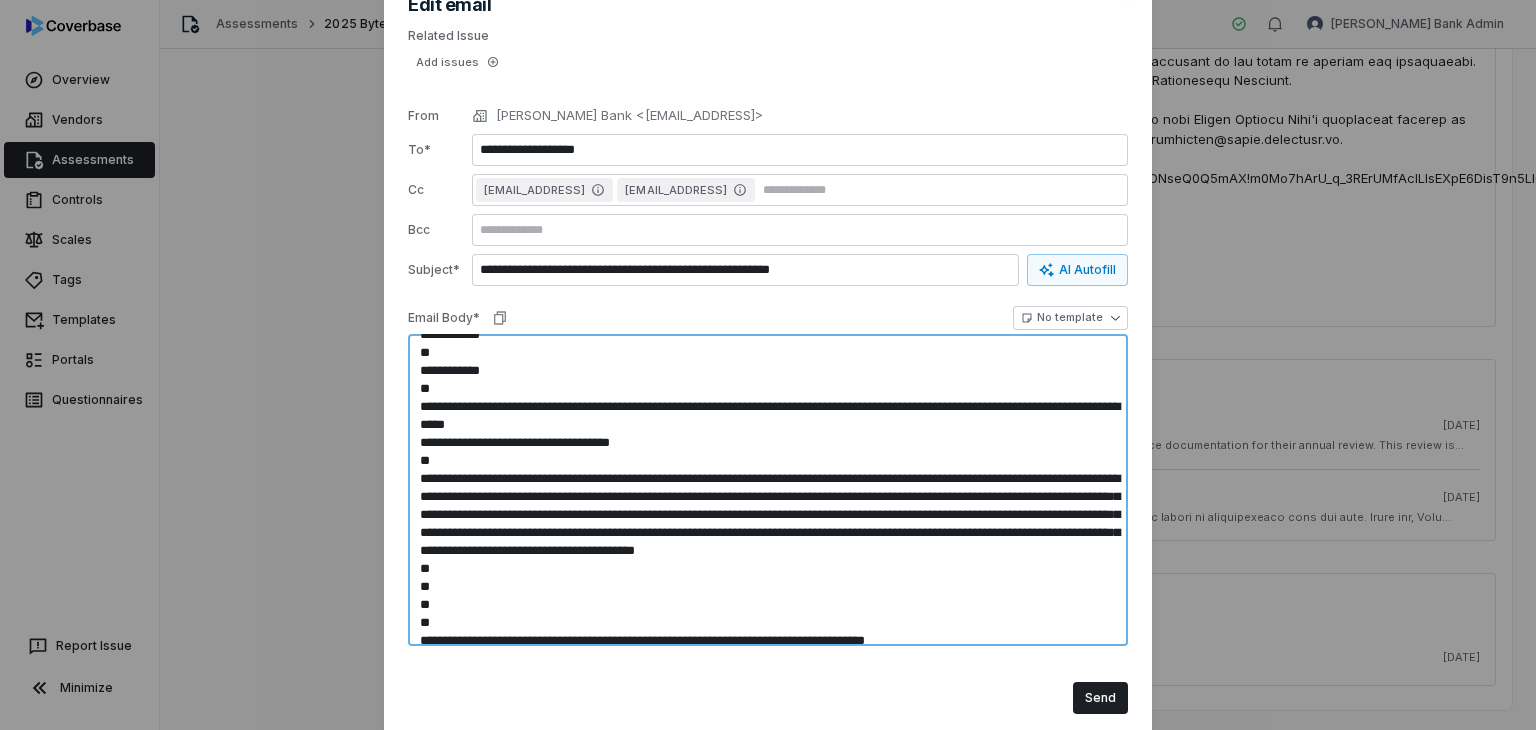 scroll, scrollTop: 112, scrollLeft: 0, axis: vertical 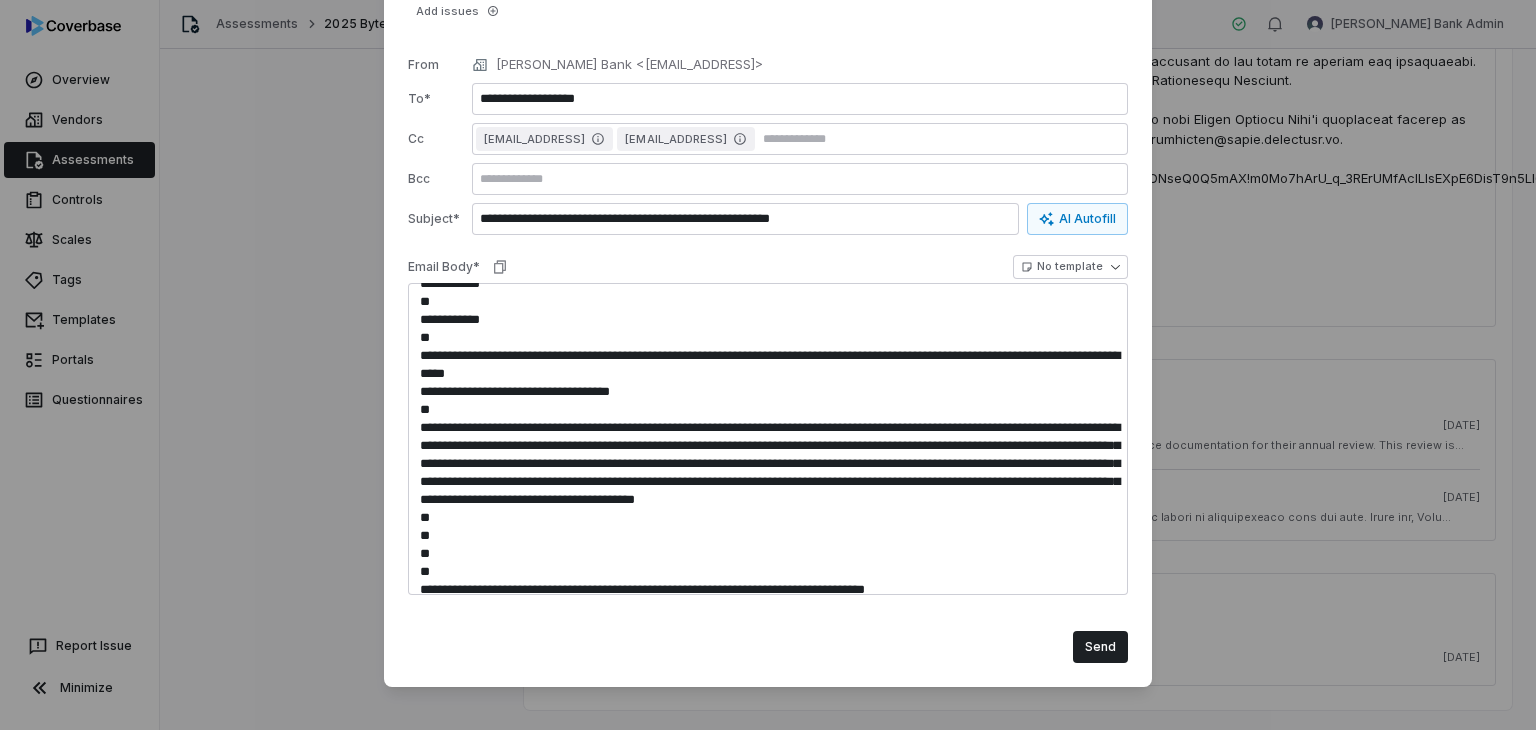 click on "**********" at bounding box center (768, 304) 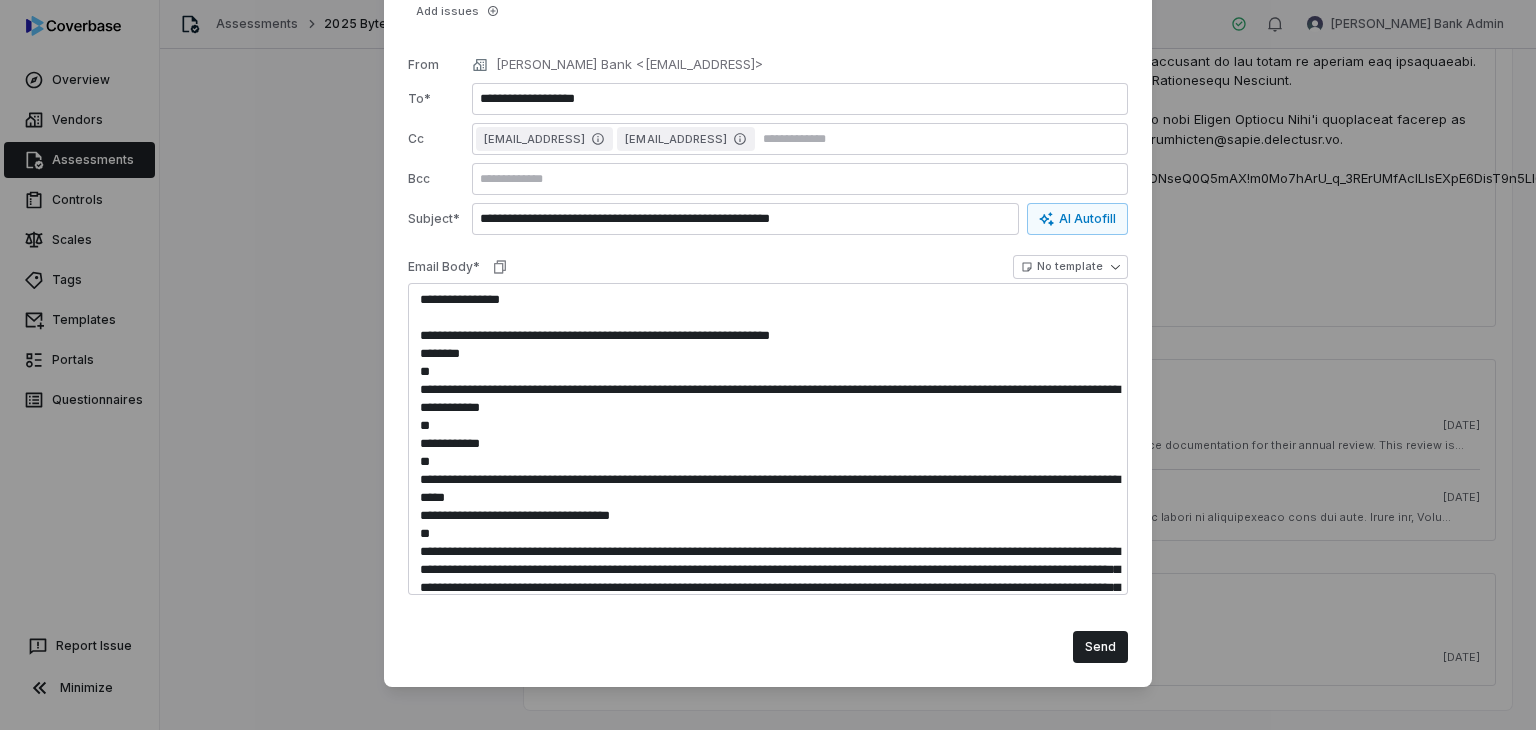 scroll, scrollTop: 0, scrollLeft: 0, axis: both 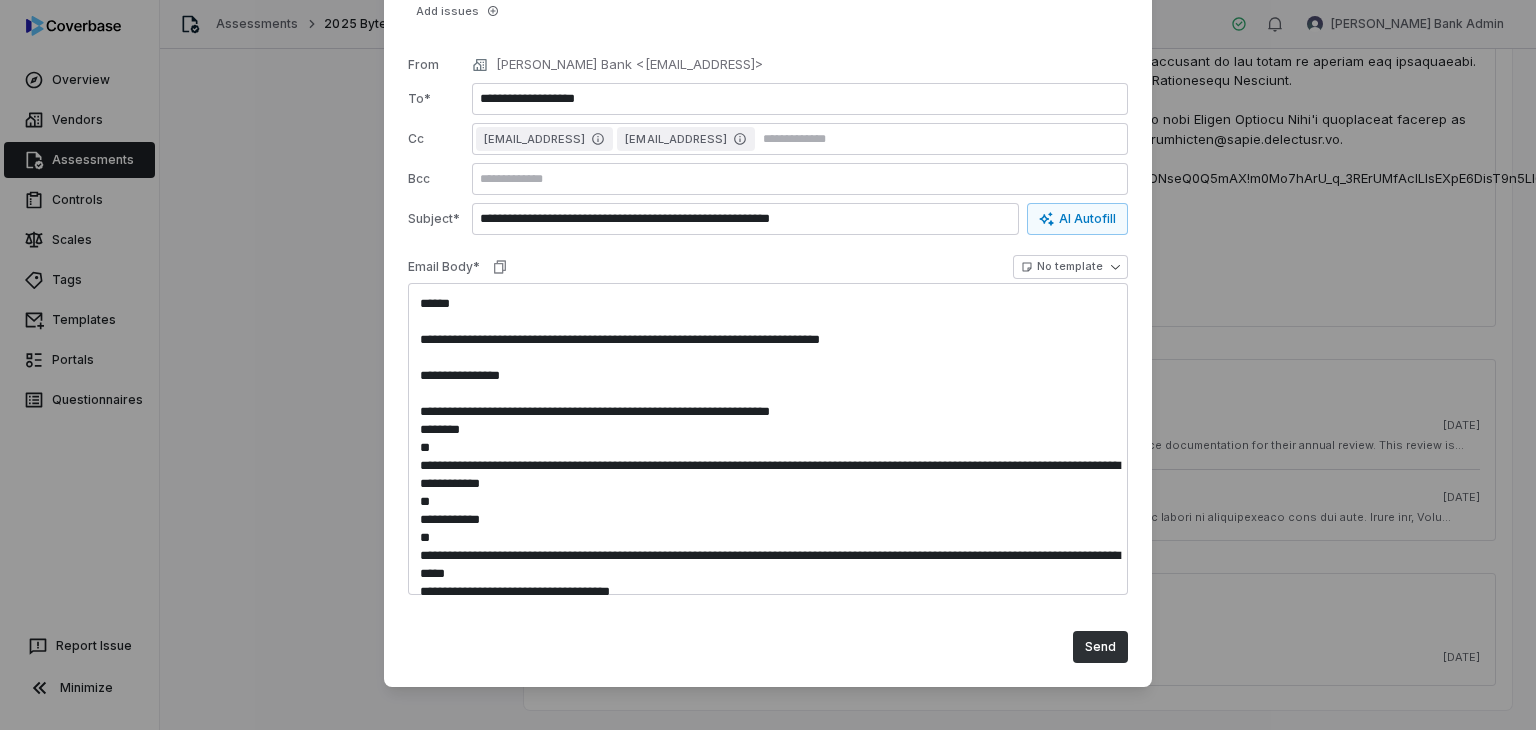 click on "Send" at bounding box center [1100, 647] 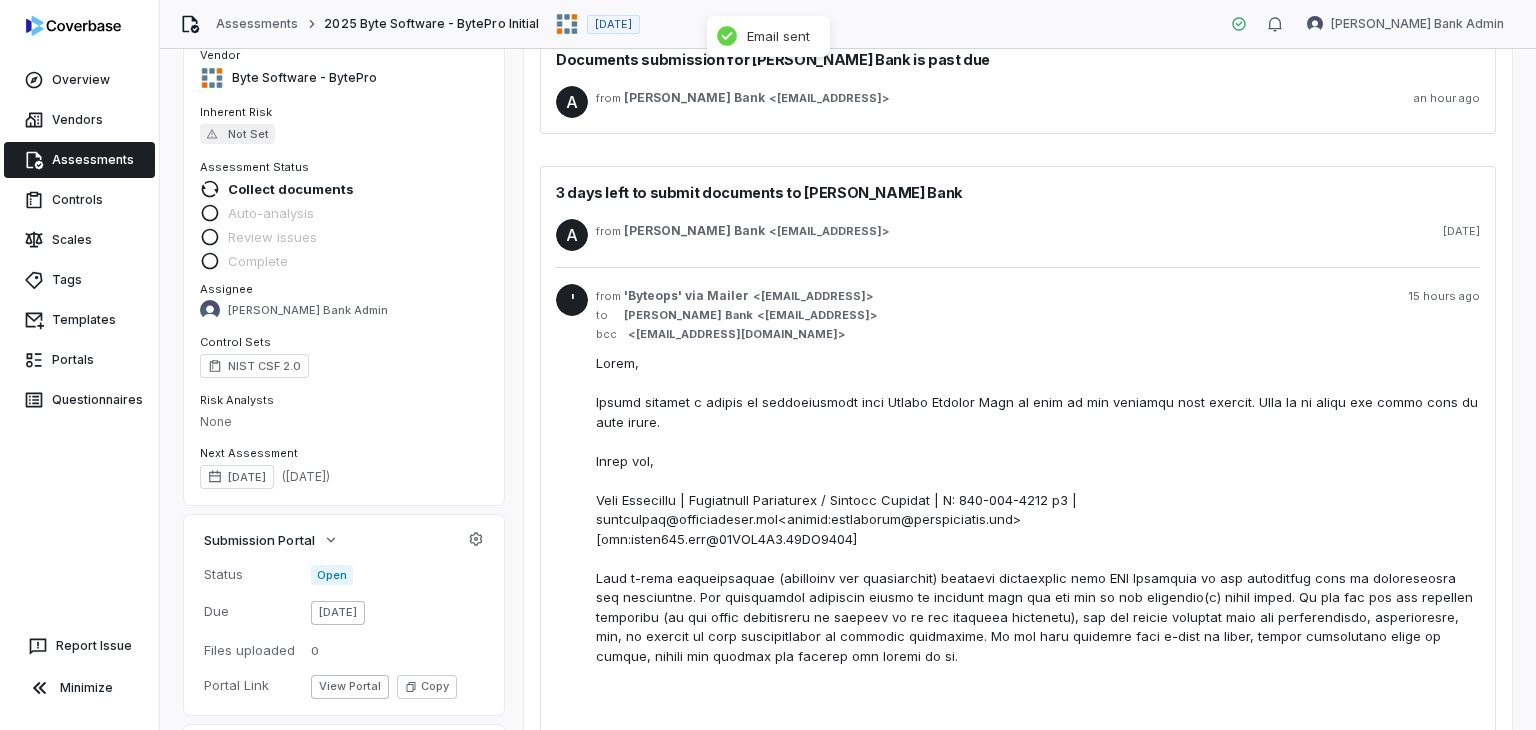 scroll, scrollTop: 0, scrollLeft: 0, axis: both 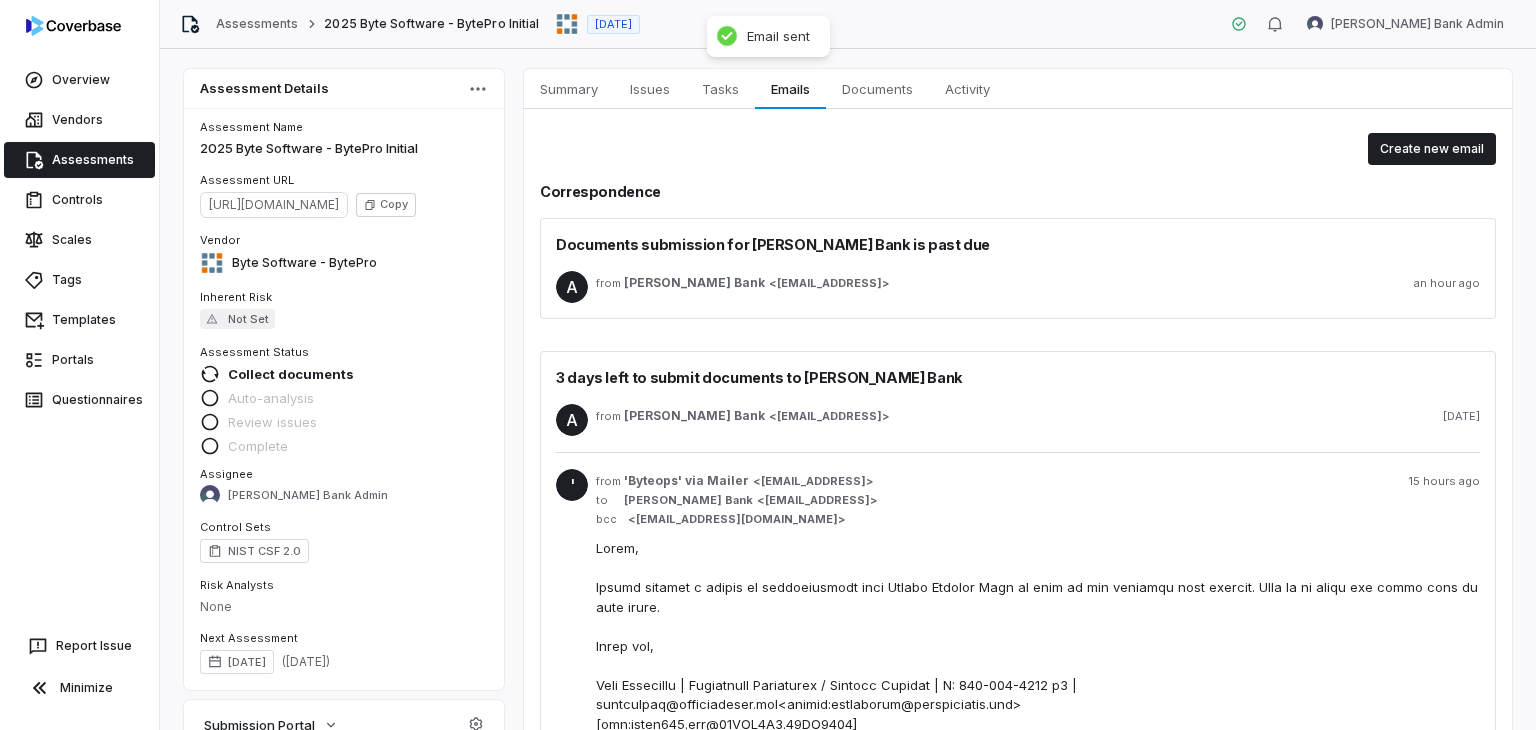 click on "Assessments" at bounding box center (257, 24) 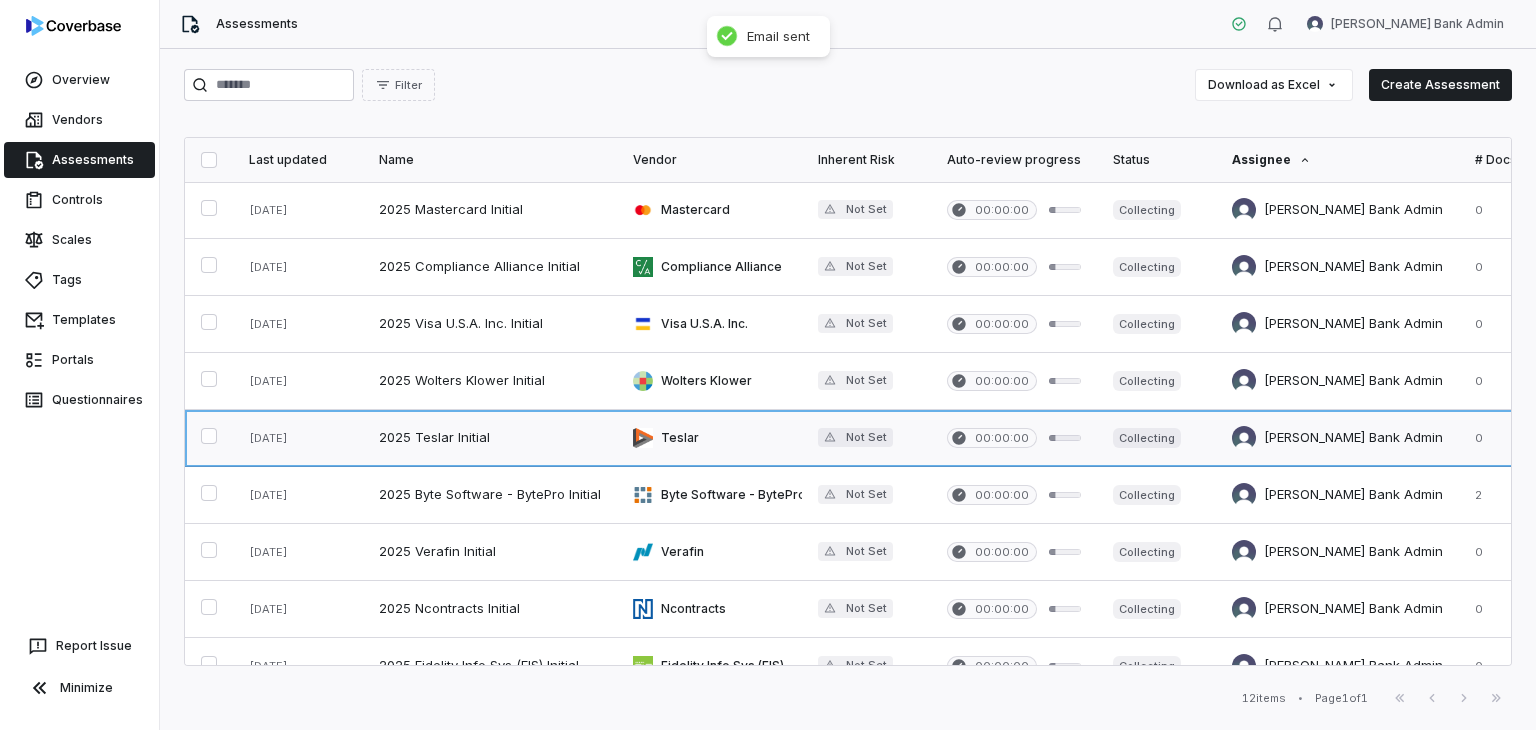click at bounding box center [1337, 438] 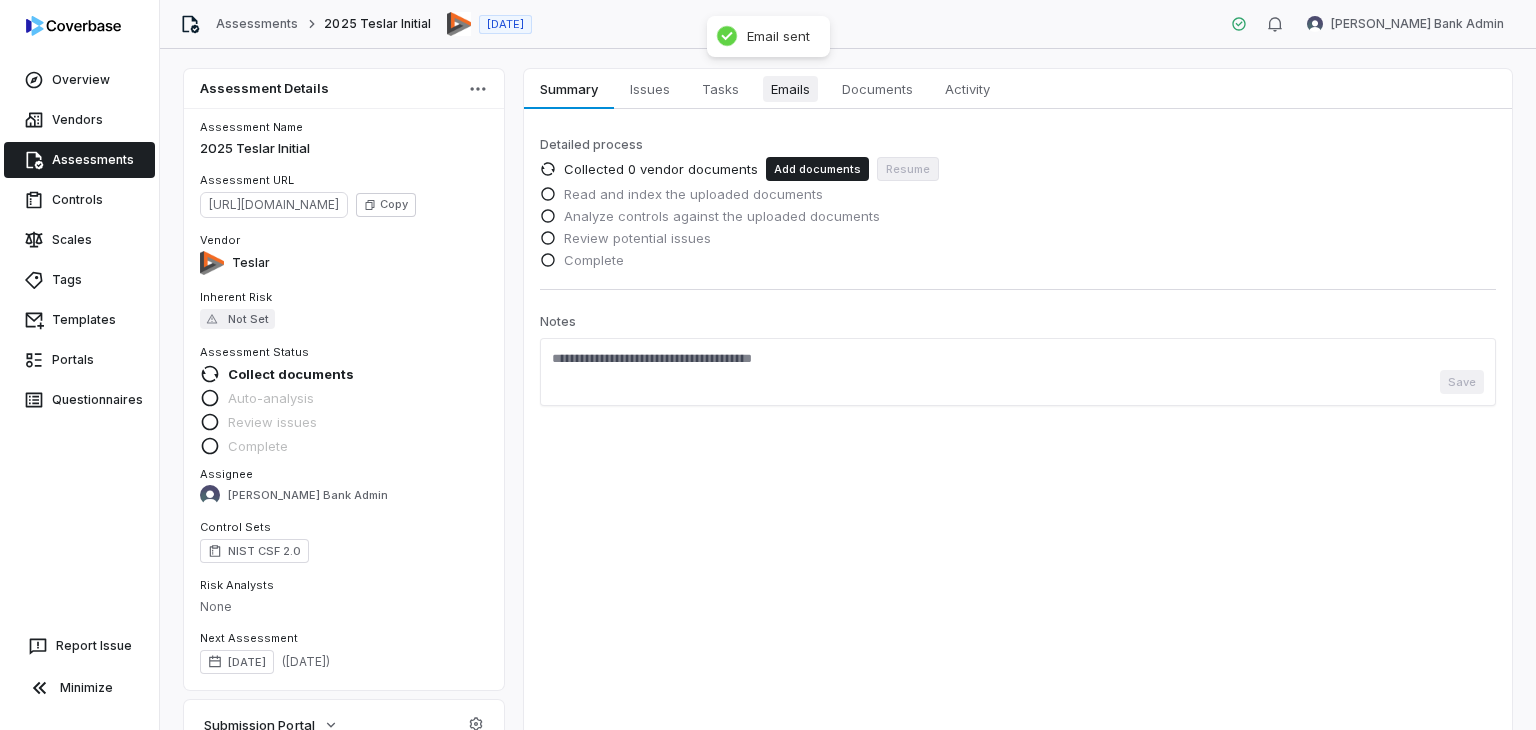 click on "Emails Emails" at bounding box center [790, 89] 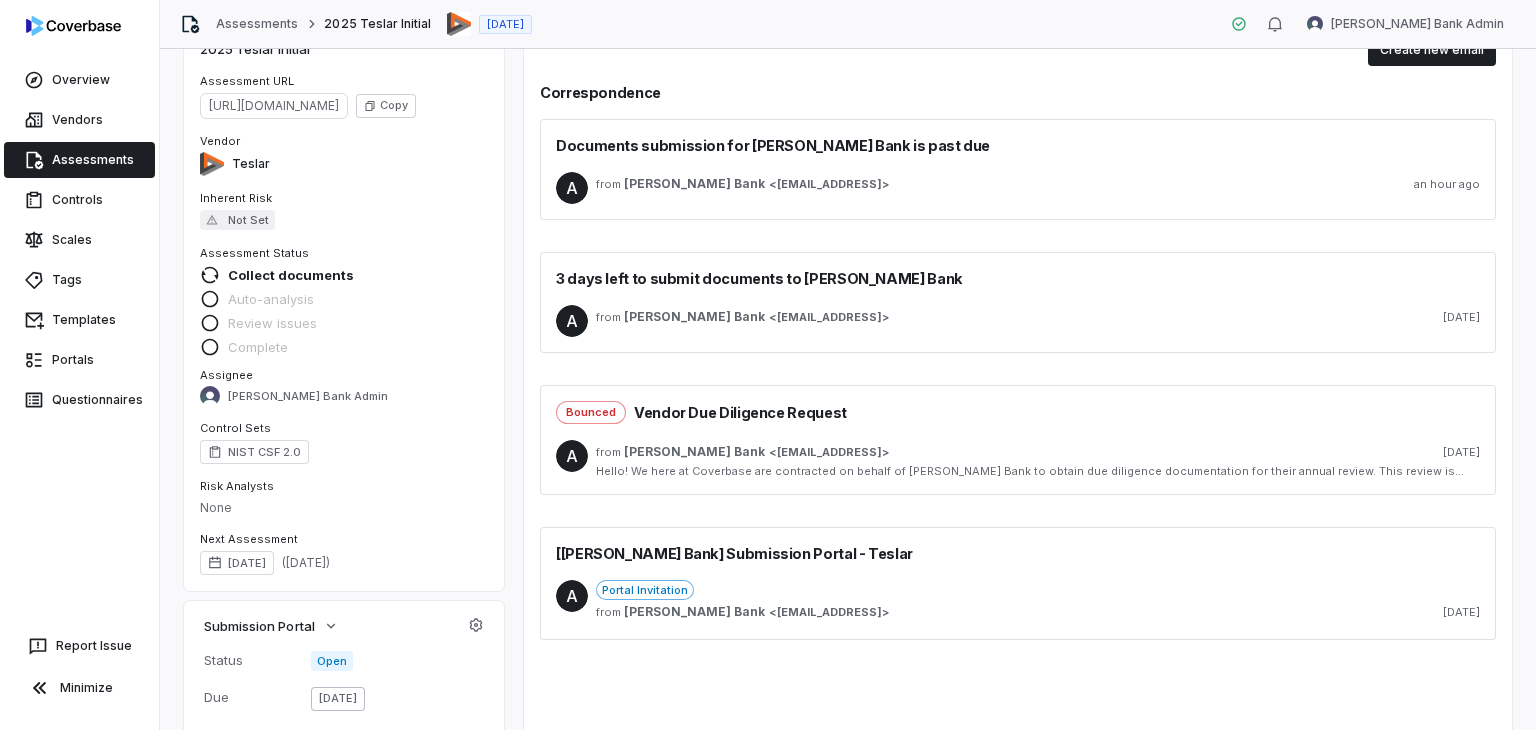 scroll, scrollTop: 0, scrollLeft: 0, axis: both 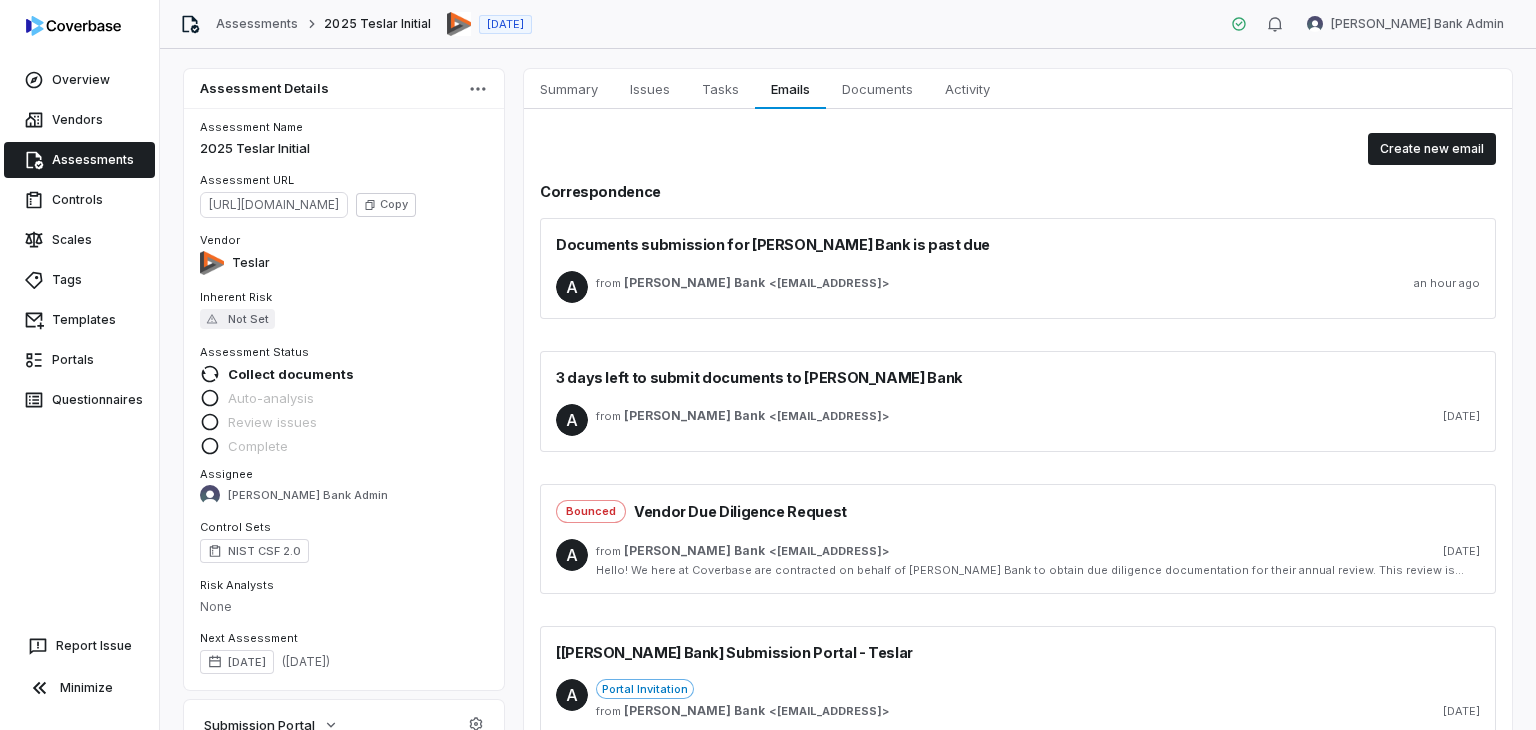 click on "Assessments" at bounding box center (257, 24) 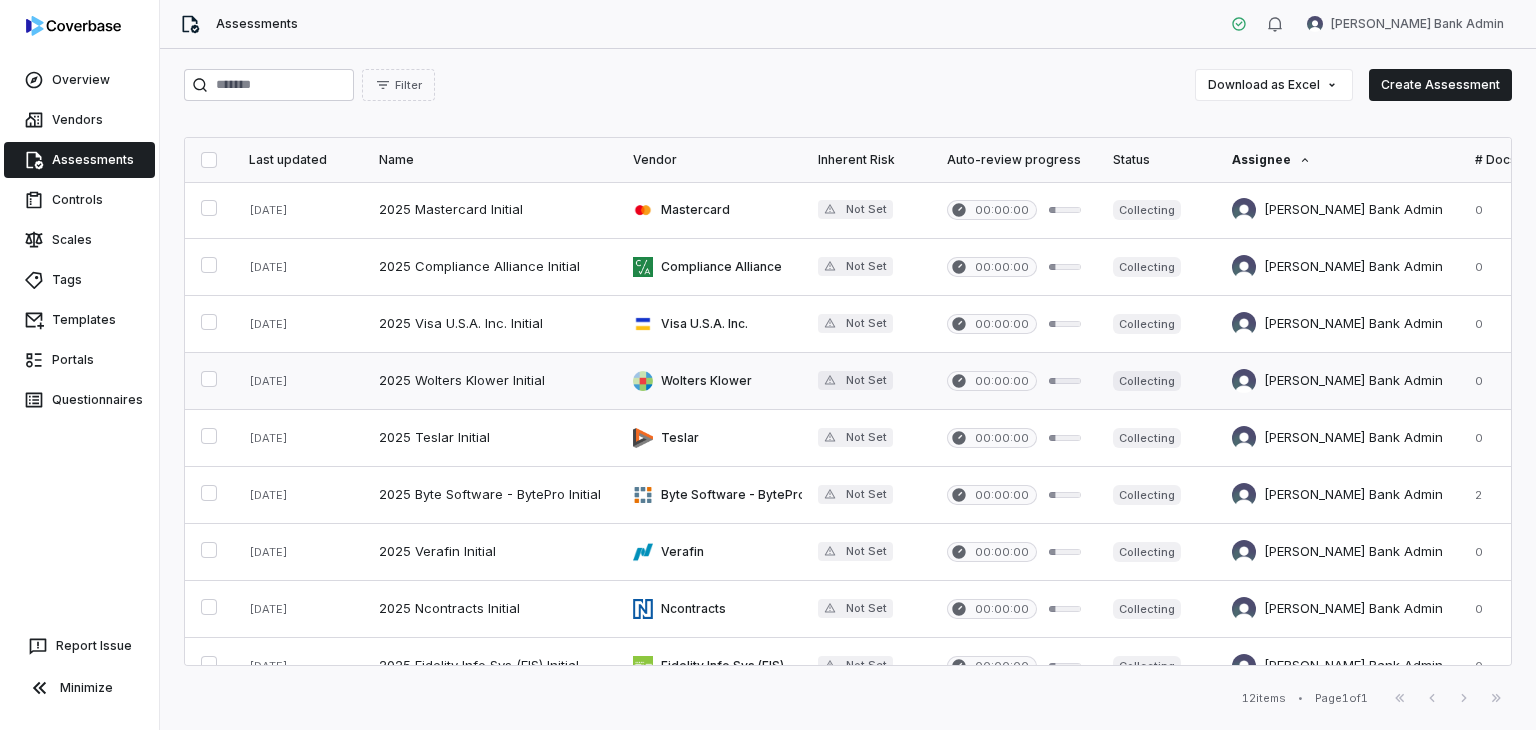 click at bounding box center (1337, 381) 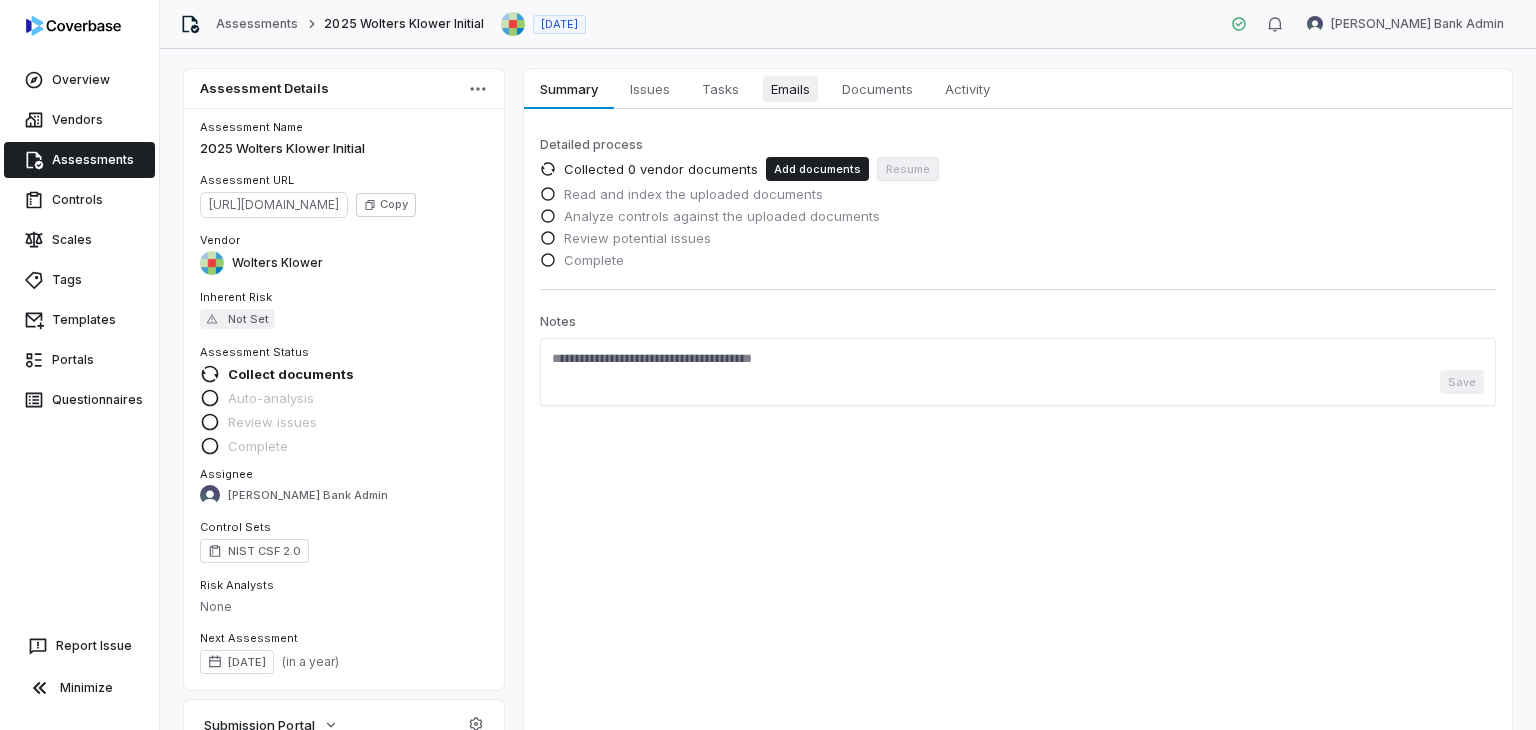 click on "Emails Emails" at bounding box center [790, 89] 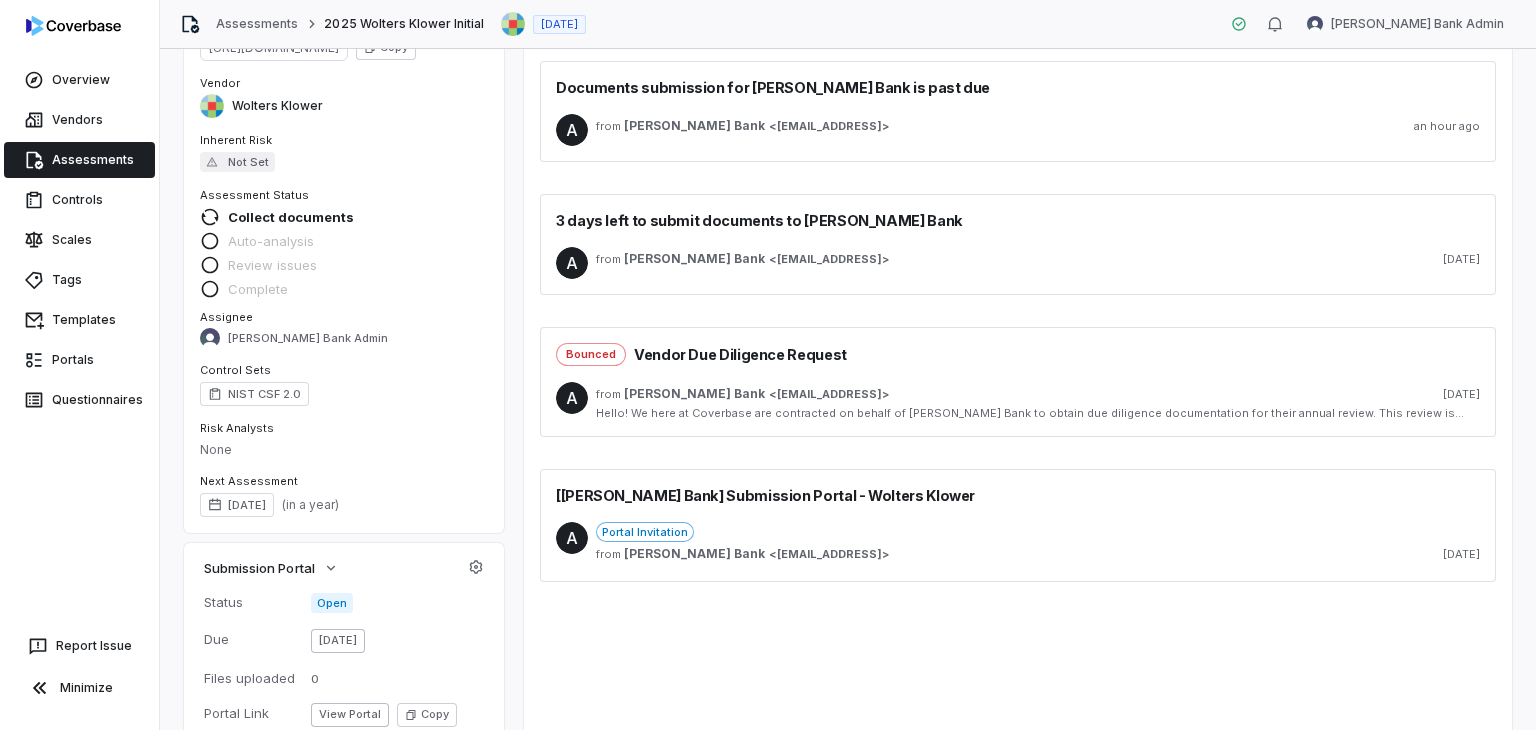 scroll, scrollTop: 0, scrollLeft: 0, axis: both 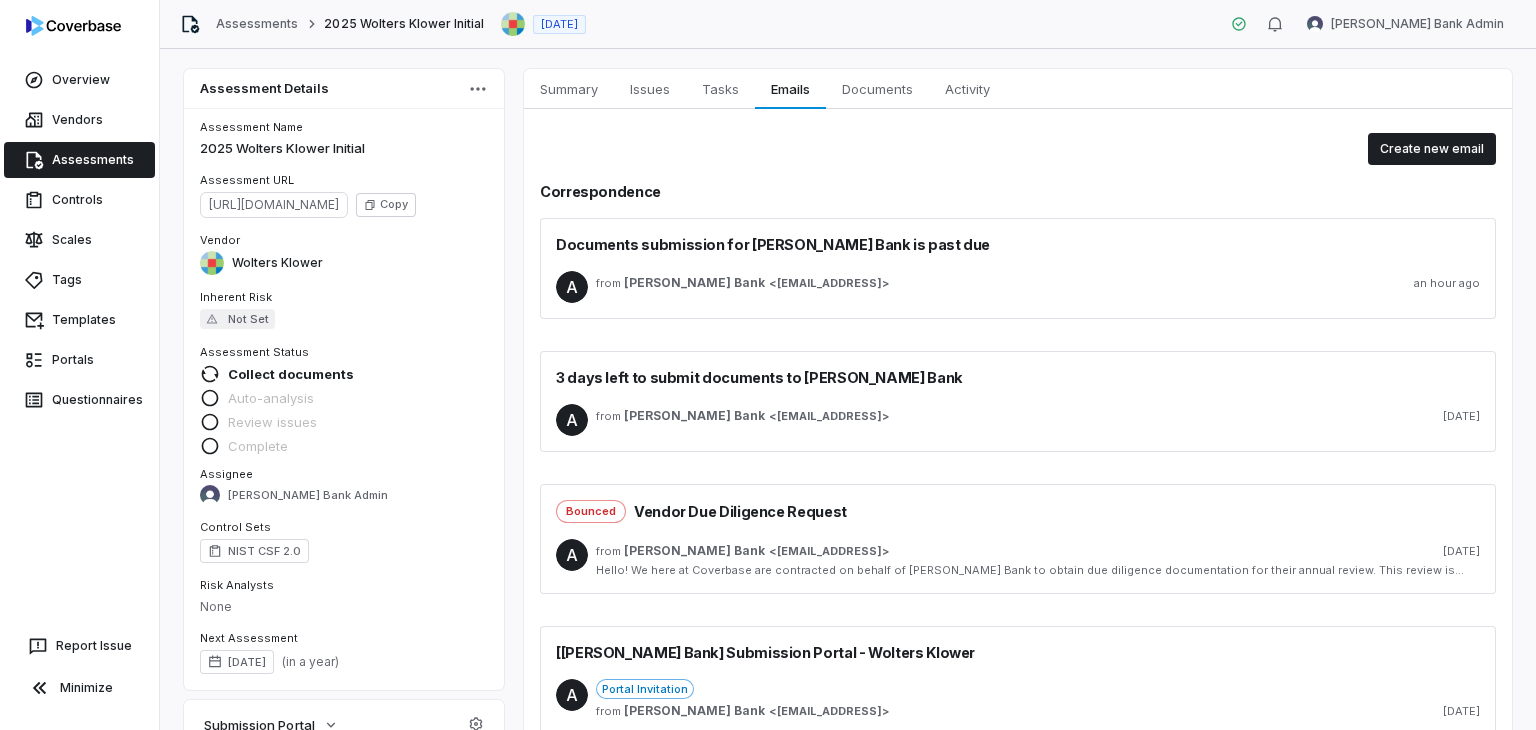 click on "Assessments" at bounding box center [257, 24] 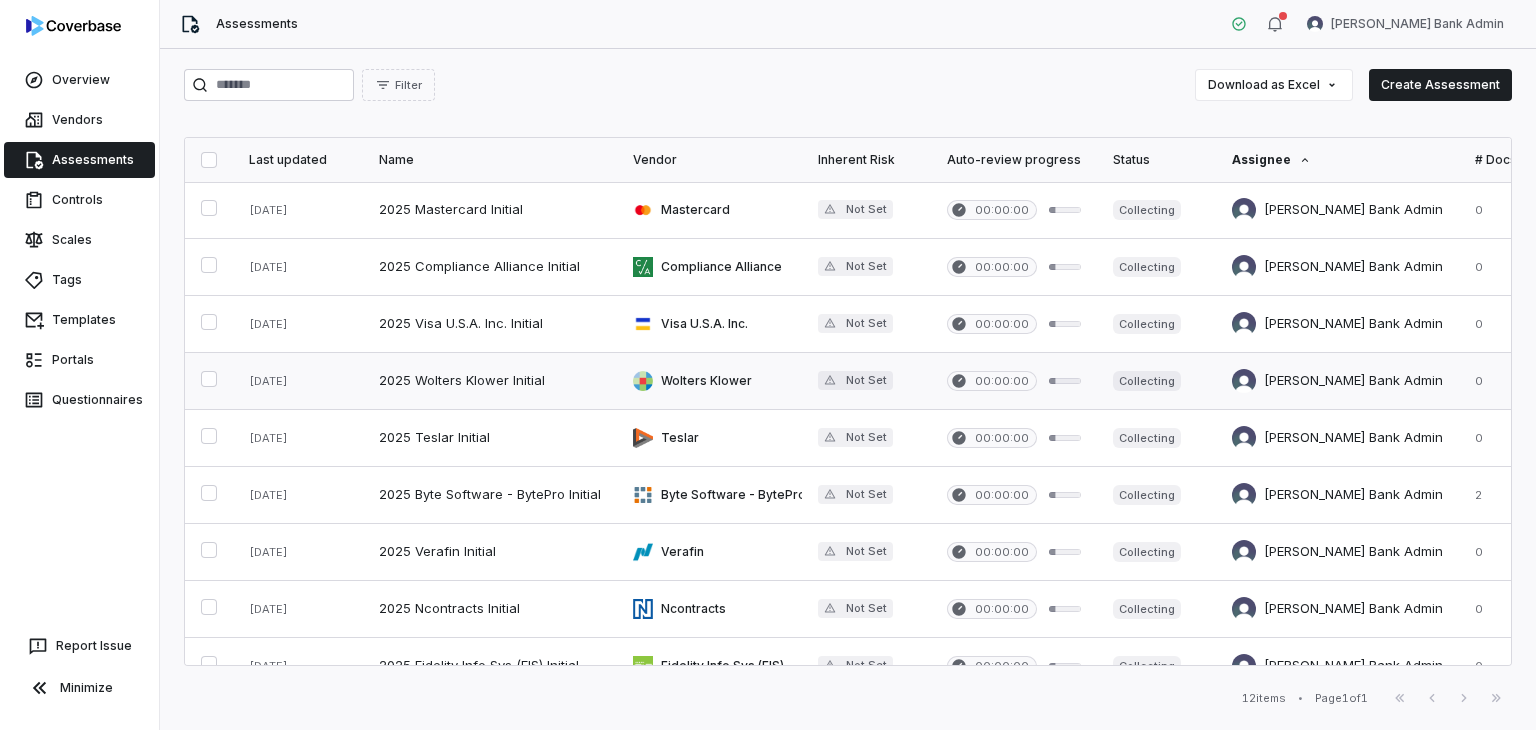 click at bounding box center (866, 381) 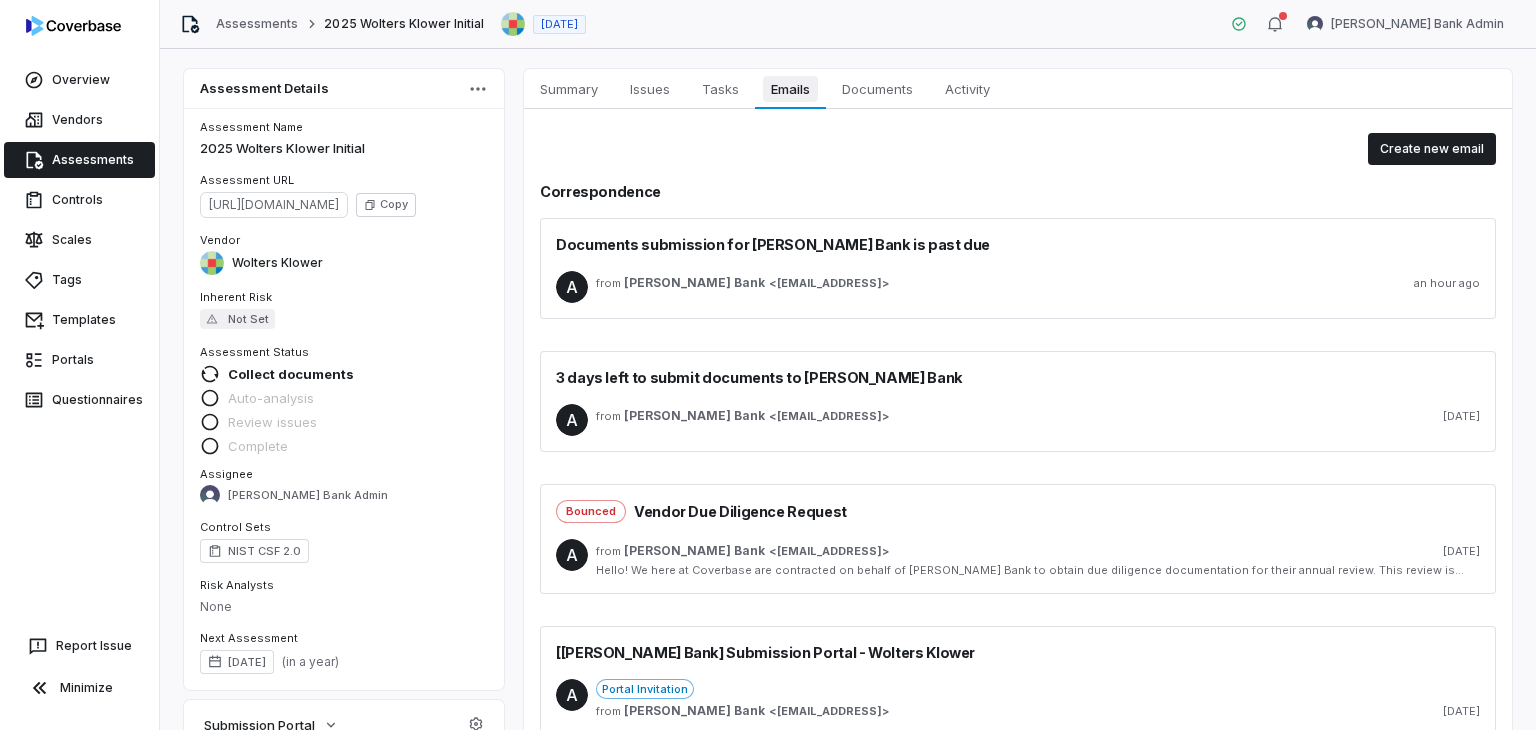 click on "Emails" at bounding box center [790, 89] 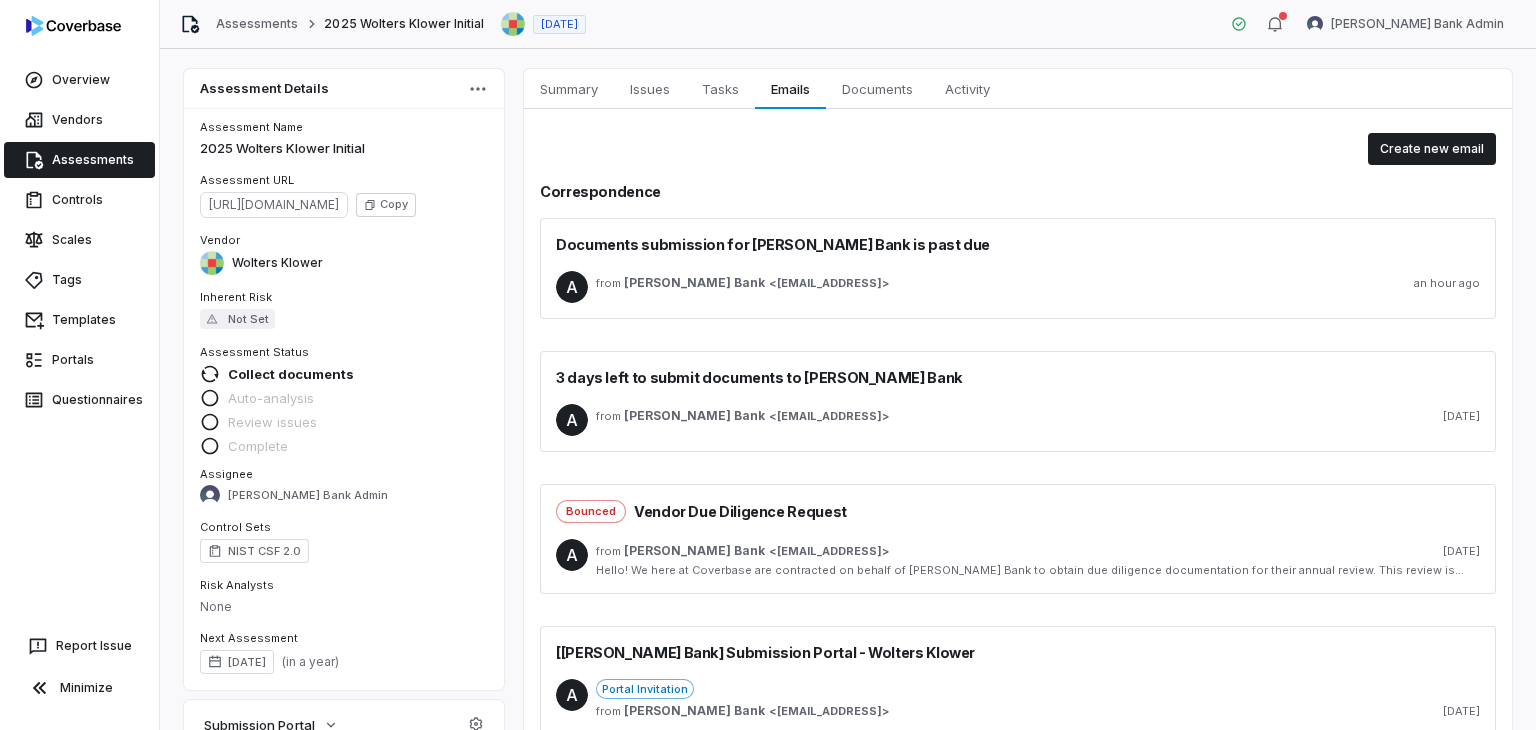 click on "Assessments" at bounding box center [257, 24] 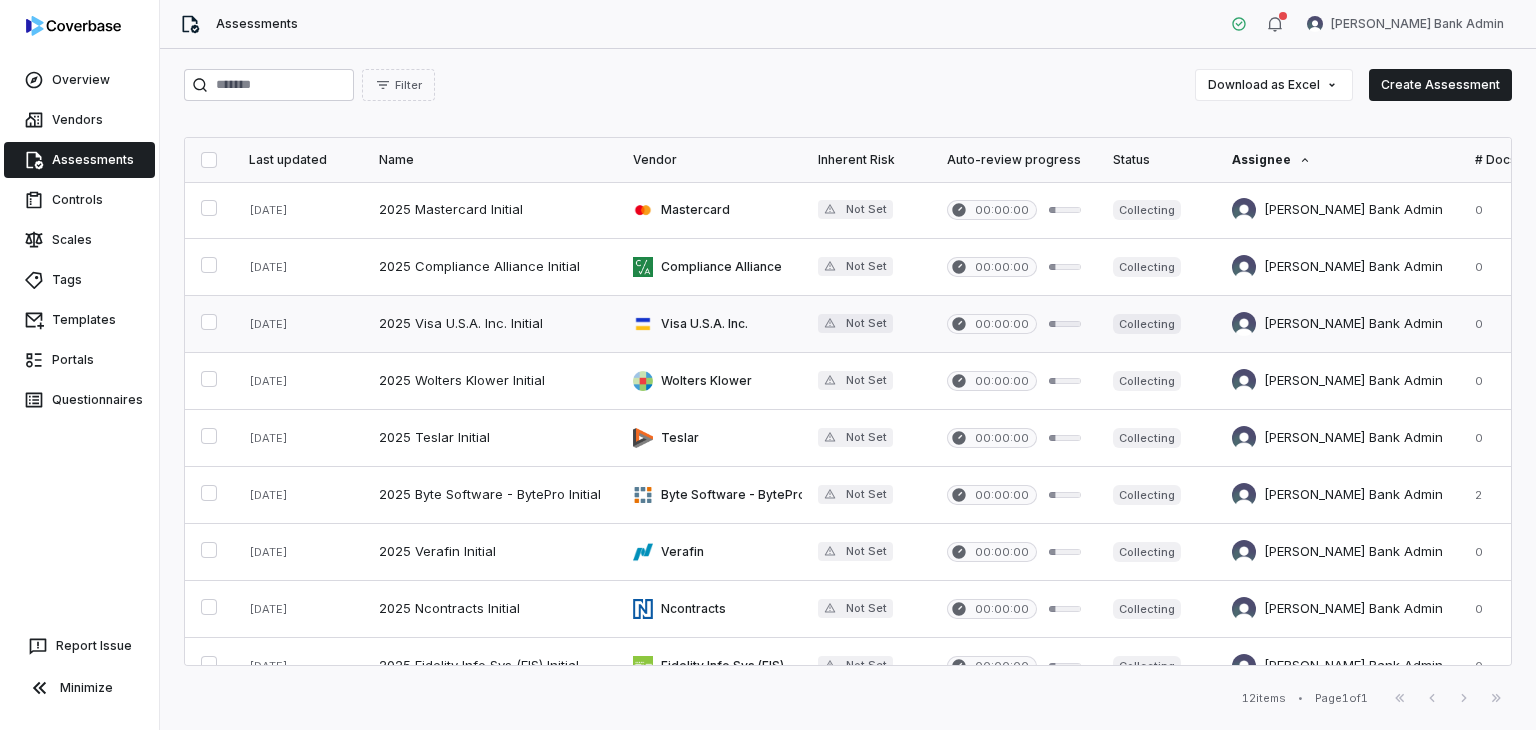 click at bounding box center [1014, 324] 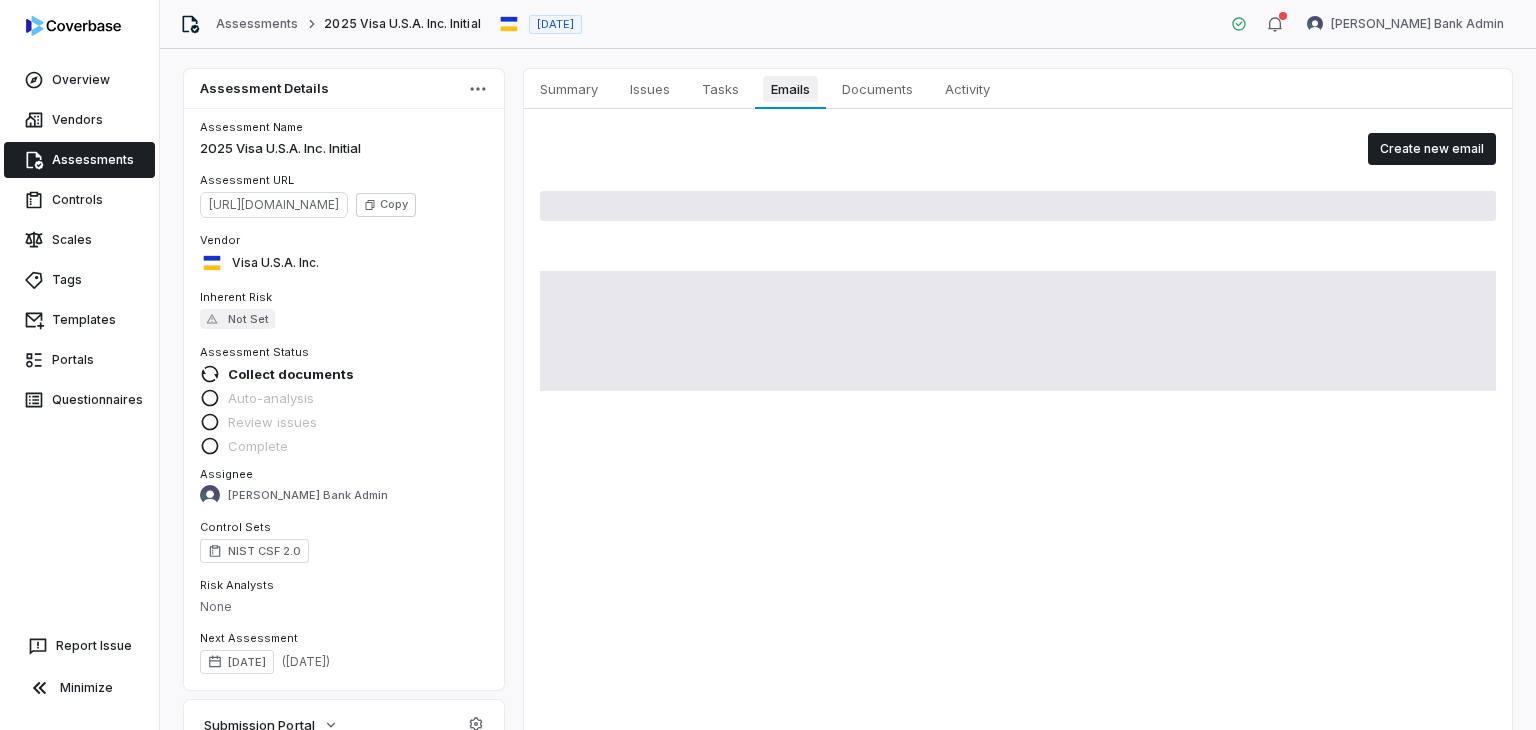 click on "Emails Emails" at bounding box center (790, 89) 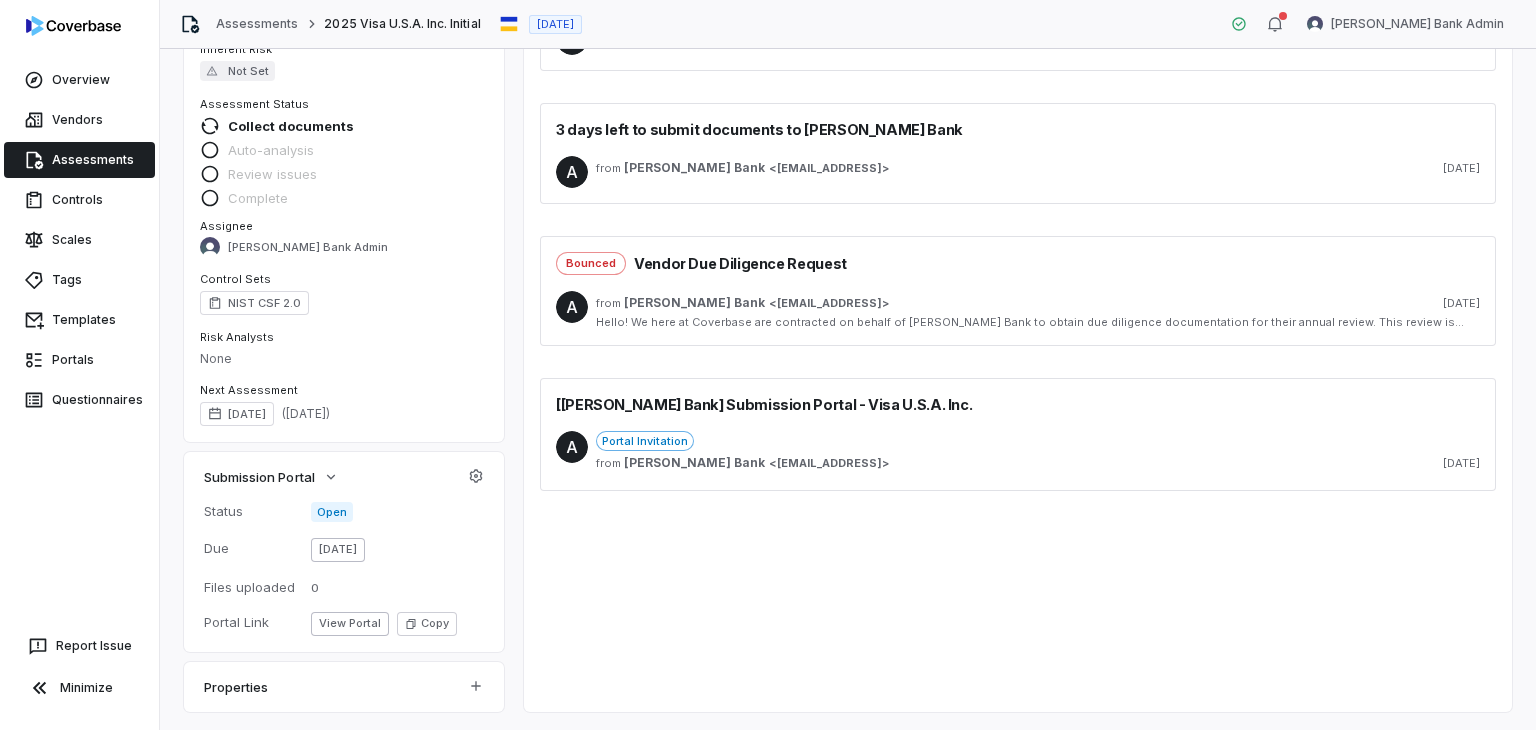 scroll, scrollTop: 0, scrollLeft: 0, axis: both 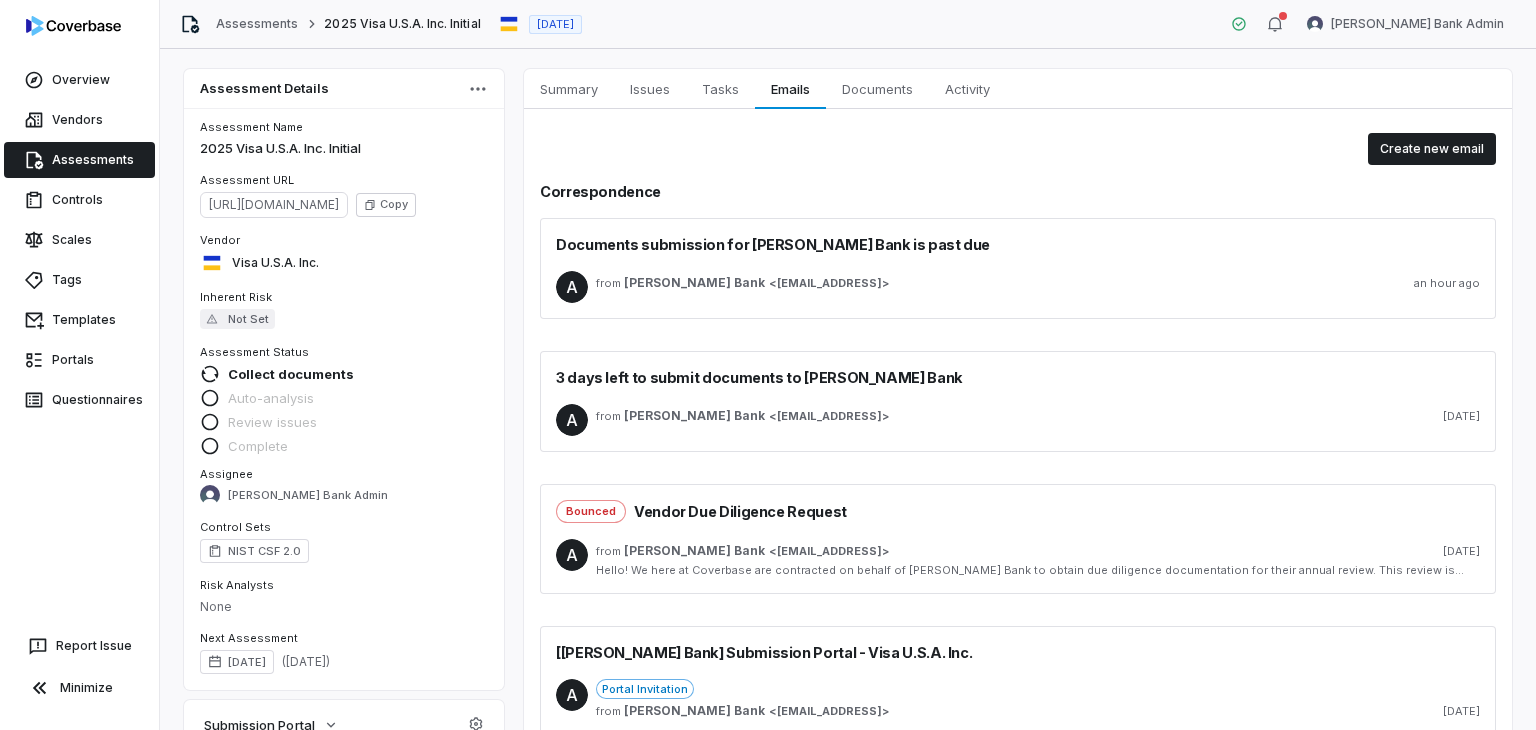 click on "Assessments" at bounding box center [257, 24] 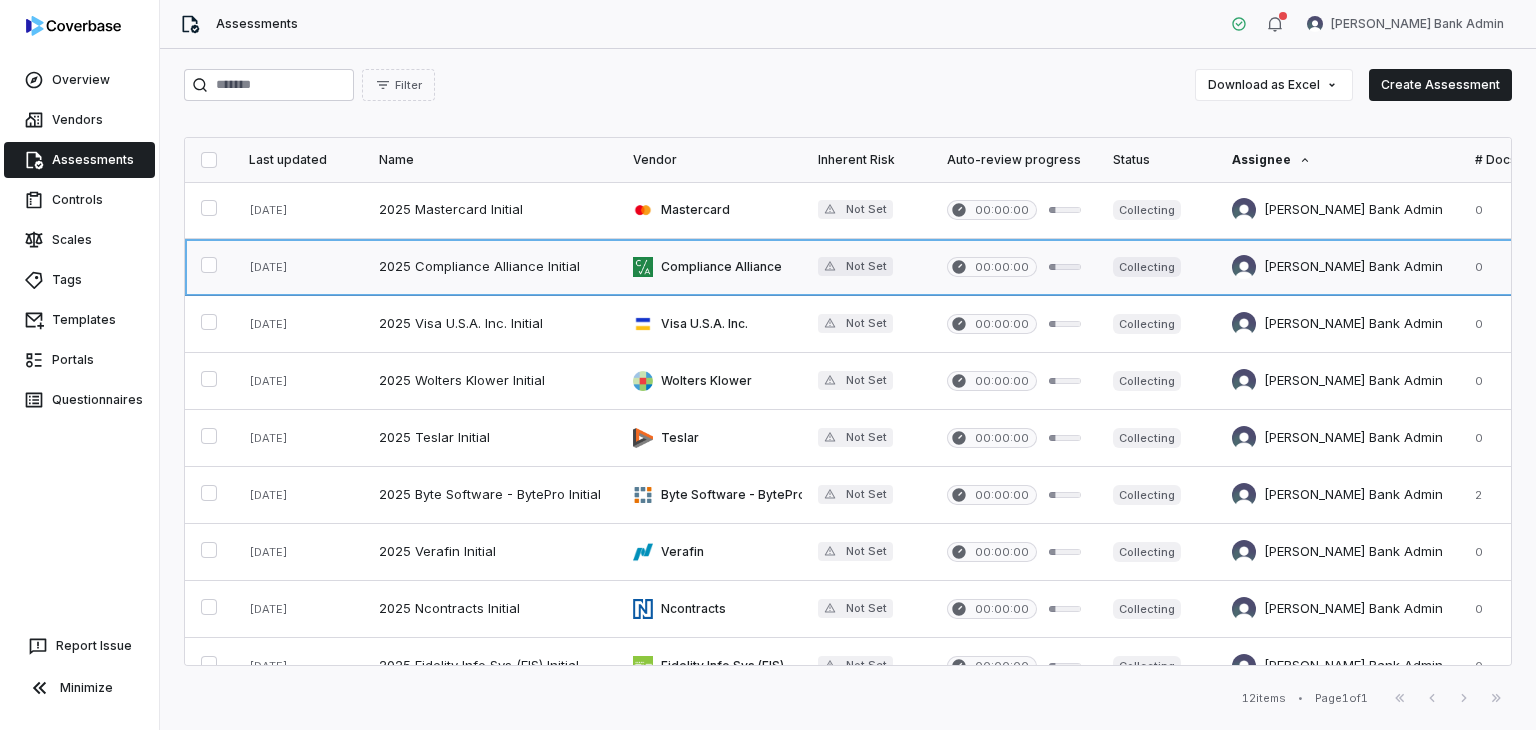 click at bounding box center [1014, 267] 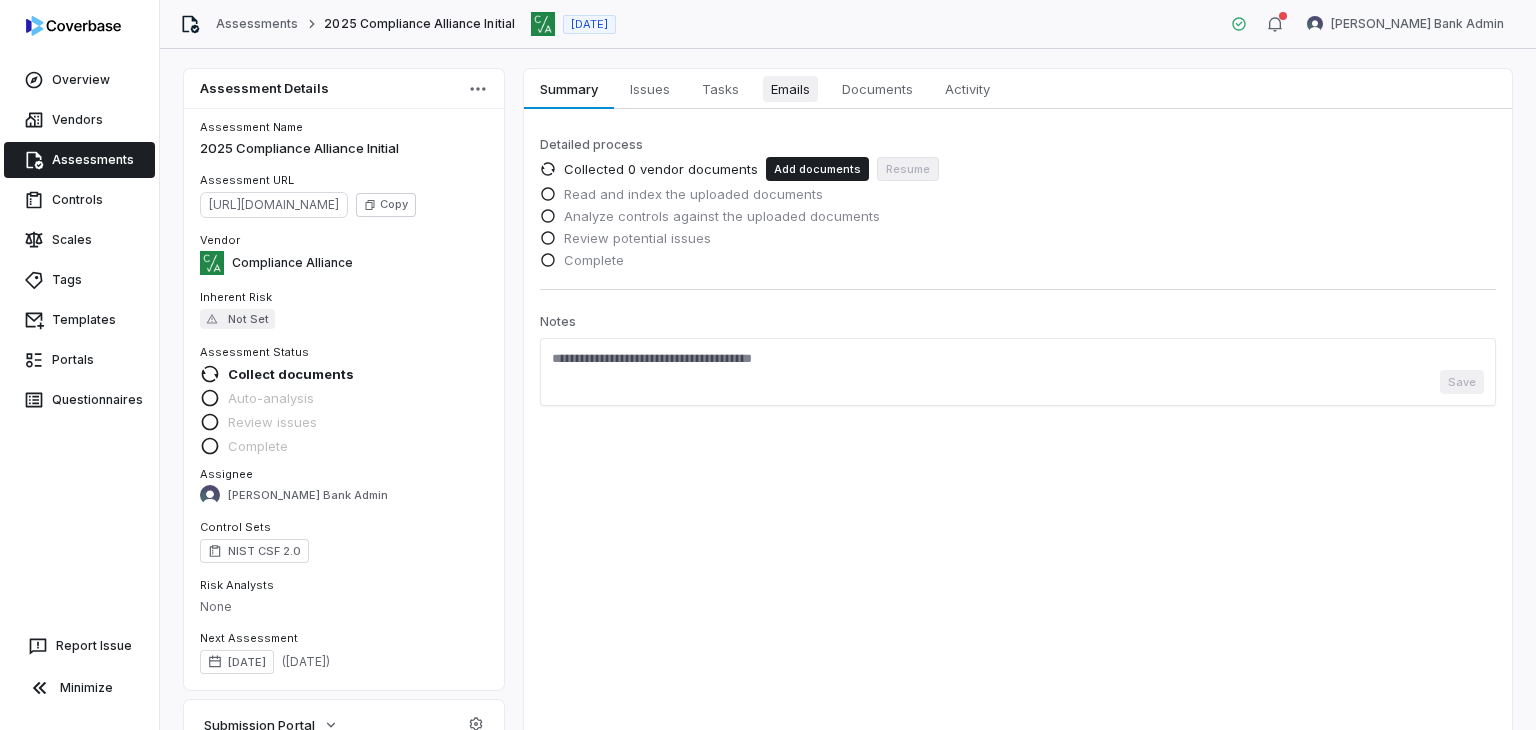 click on "Emails" at bounding box center [790, 89] 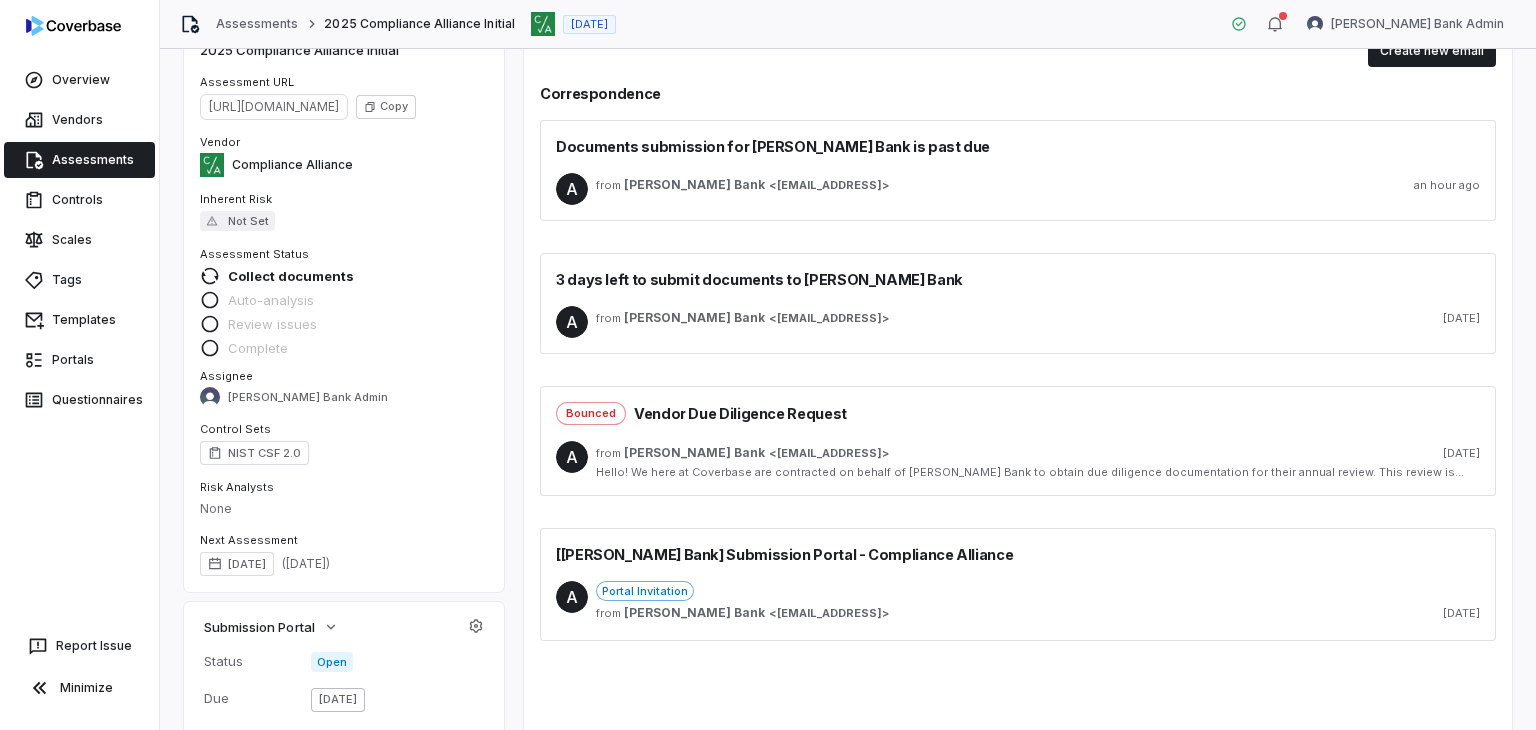 scroll, scrollTop: 0, scrollLeft: 0, axis: both 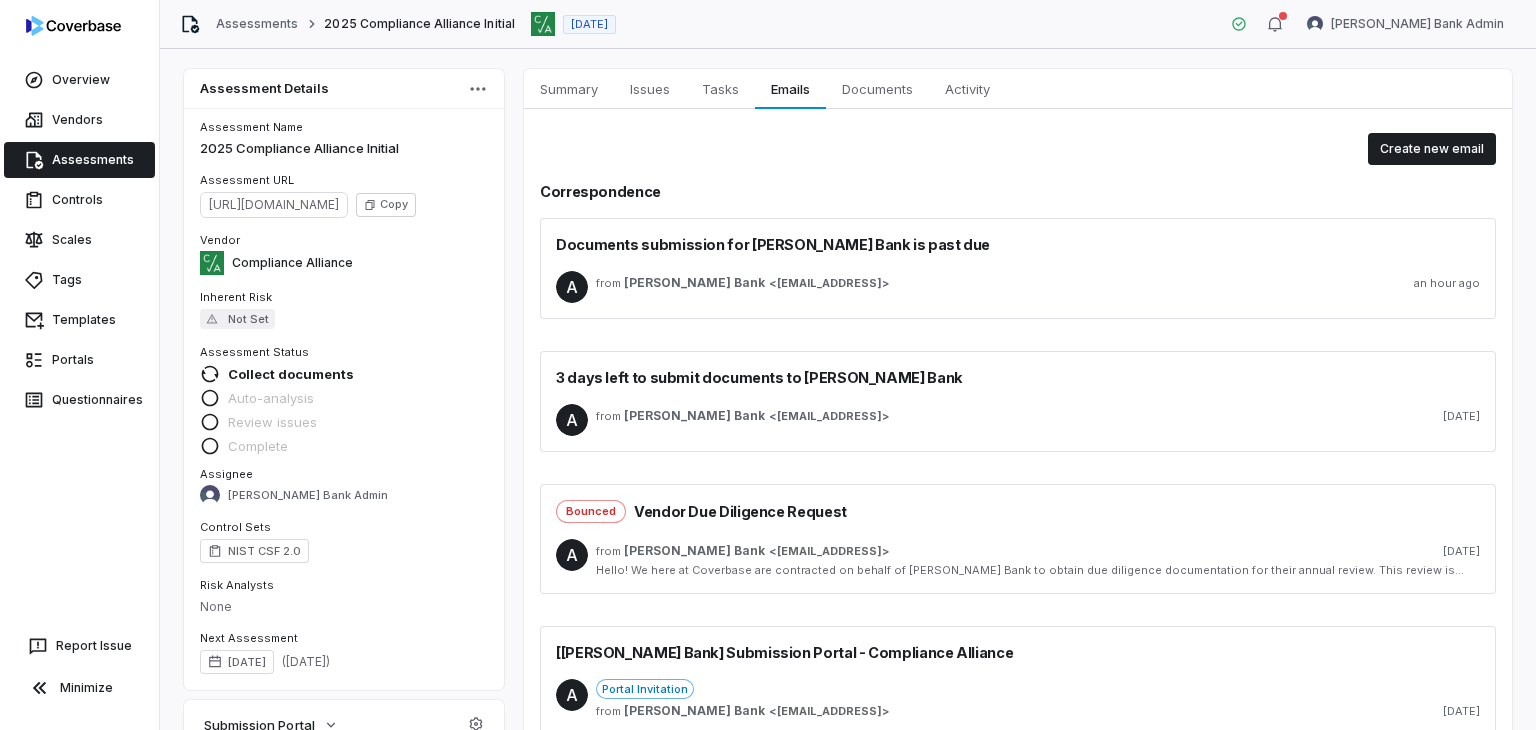 click on "Assessments" at bounding box center [257, 24] 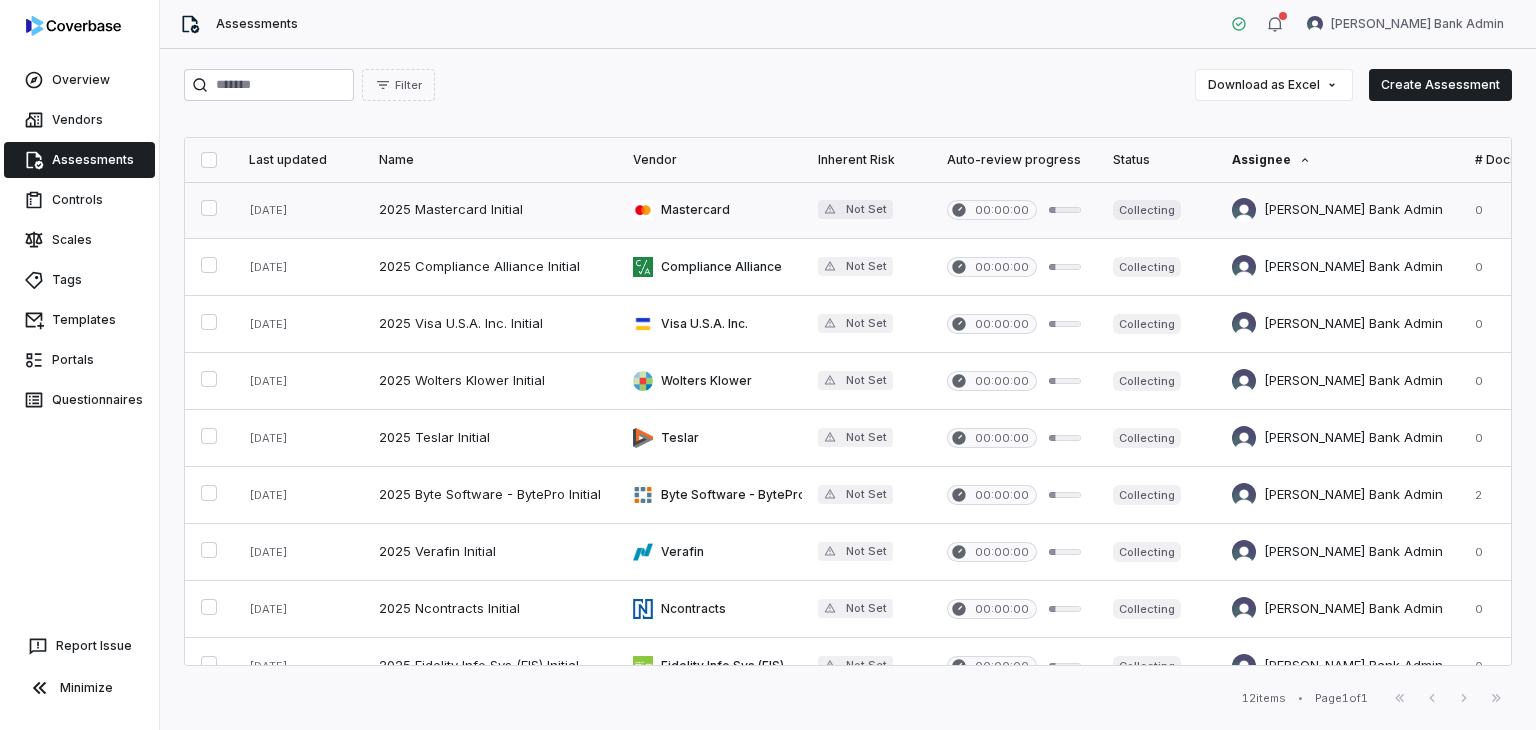 click at bounding box center (1014, 210) 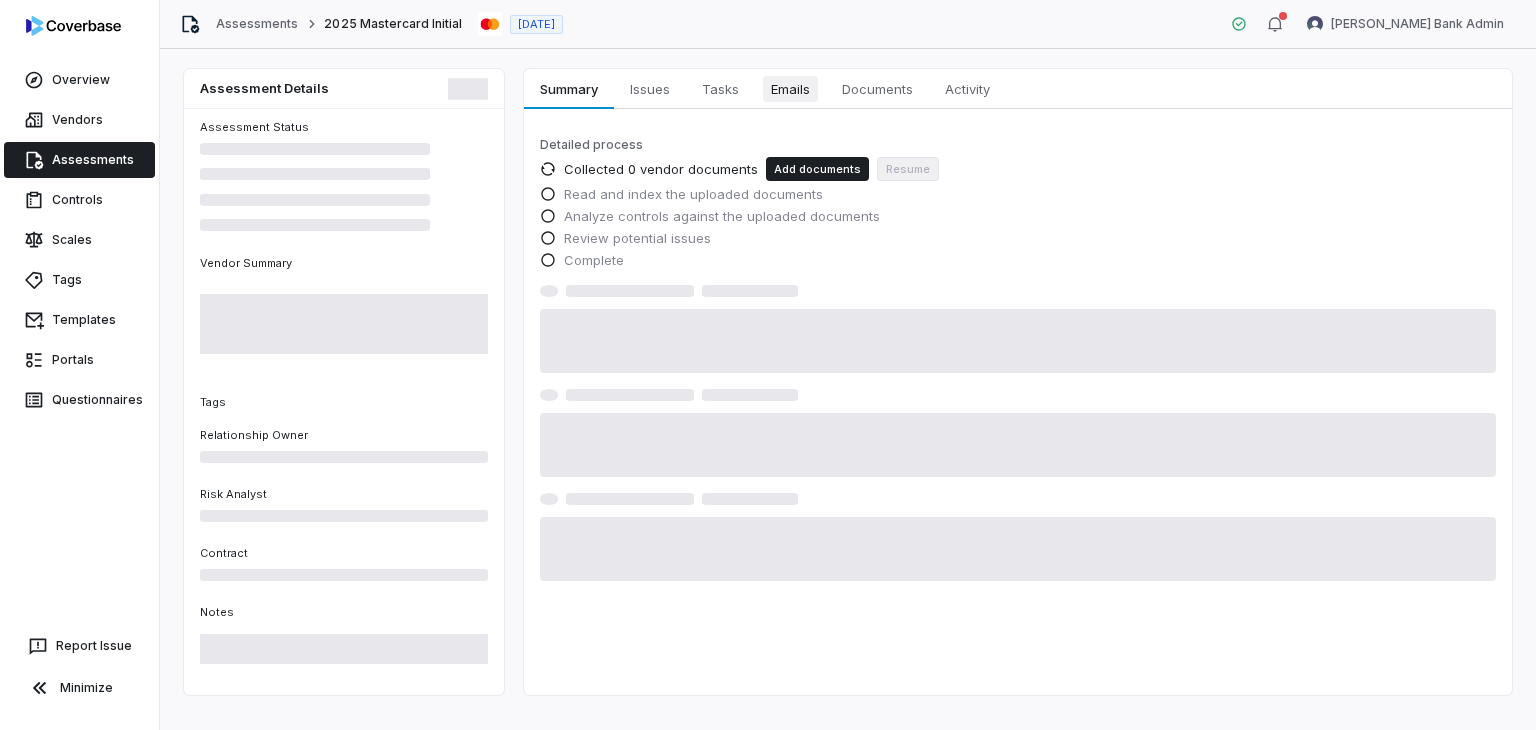 click on "Emails Emails" at bounding box center (790, 89) 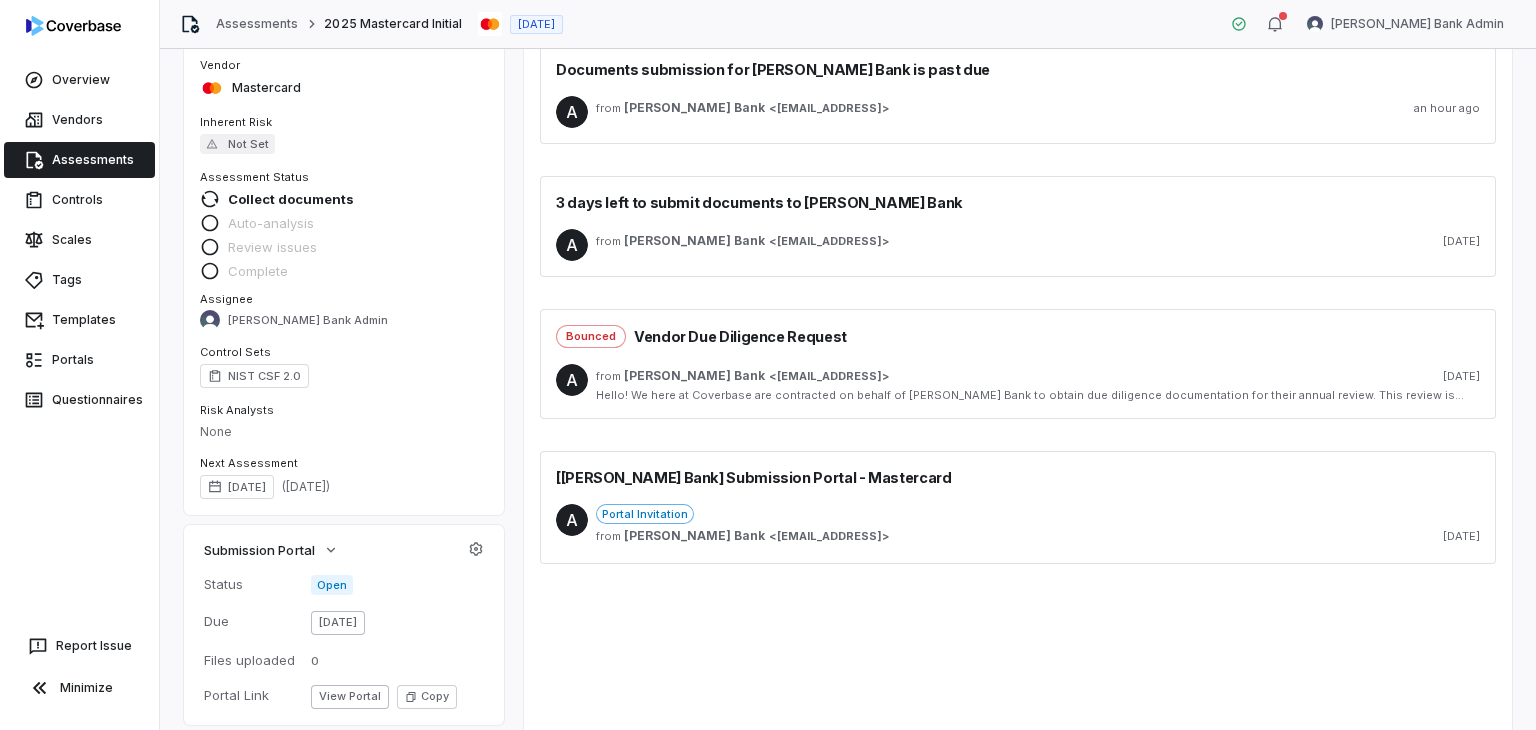 scroll, scrollTop: 0, scrollLeft: 0, axis: both 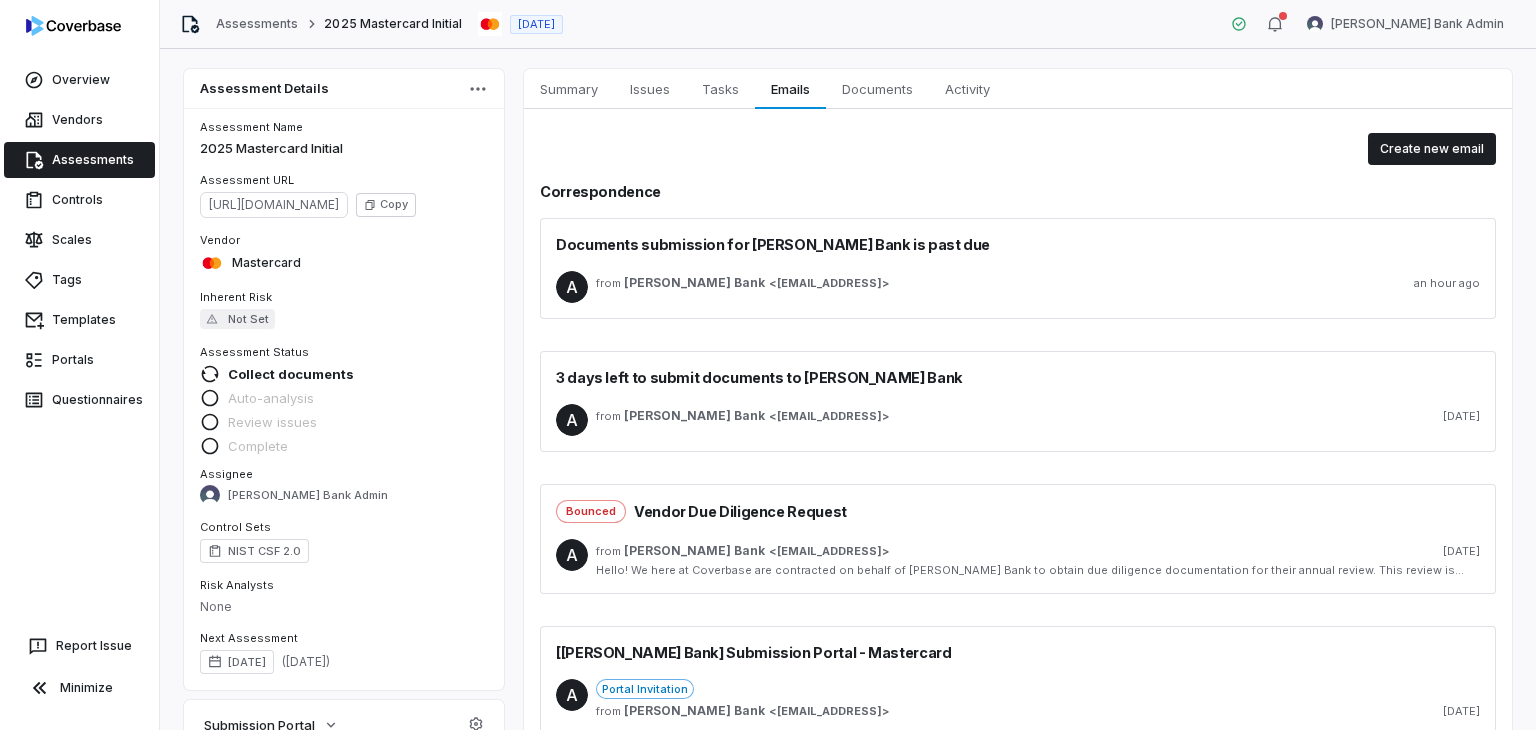 click on "Assessments 2025 Mastercard Initial [DATE]" at bounding box center [371, 24] 